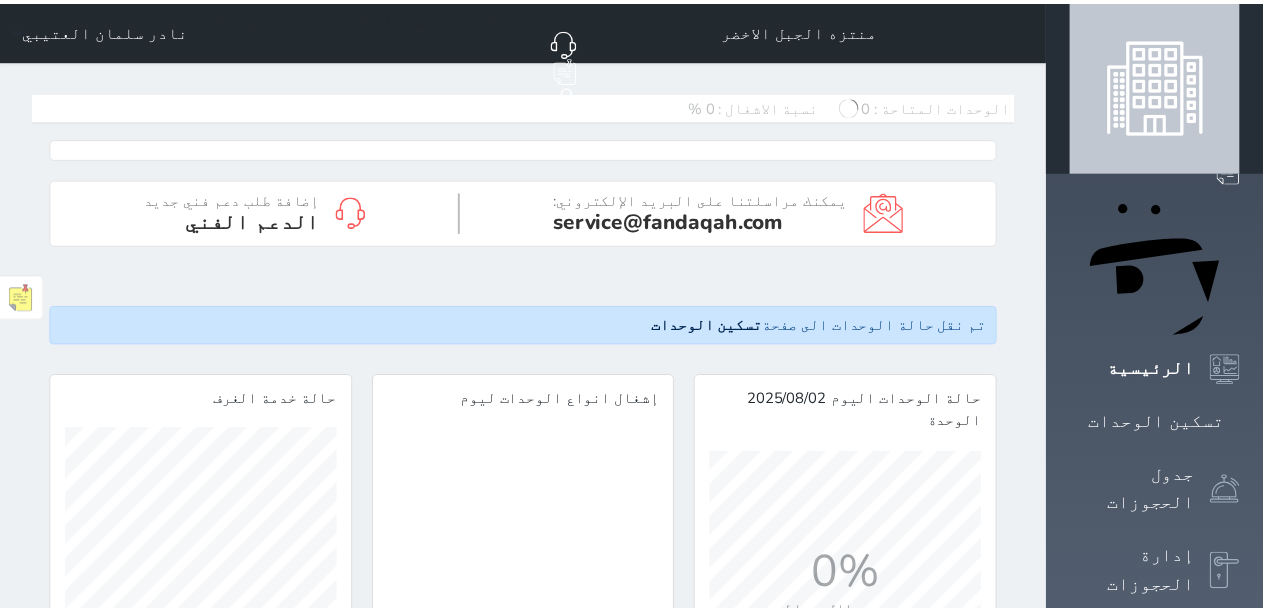 scroll, scrollTop: 0, scrollLeft: 0, axis: both 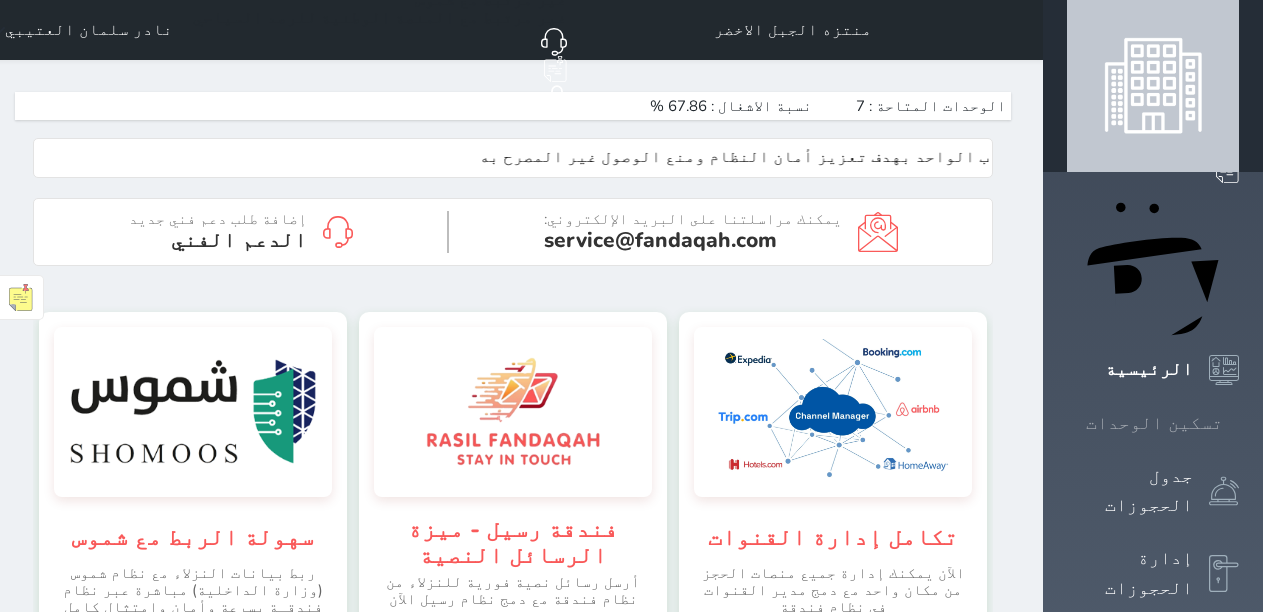 click 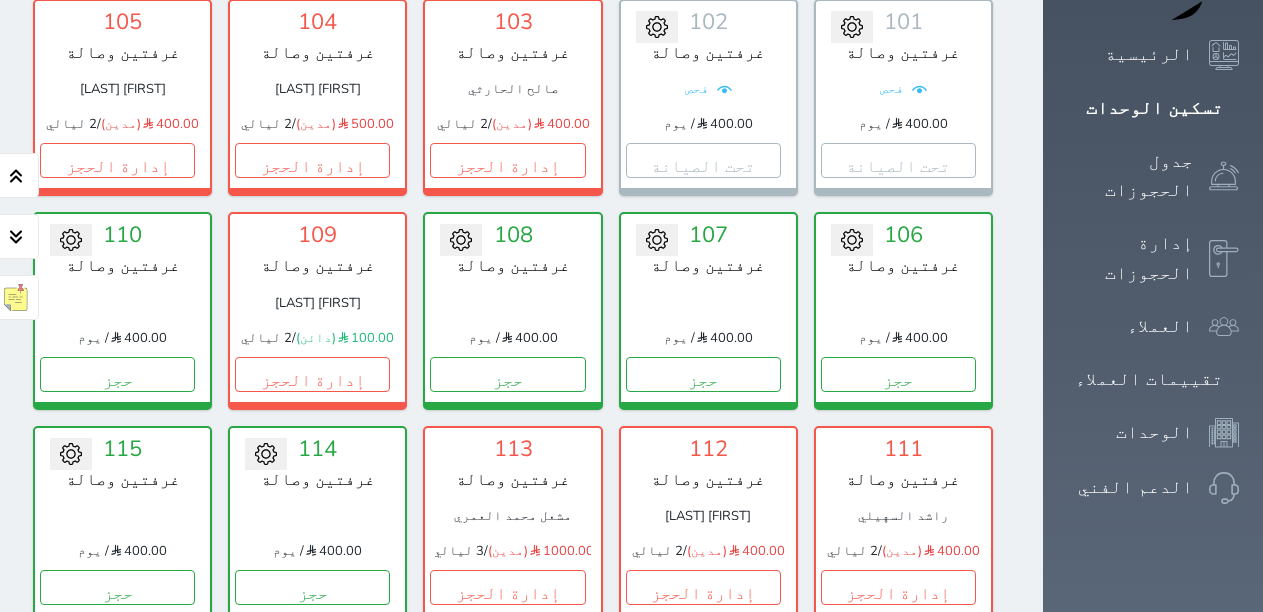 scroll, scrollTop: 478, scrollLeft: 0, axis: vertical 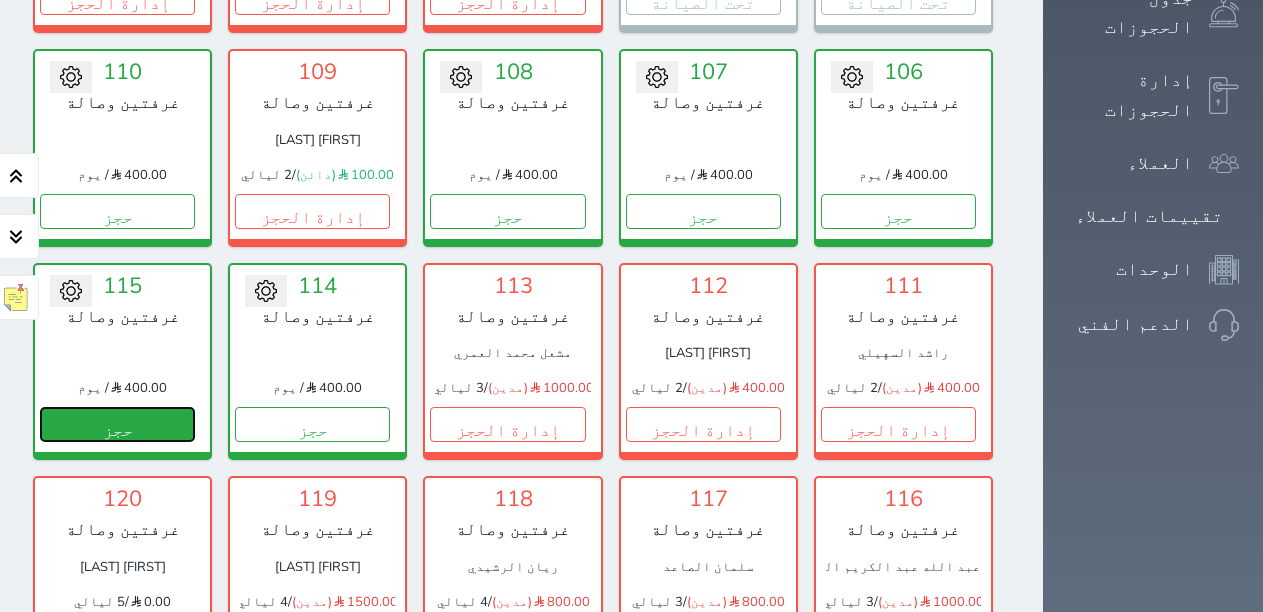 click on "حجز" at bounding box center [117, 424] 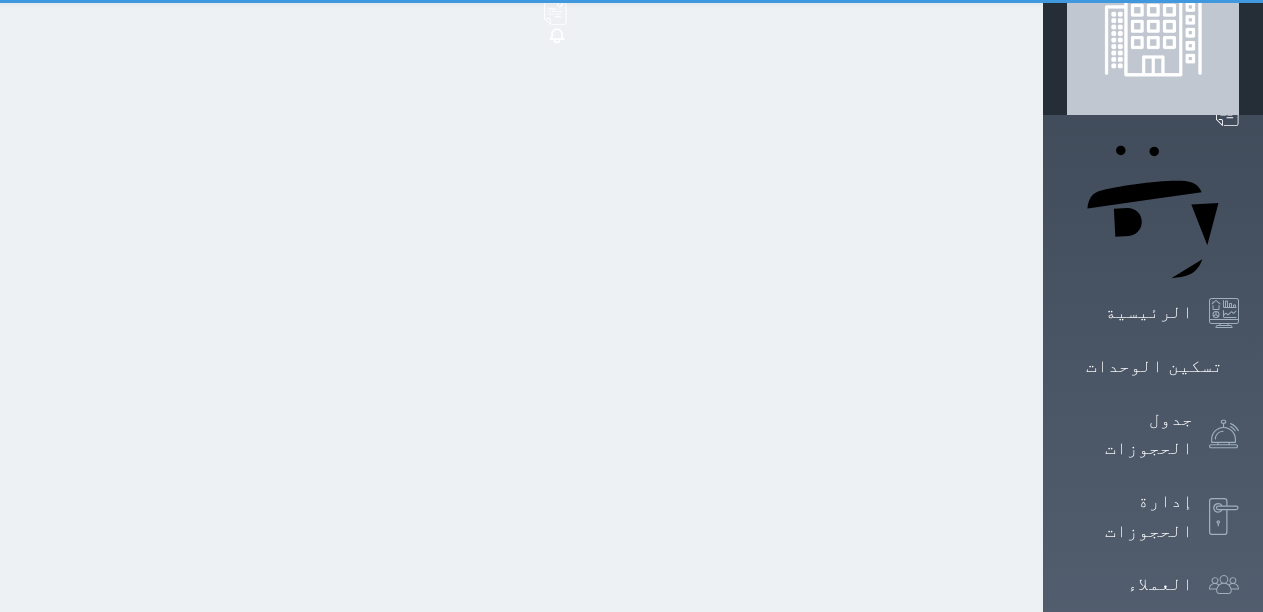 scroll, scrollTop: 0, scrollLeft: 0, axis: both 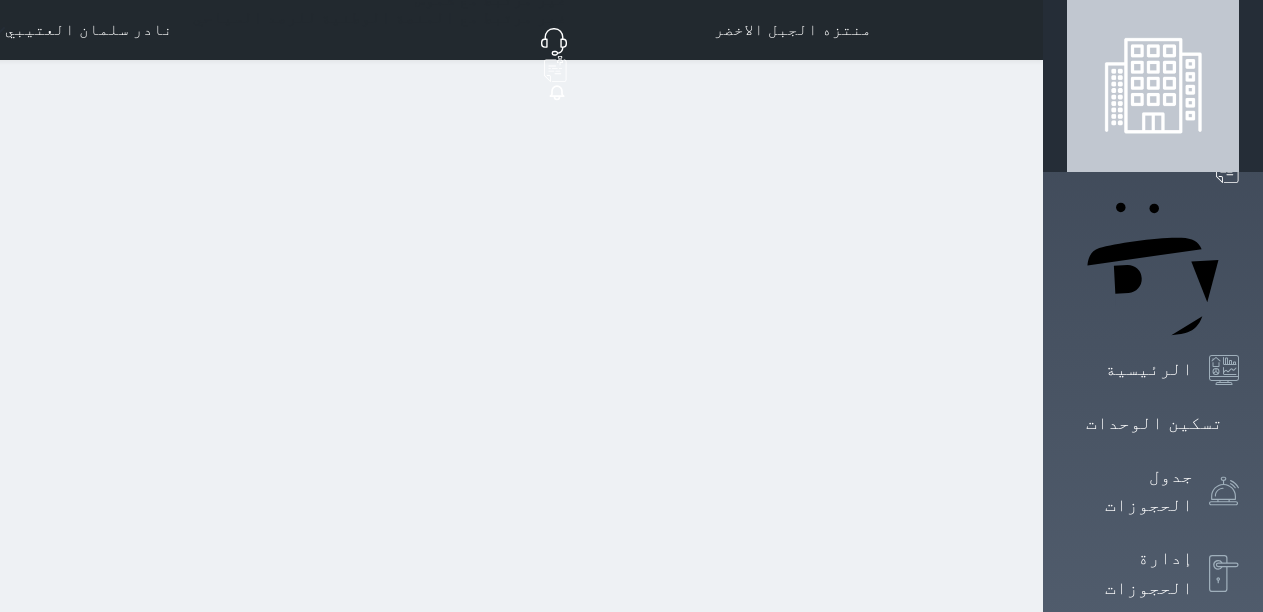 select on "1" 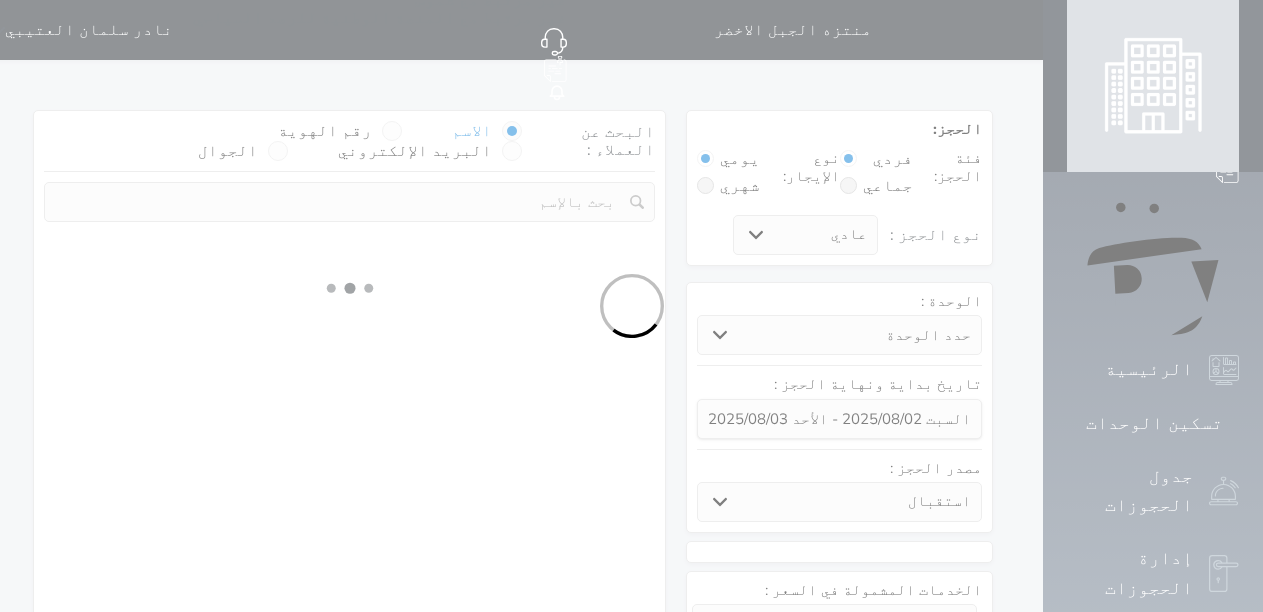 select 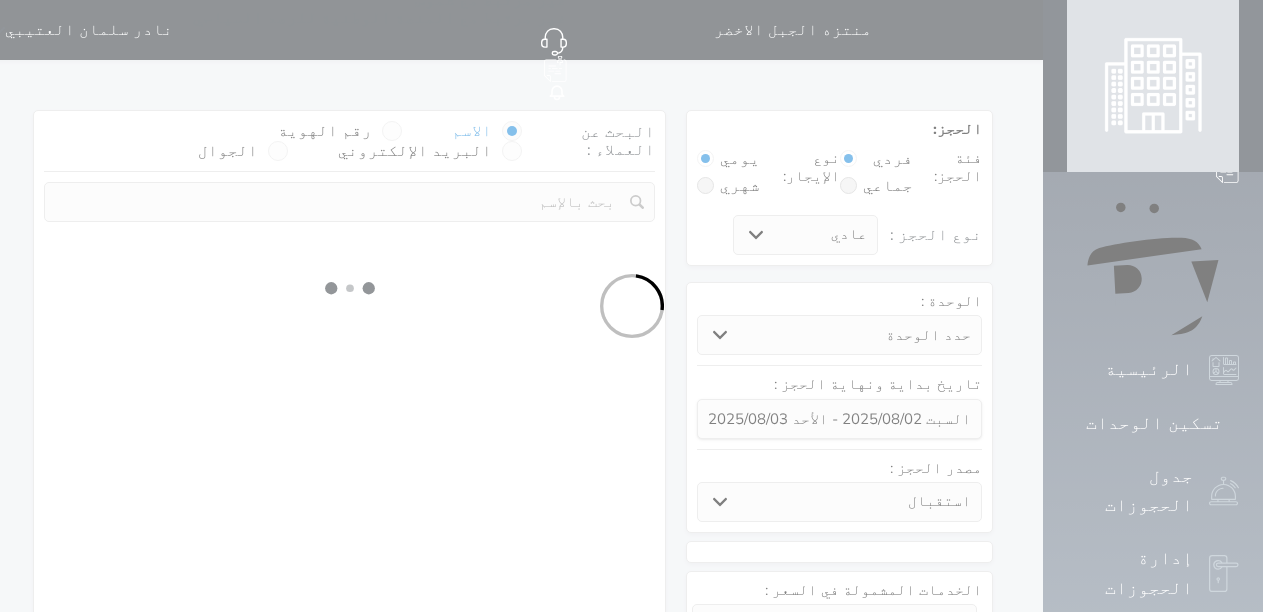 select on "[NUMBER]" 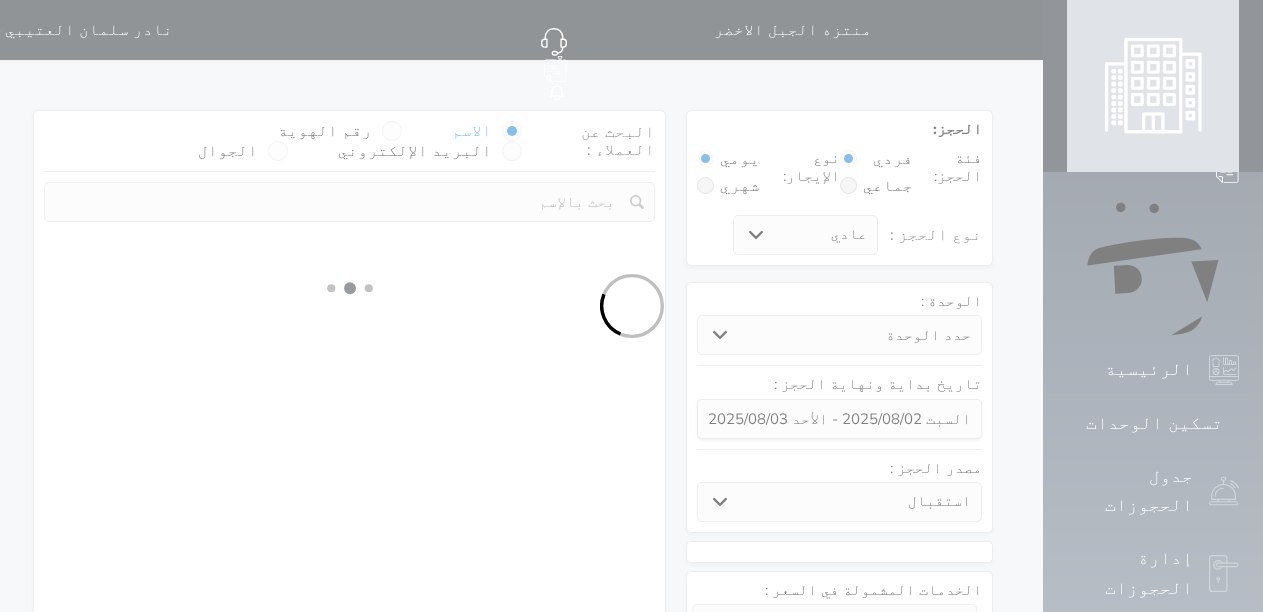 select 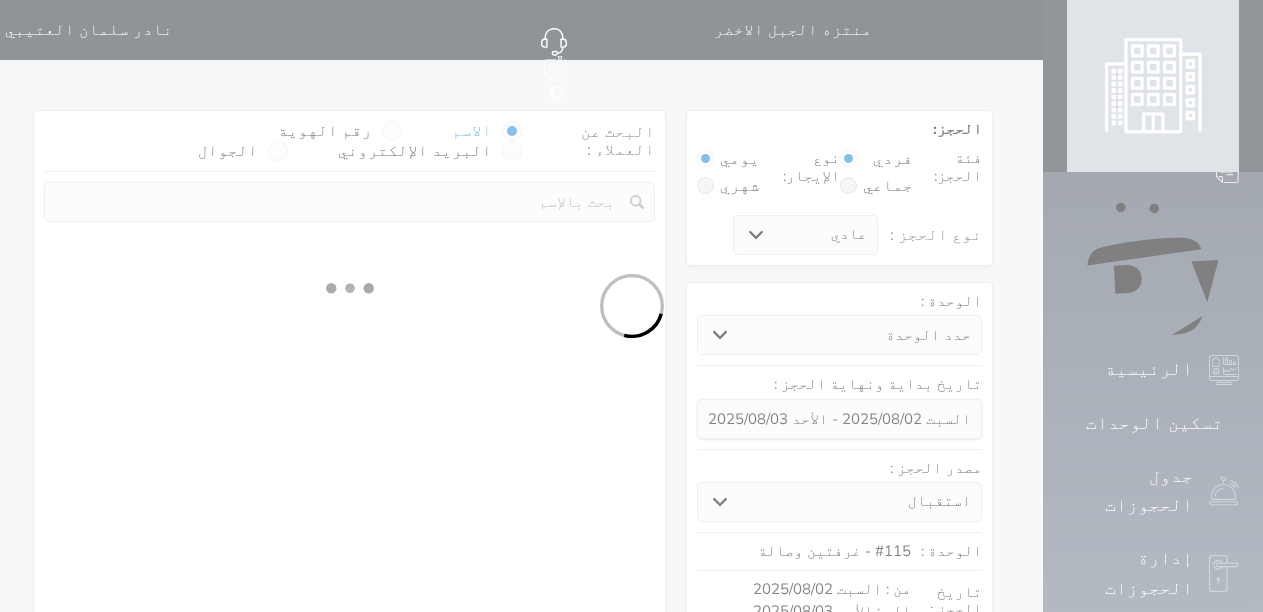 select on "1" 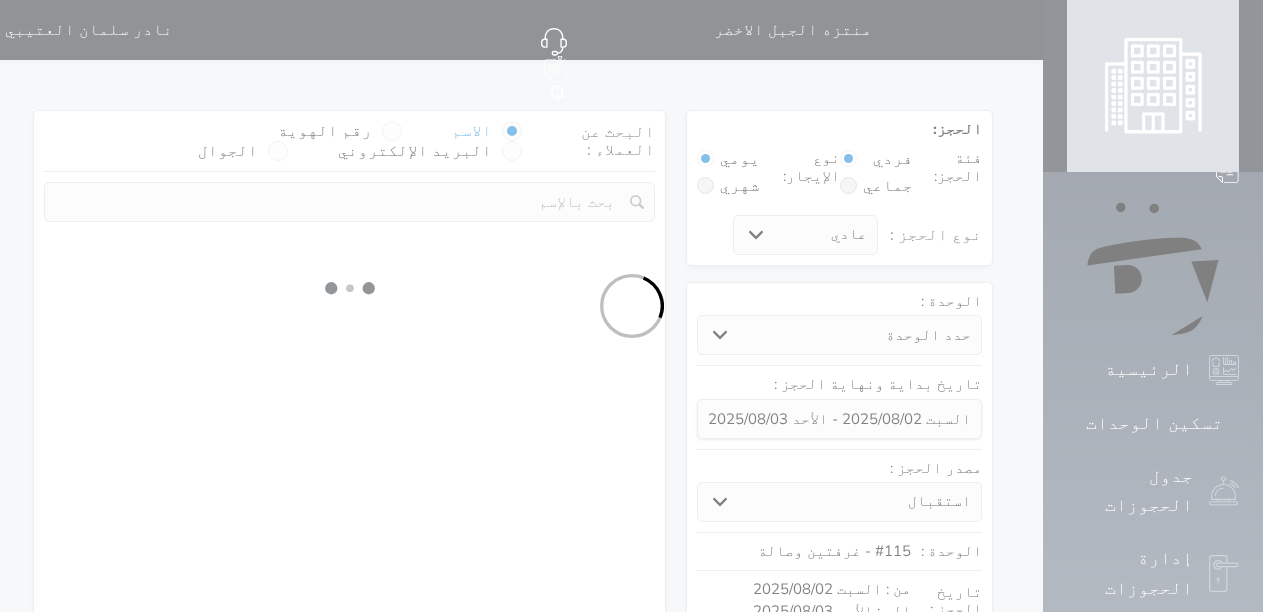 select on "113" 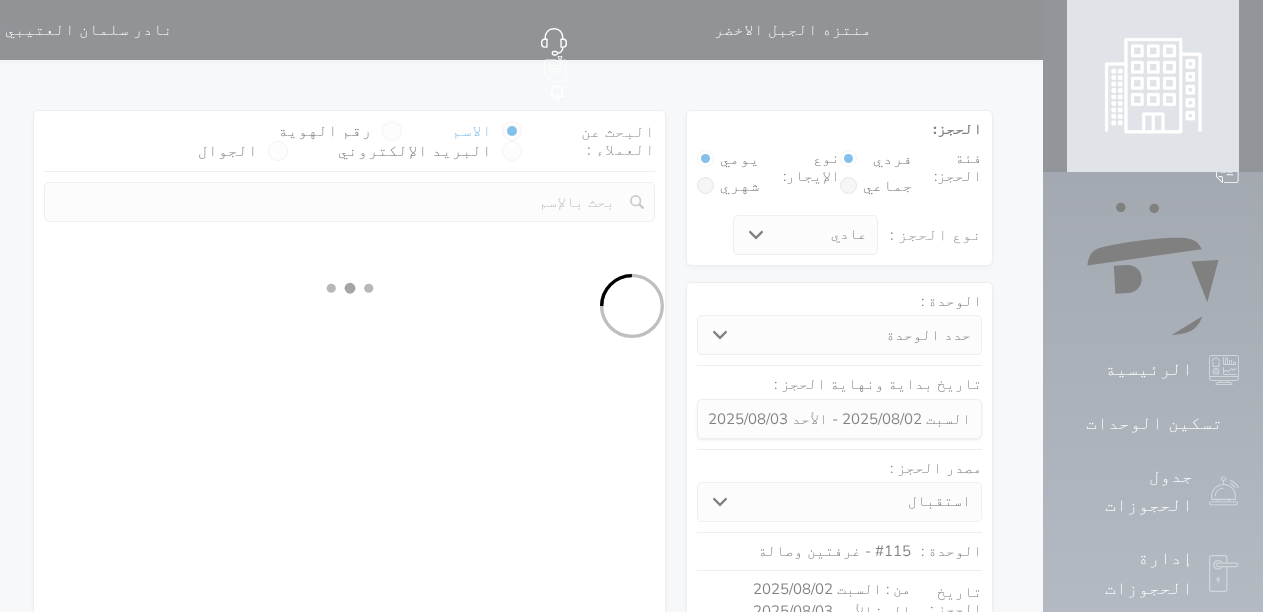 select on "1" 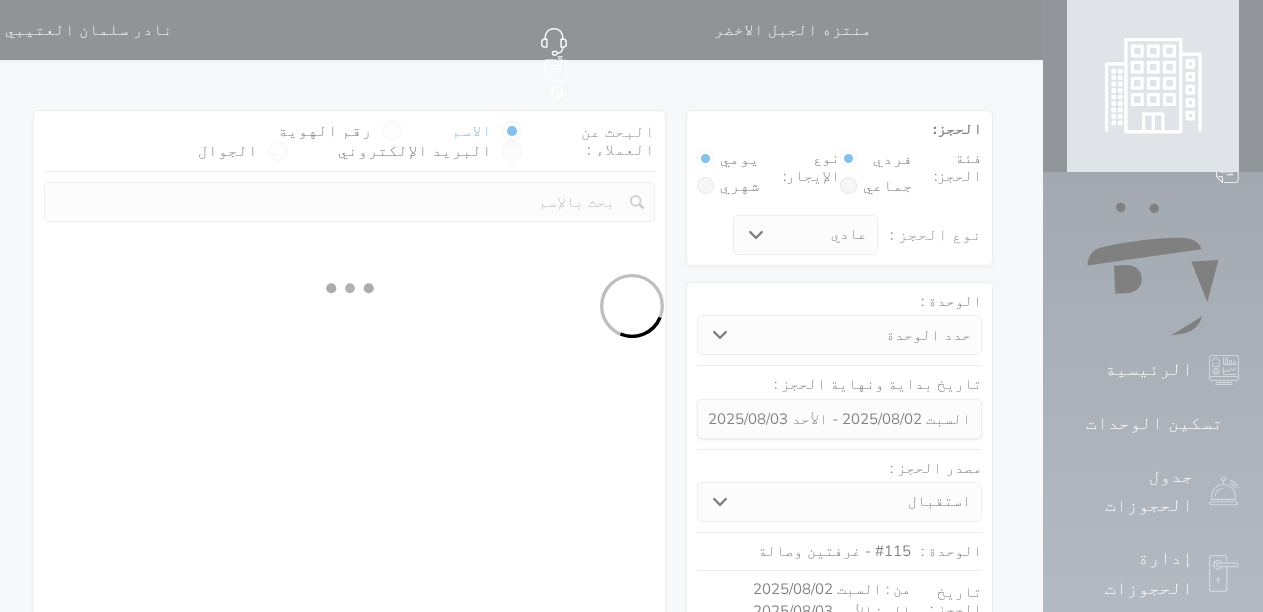 select 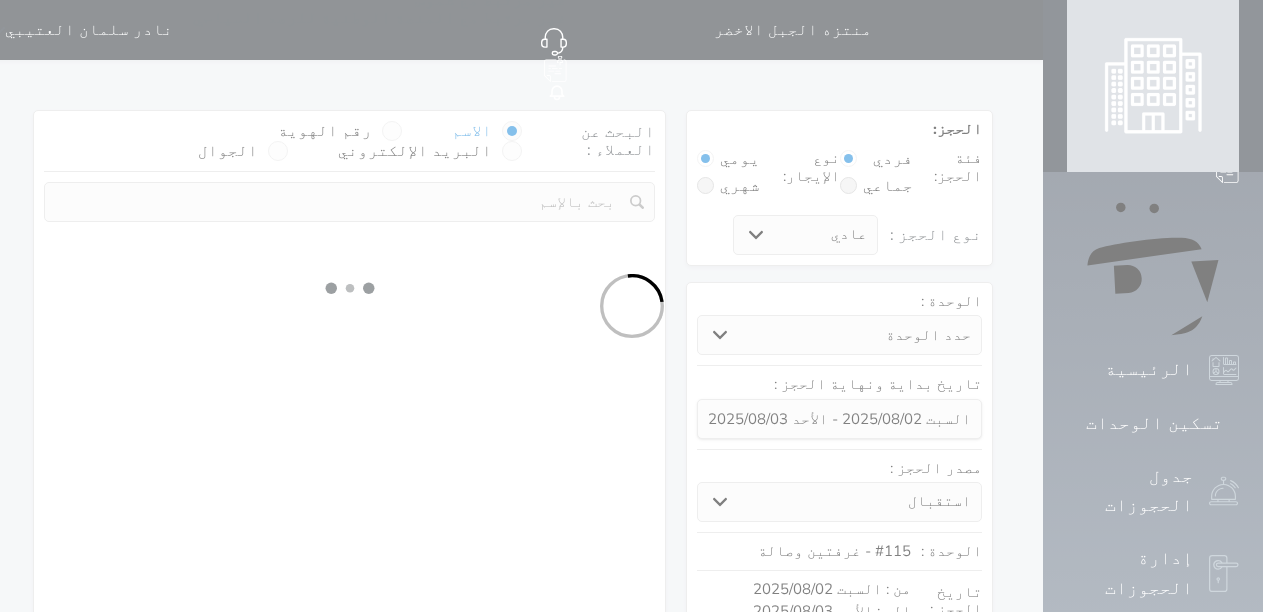select on "7" 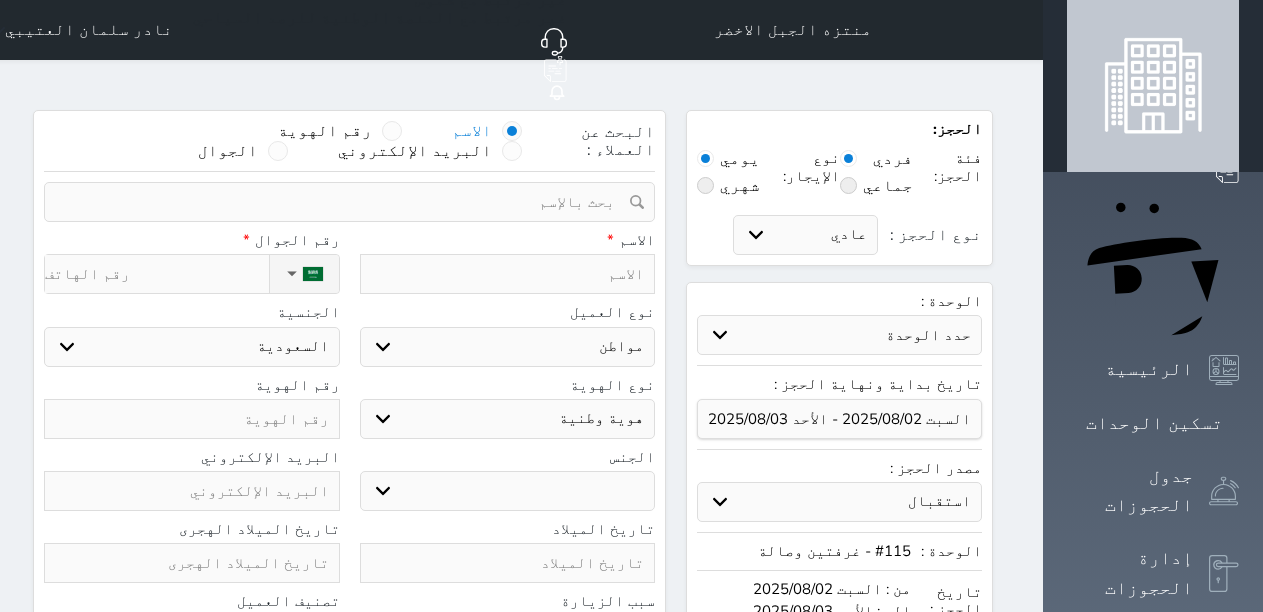 select 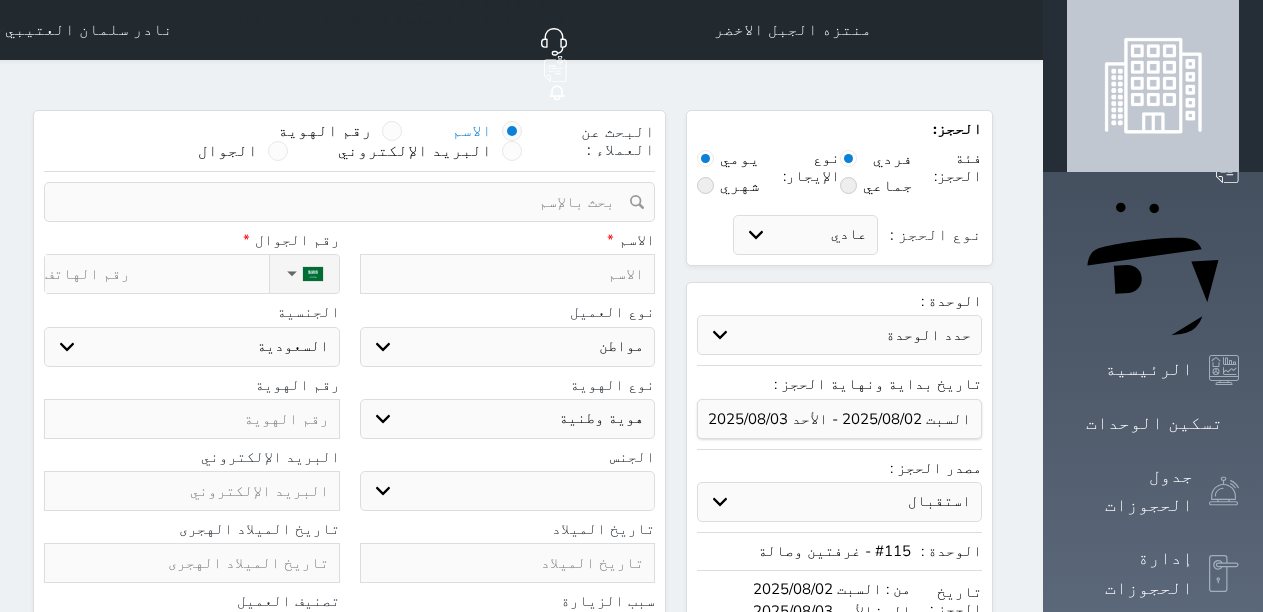 click at bounding box center (508, 274) 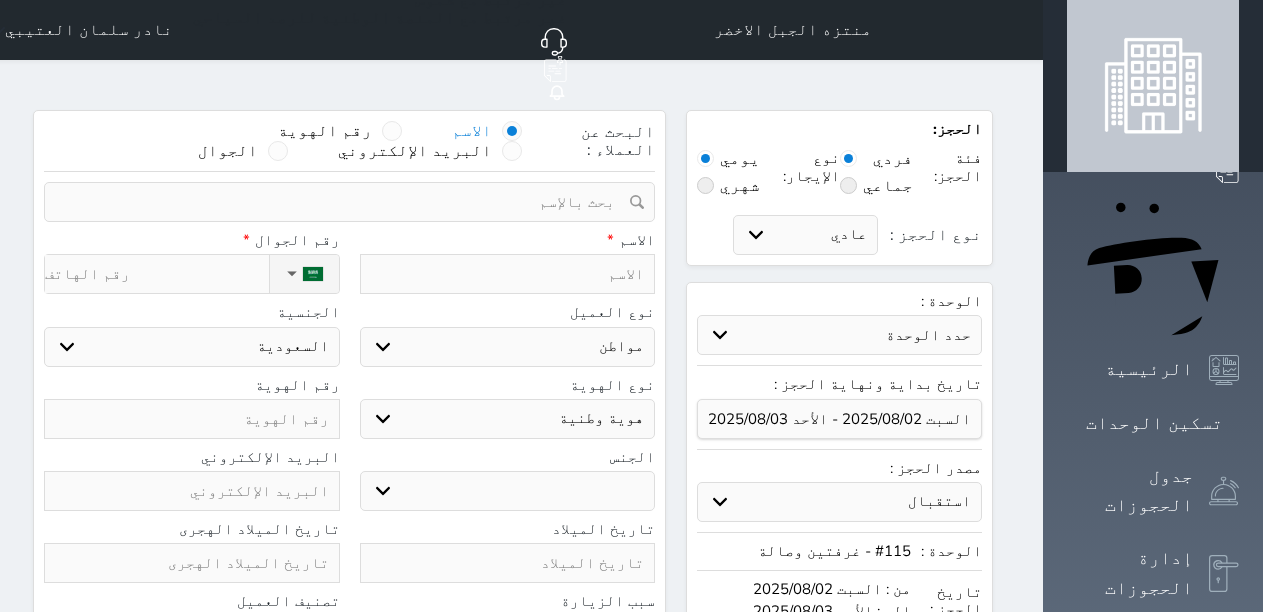 type on "u" 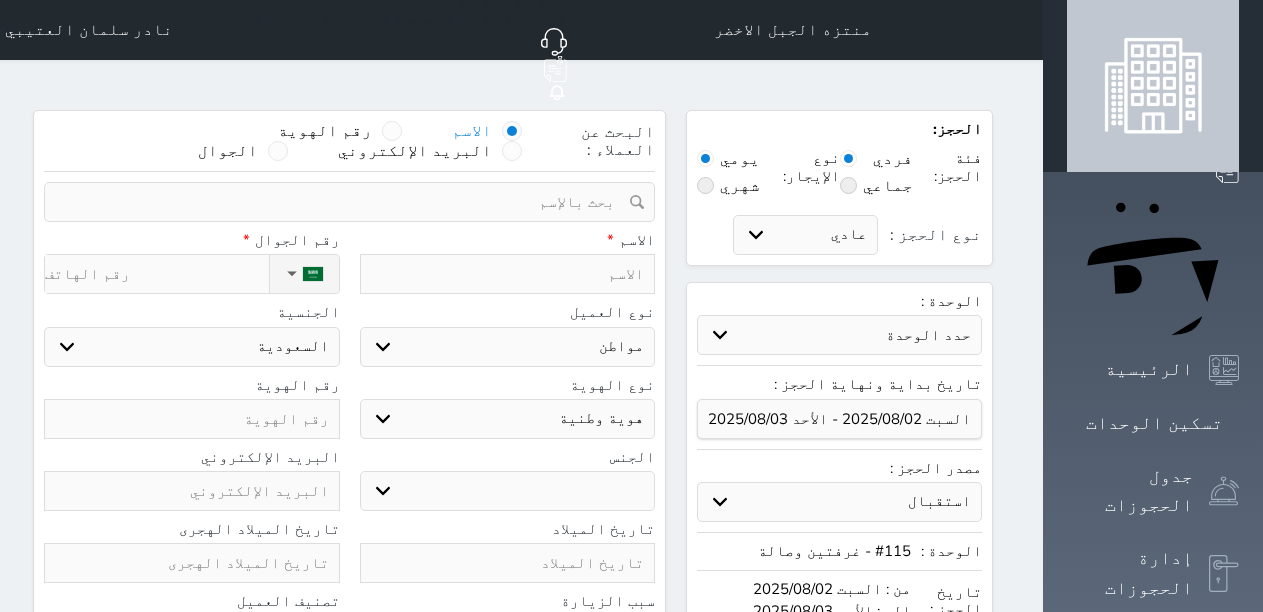 select 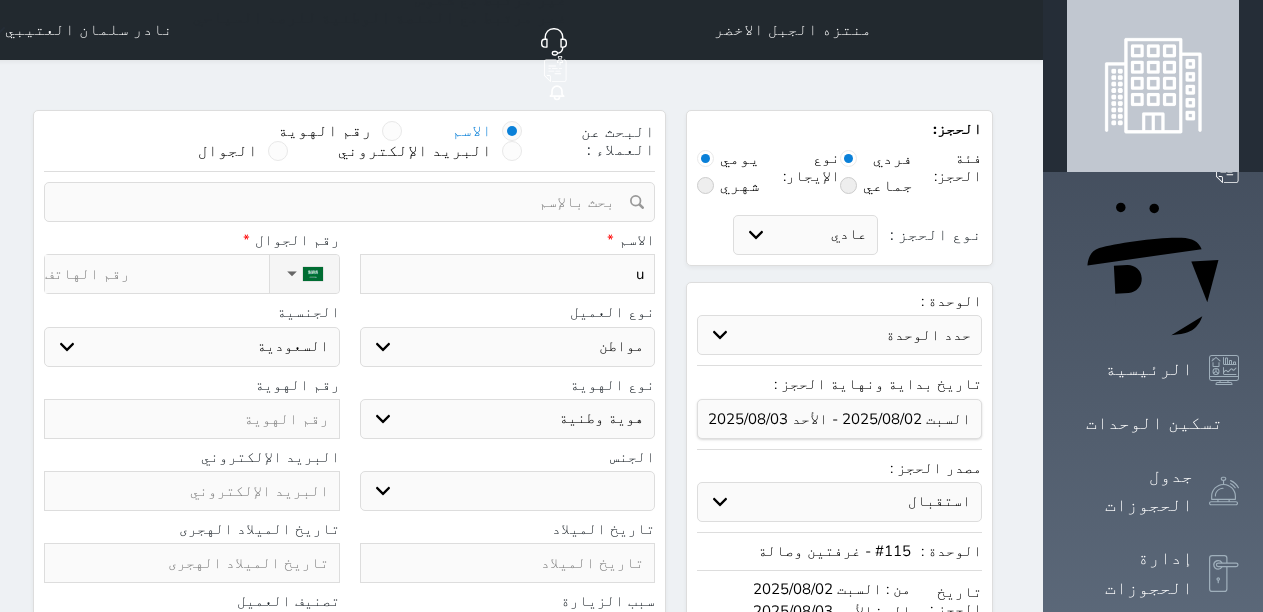 type on "uf" 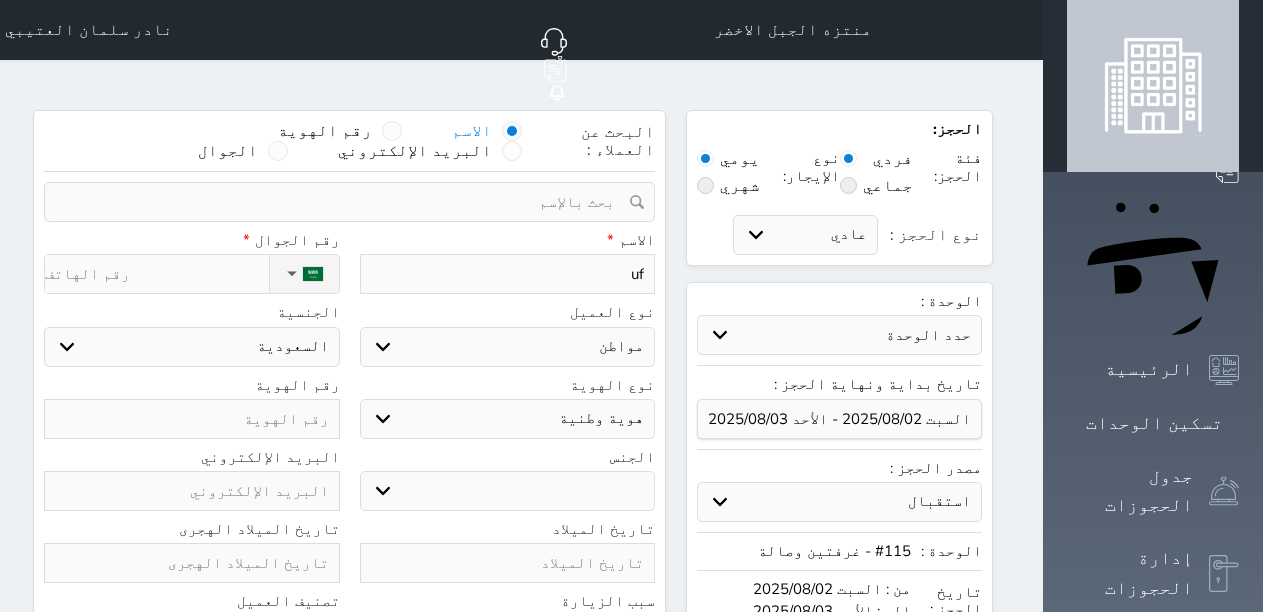 type on "uf]" 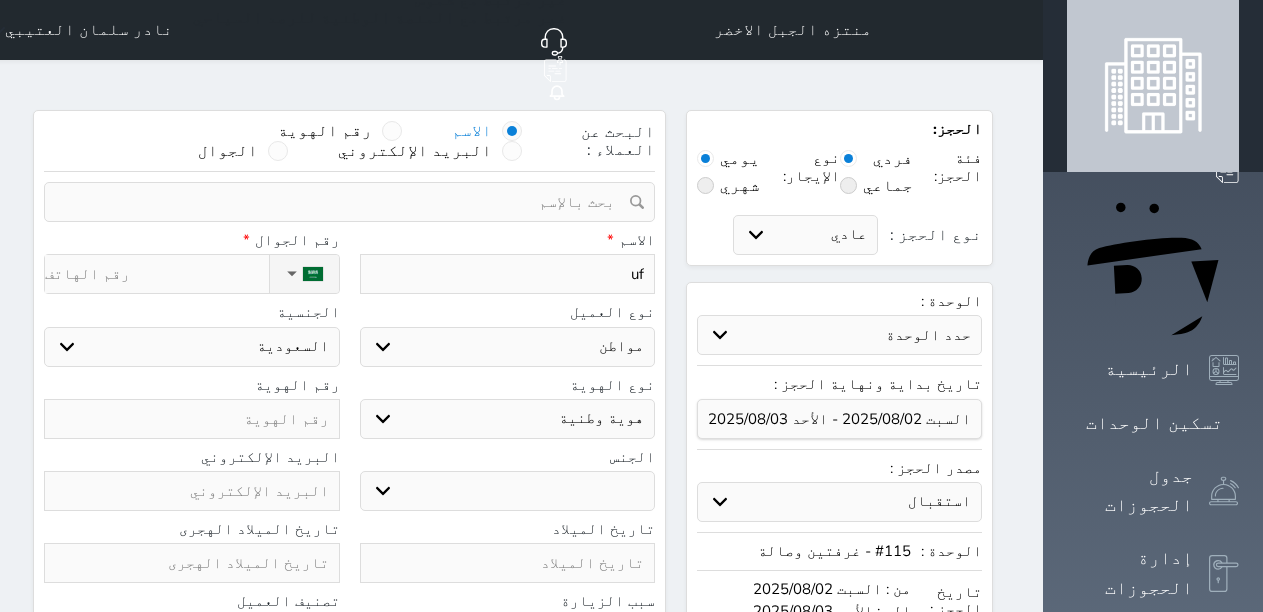 select 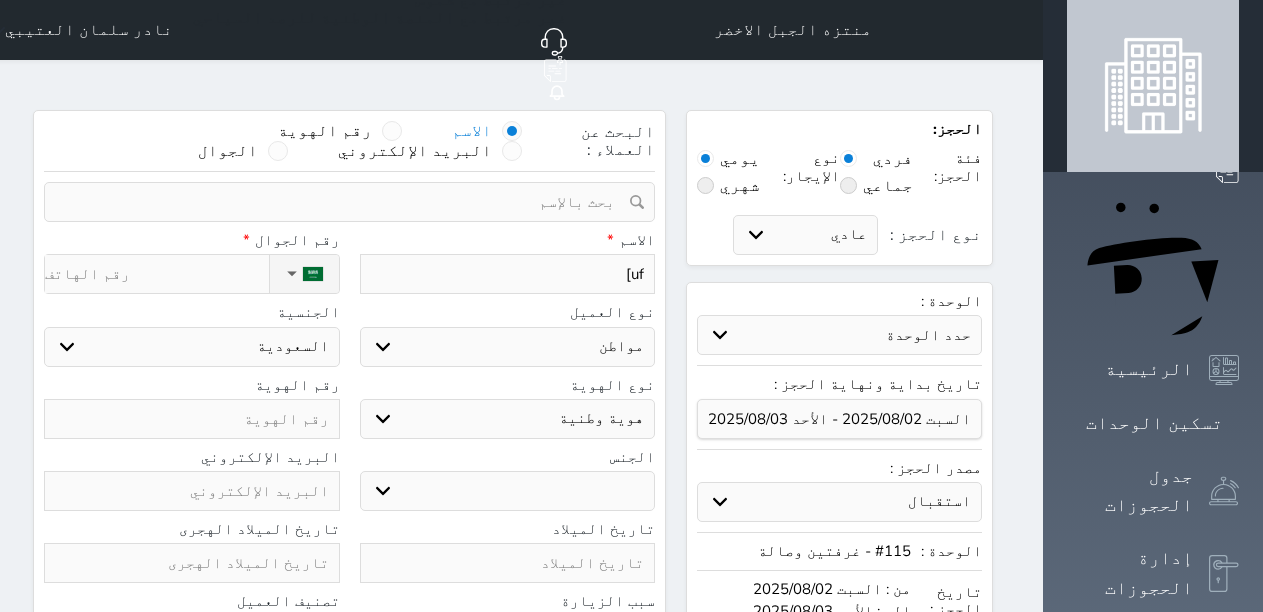 type on "uf]" 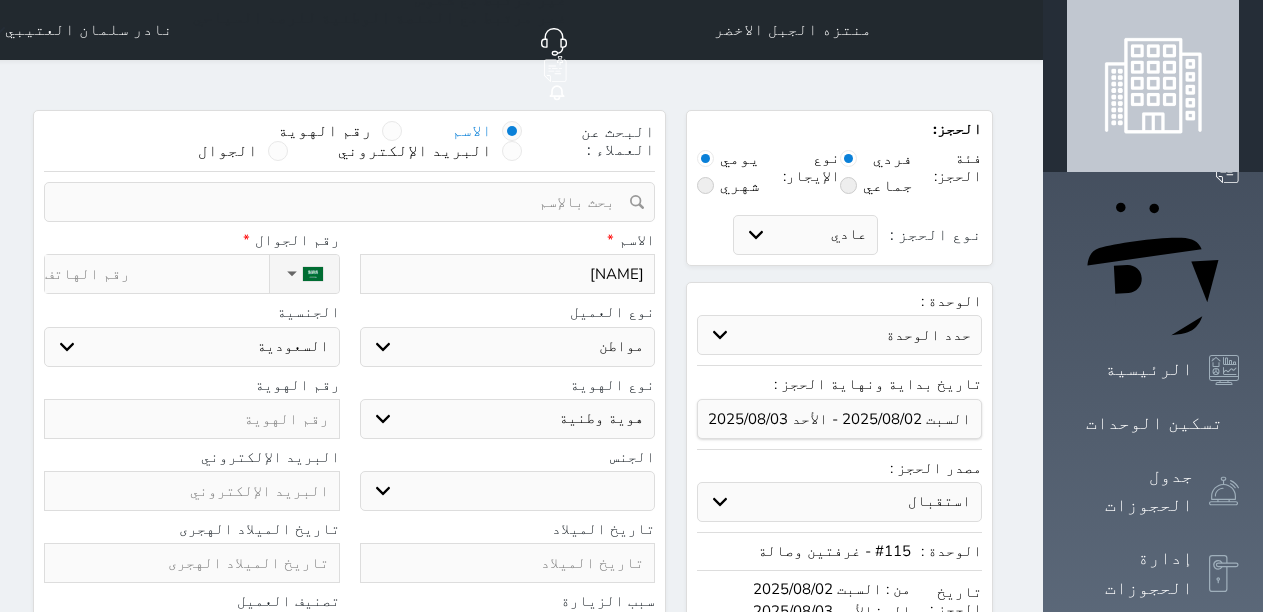 type on "uf] hg" 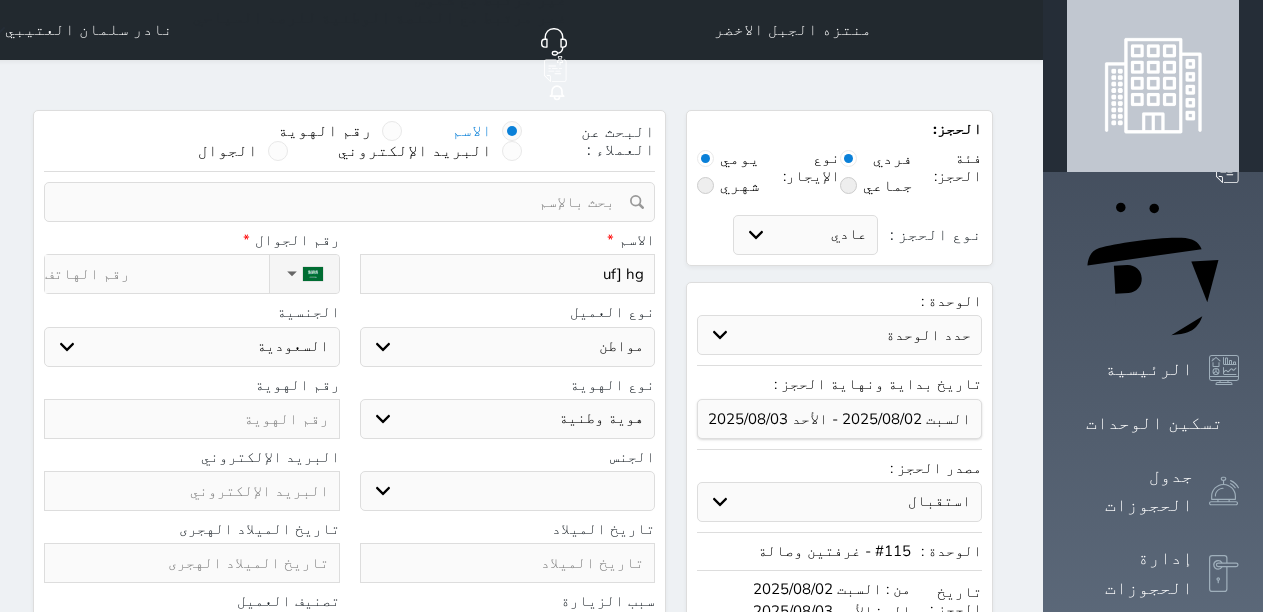 type on "[NAME]" 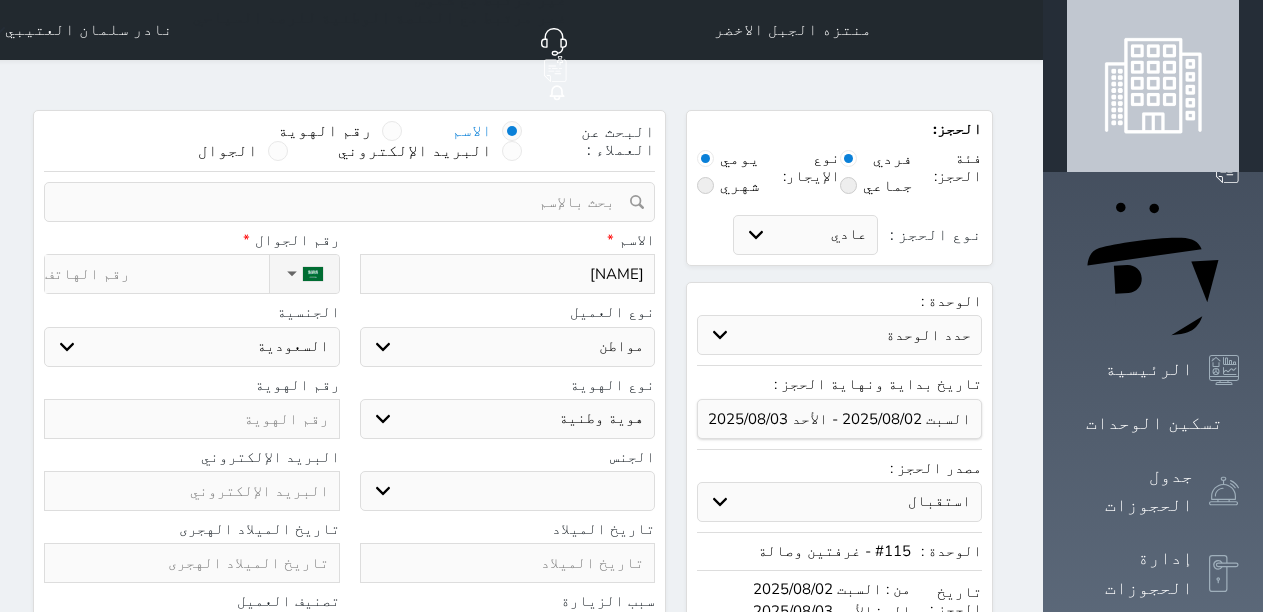 type on "[NAME]" 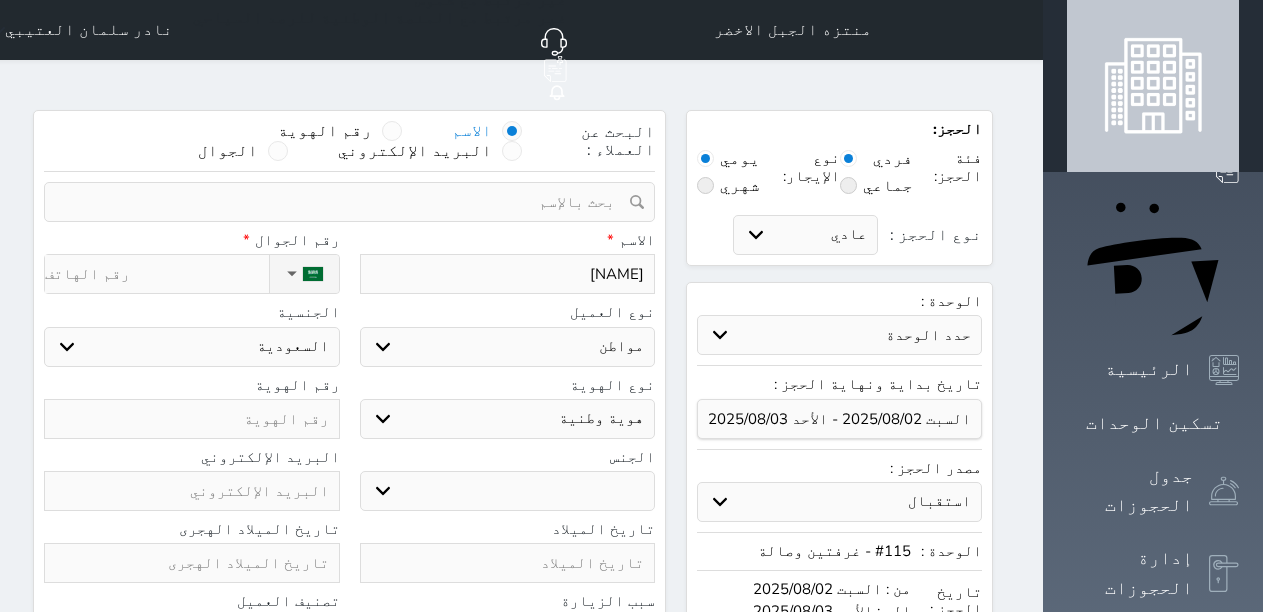 type on "[NAME]" 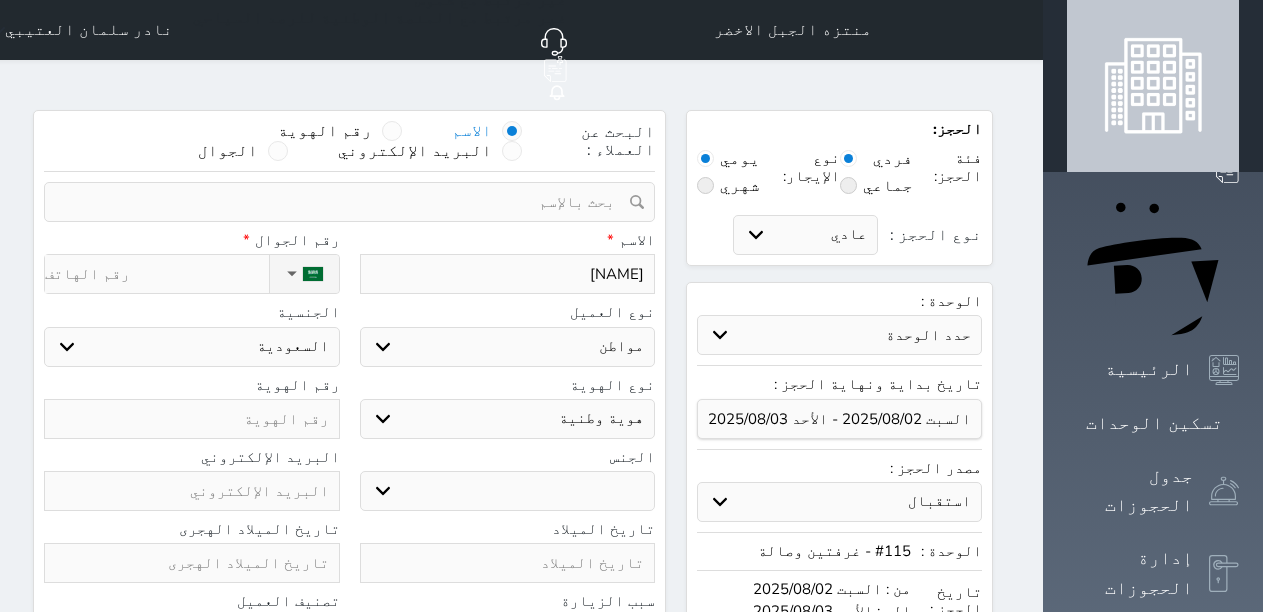 select 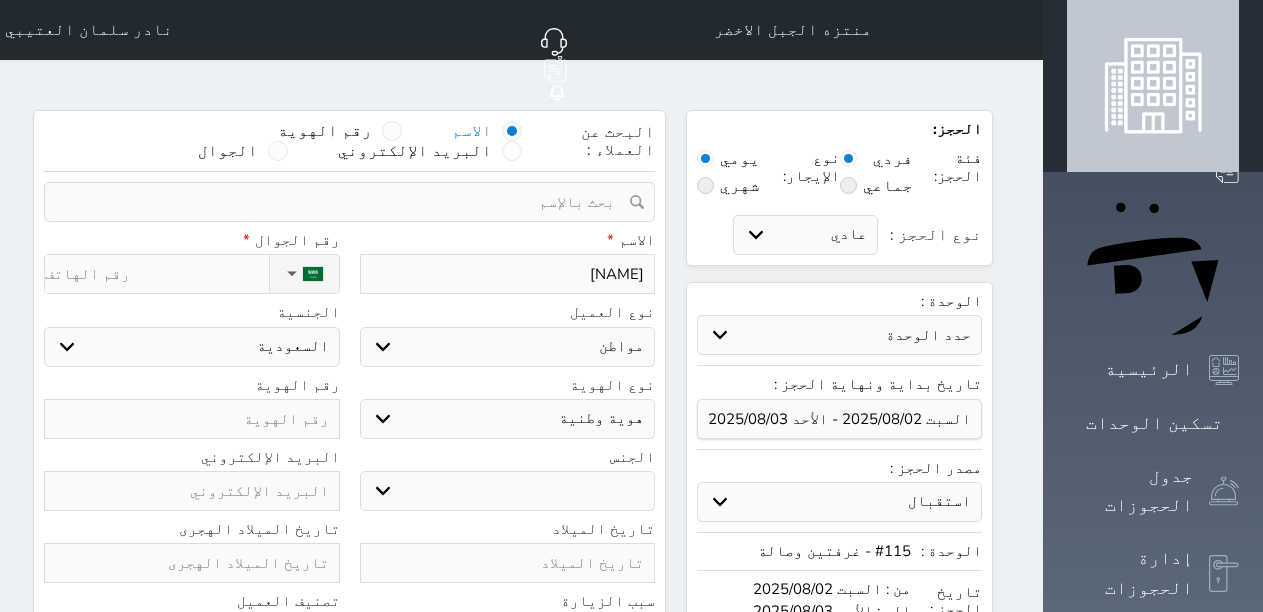 type on "[NAME]" 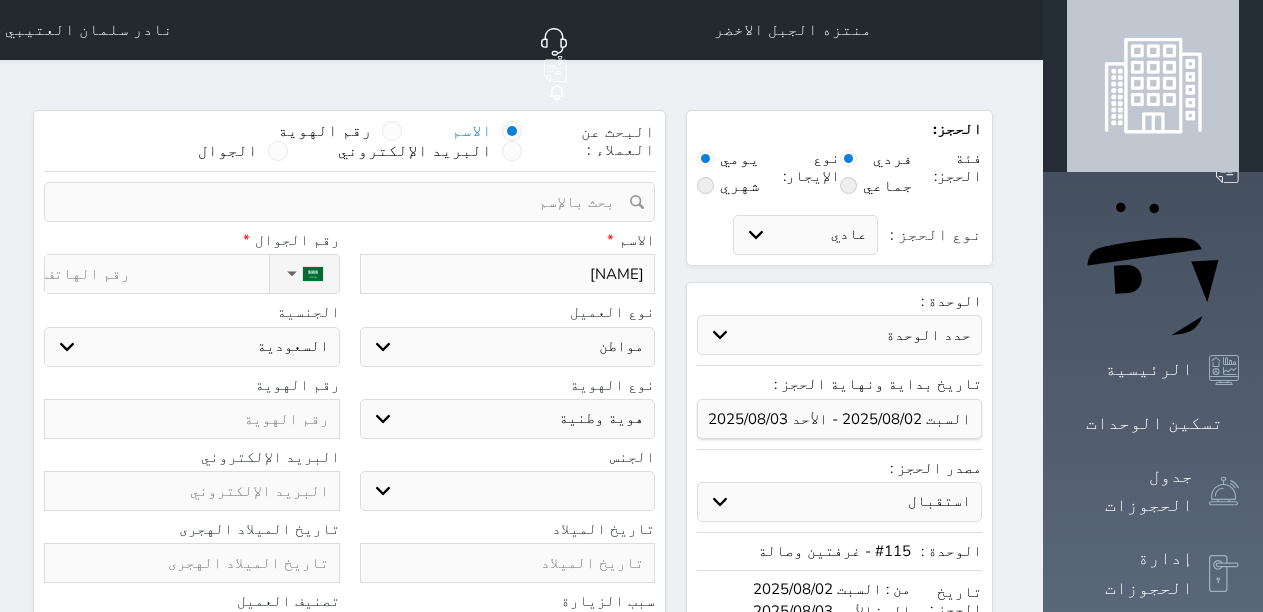 select 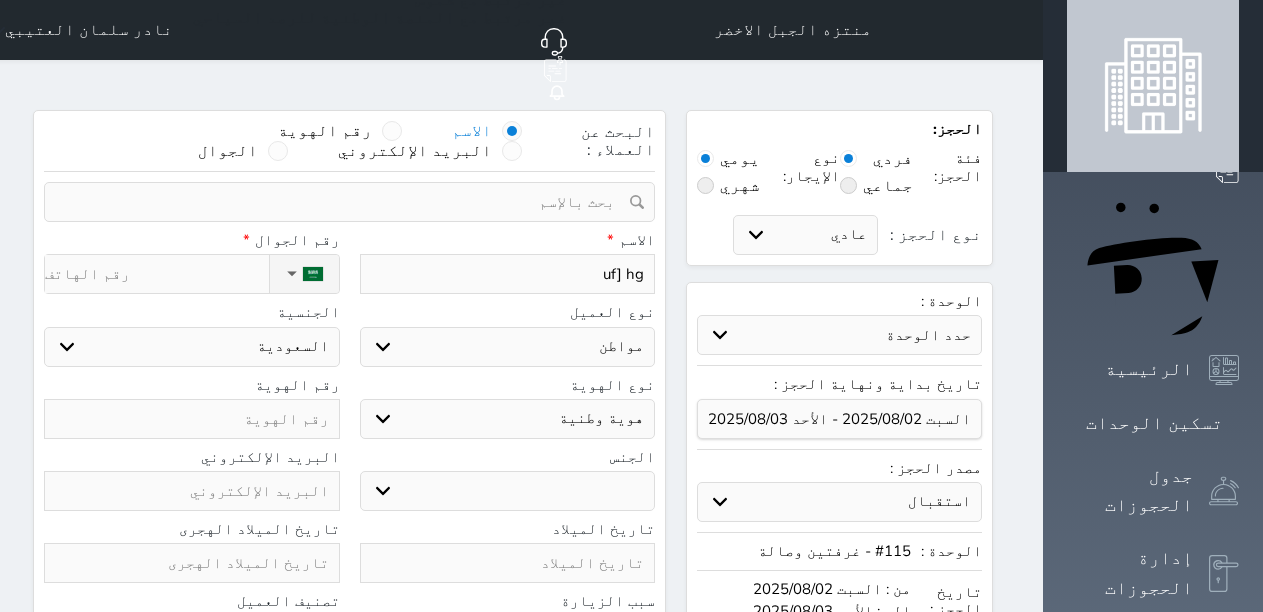 select 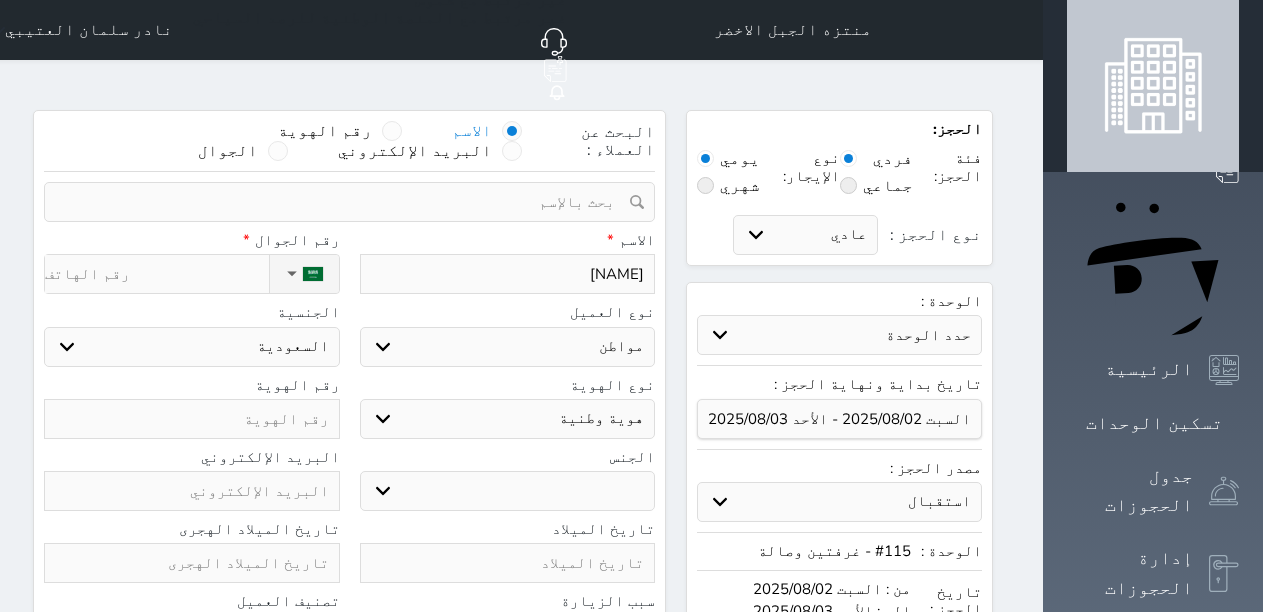 type on "uf]" 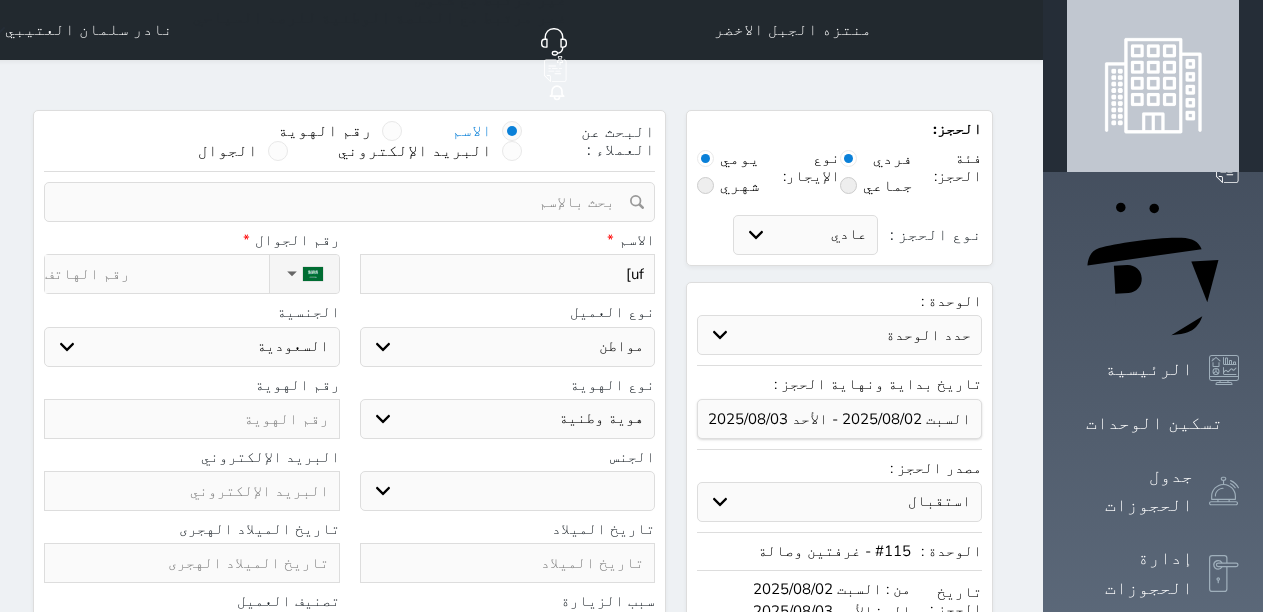 type on "uf]" 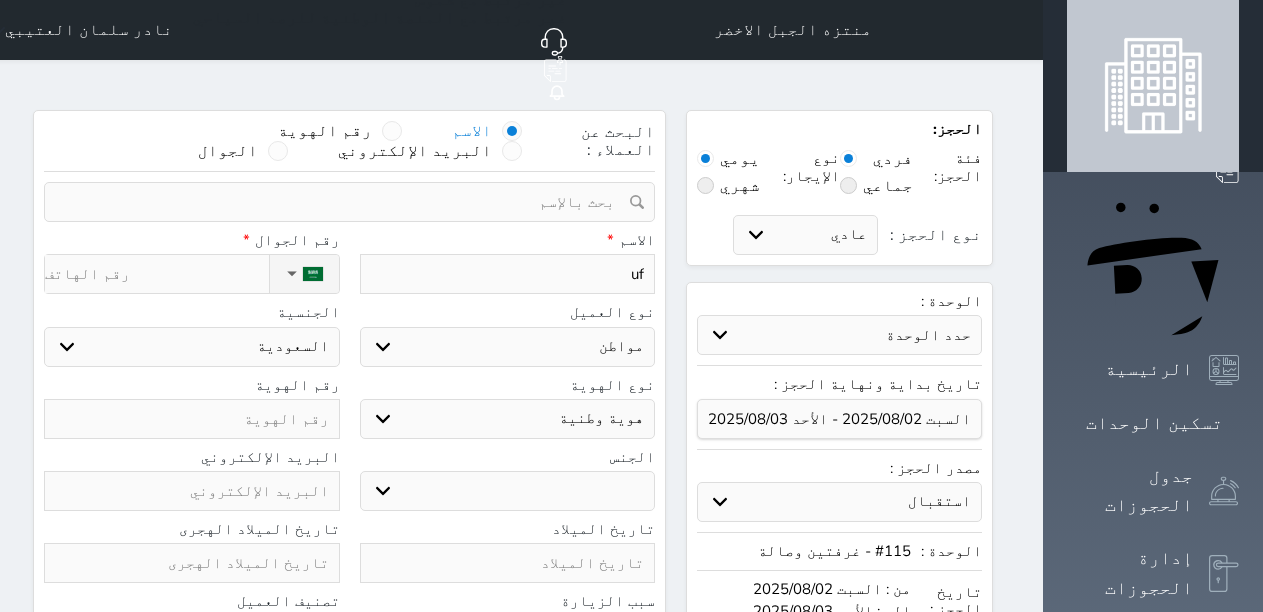 type on "u" 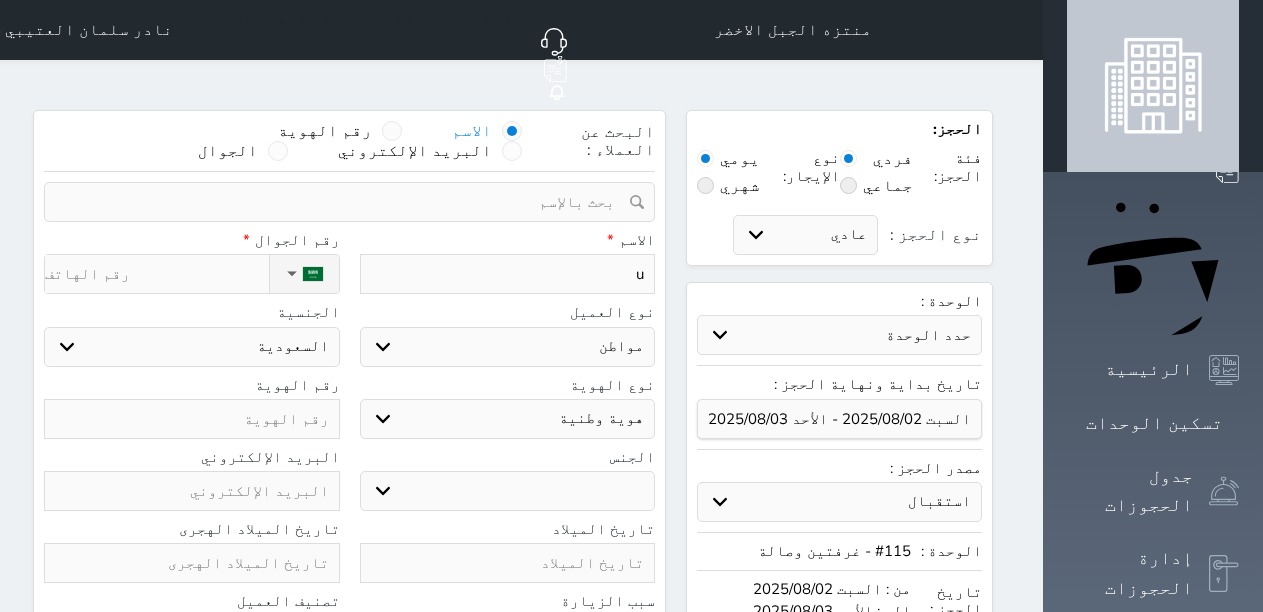 type 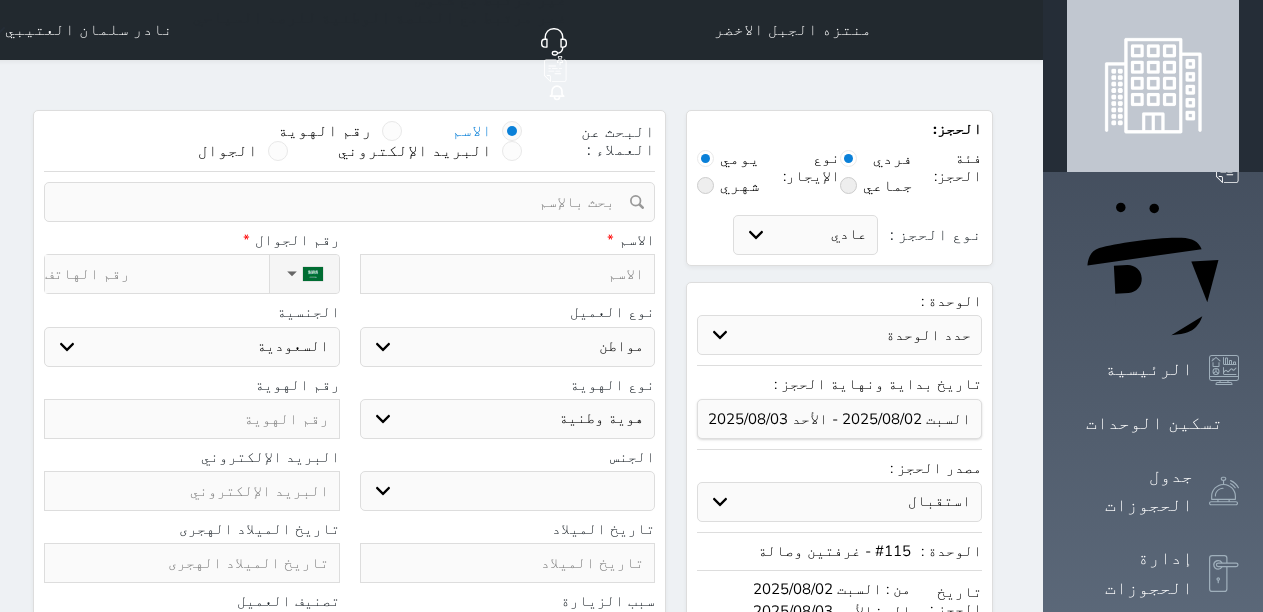 type on "ع" 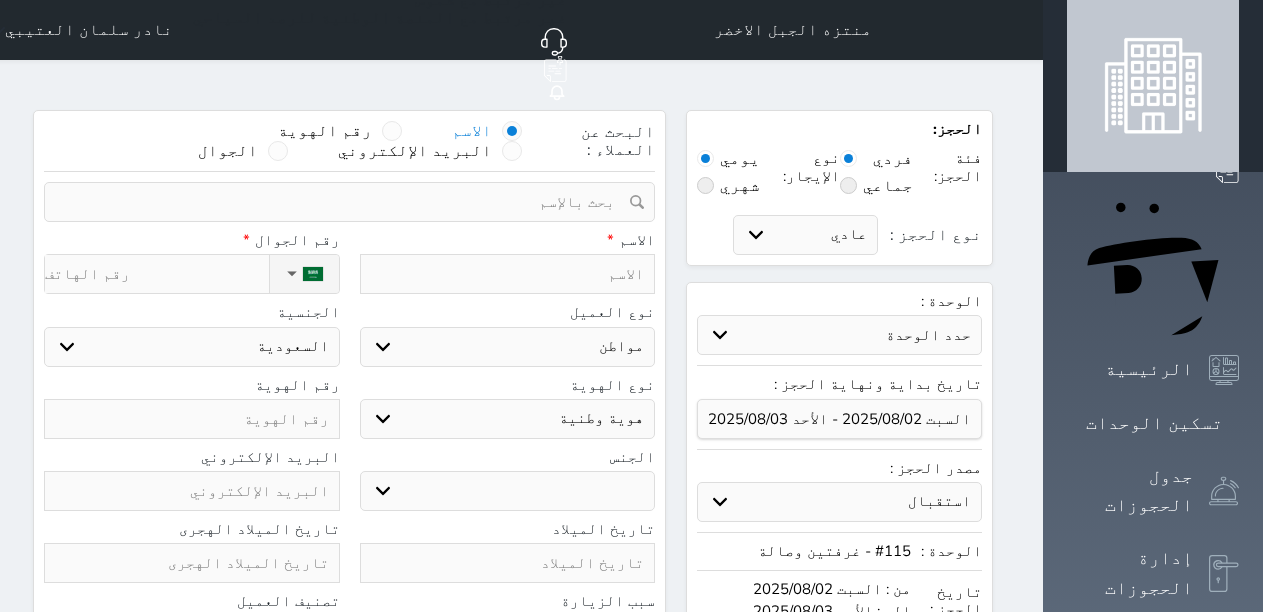 select 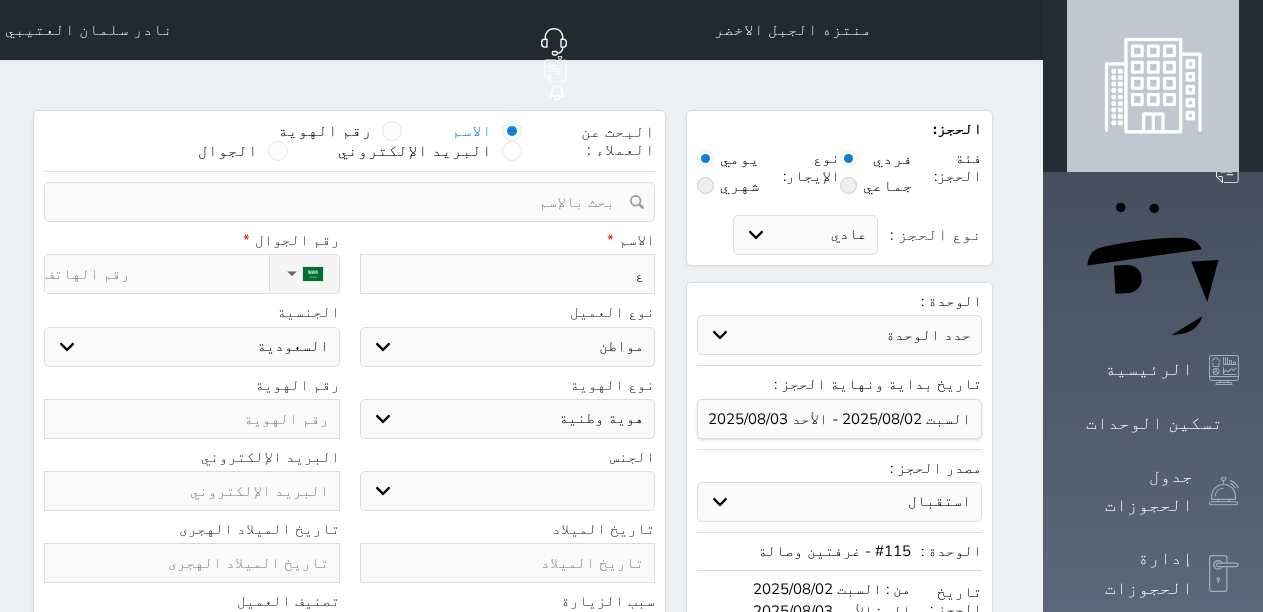 type on "عب" 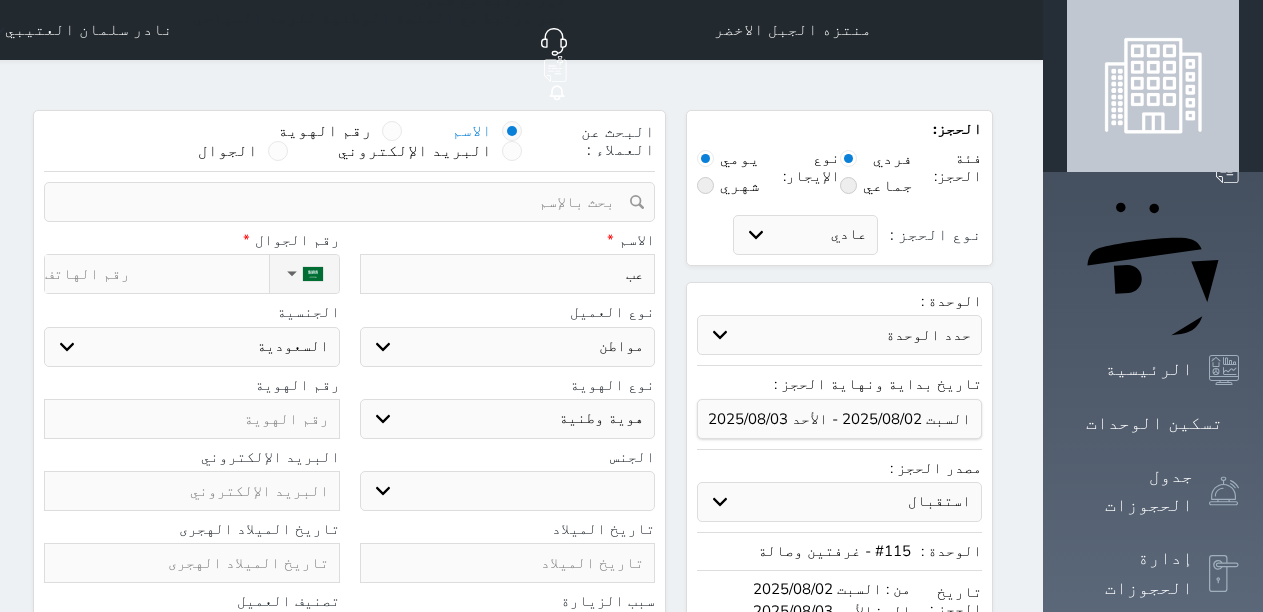 type on "عبد" 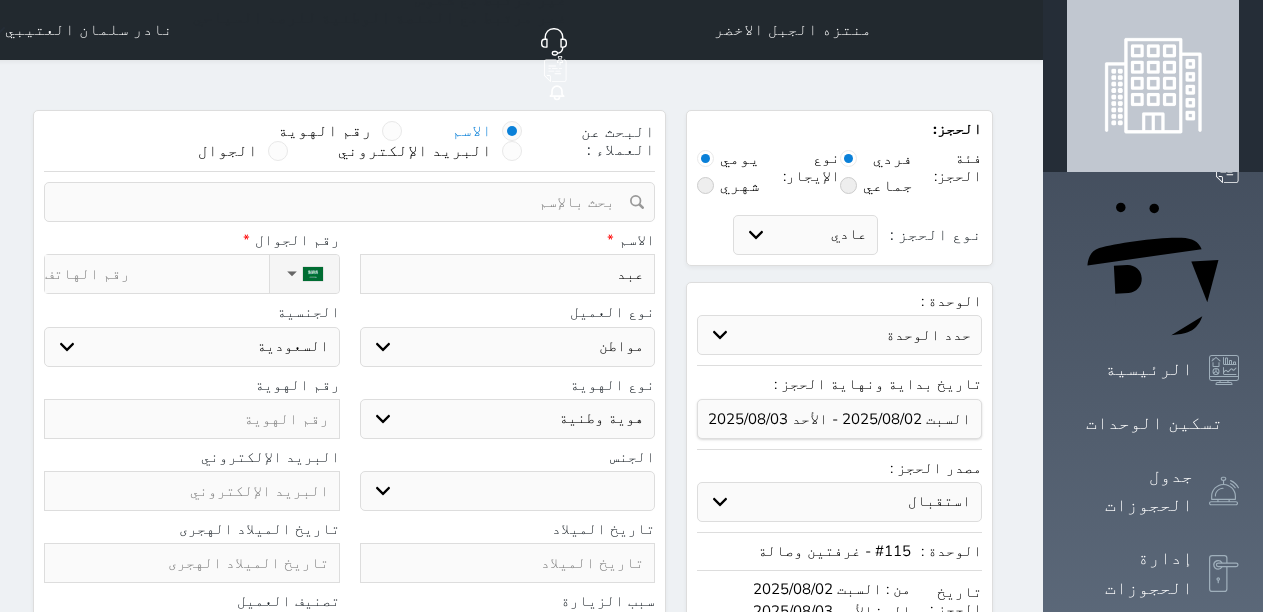 type on "عبد" 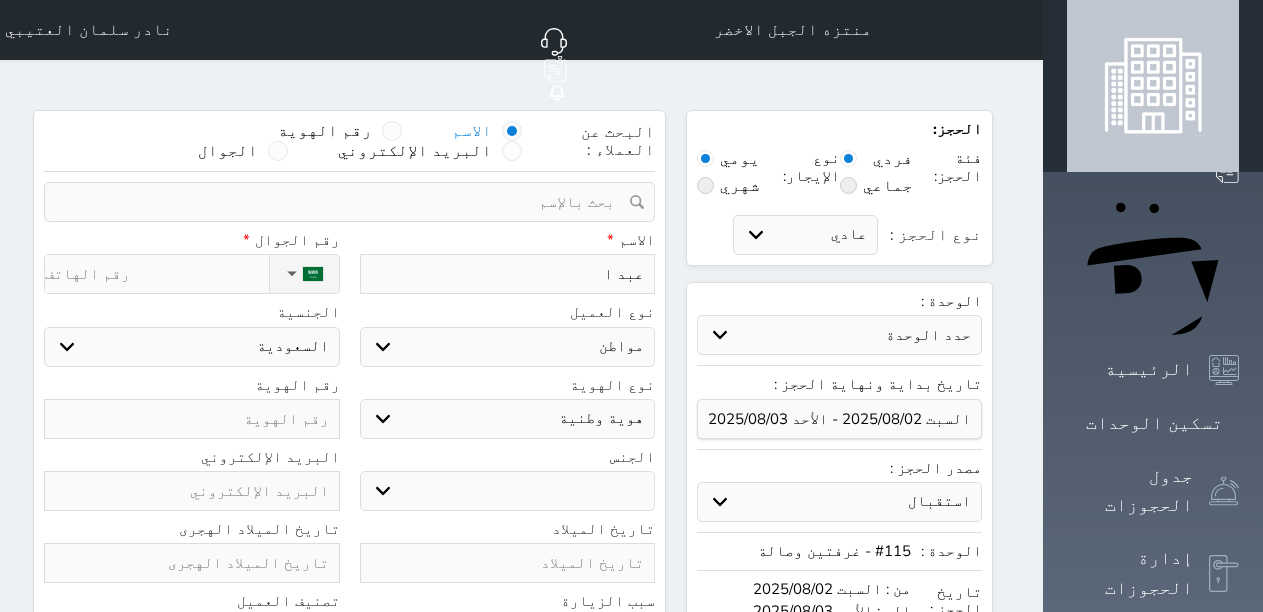 type on "[FIRST]" 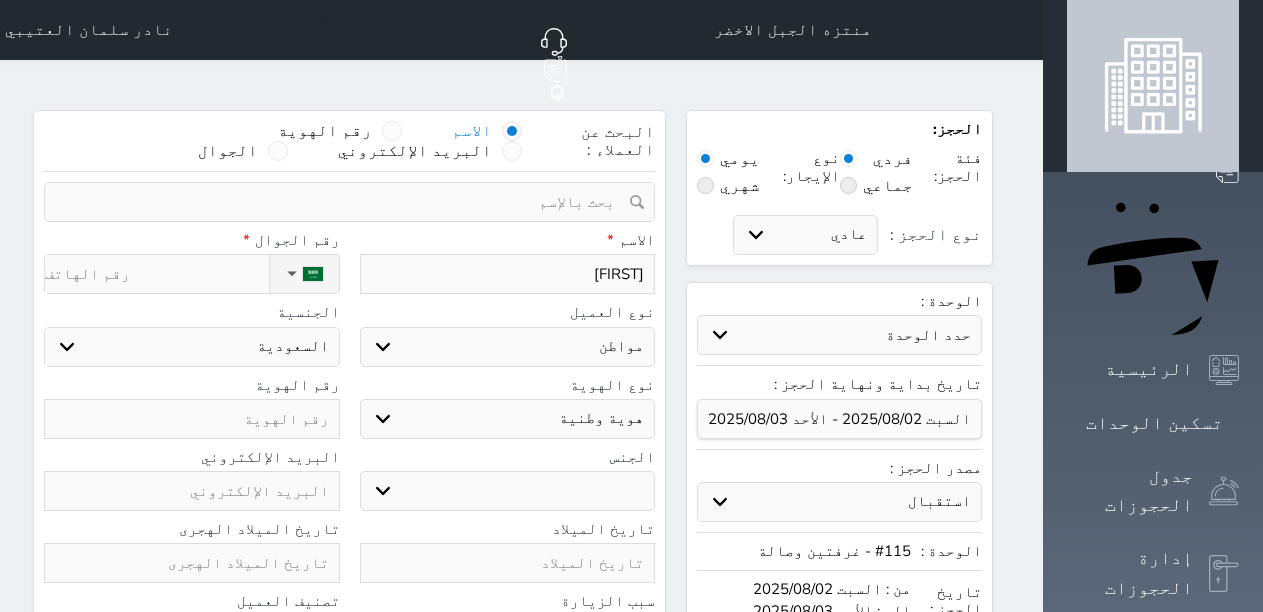type on "عبد الل" 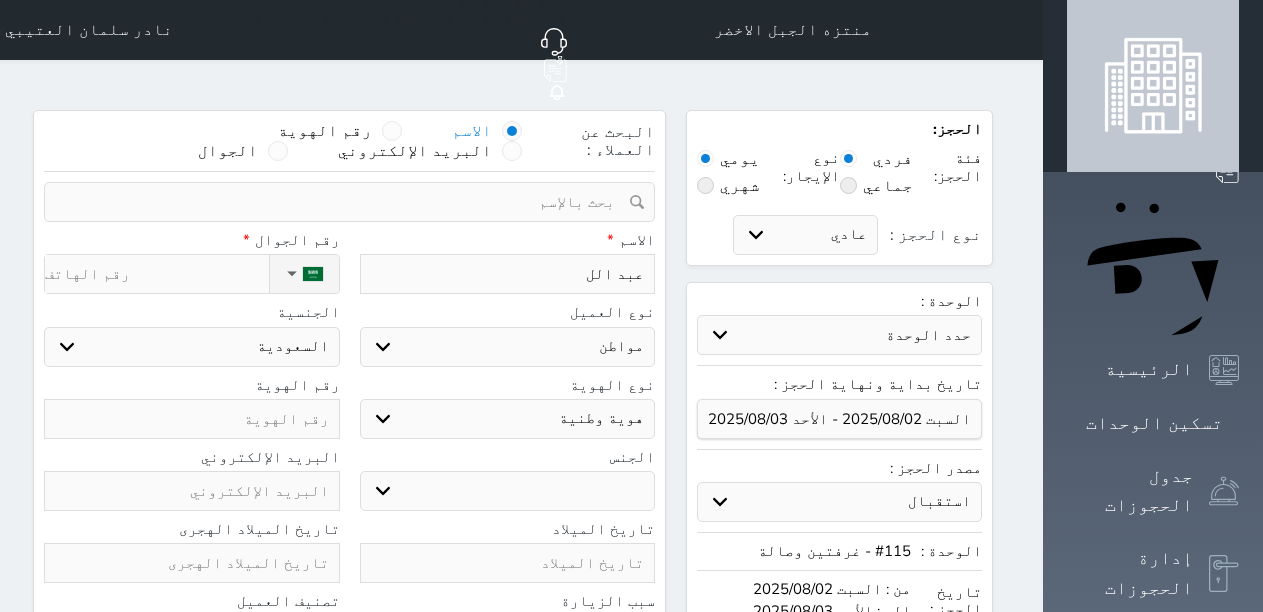 type on "[FIRST]" 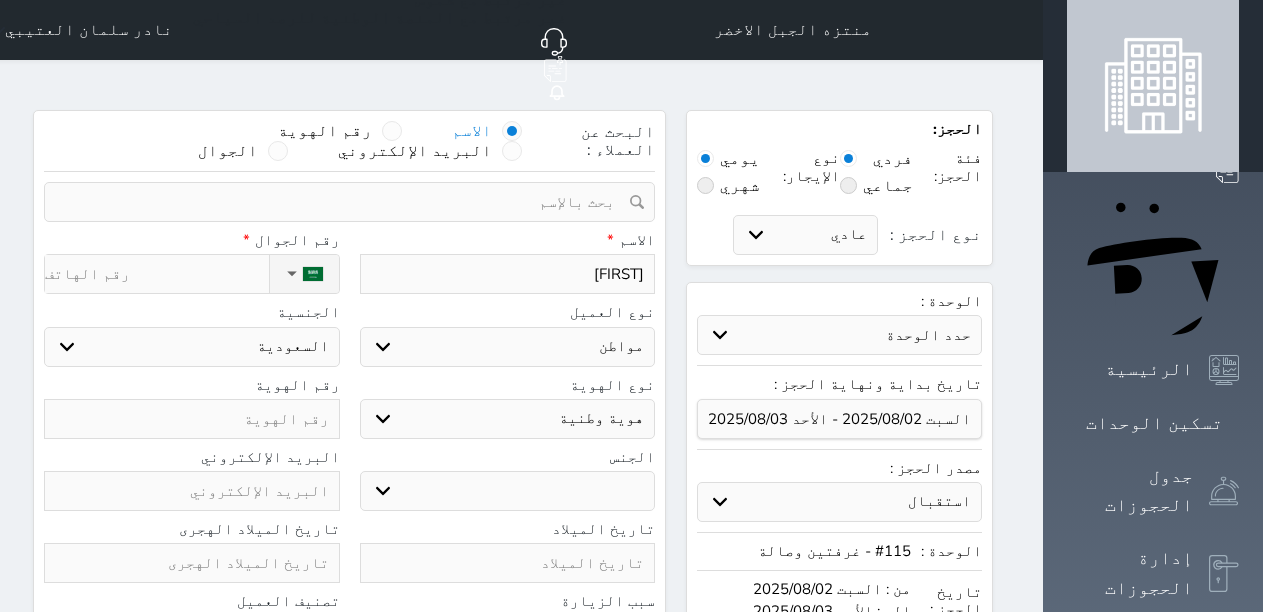 type on "[FIRST]" 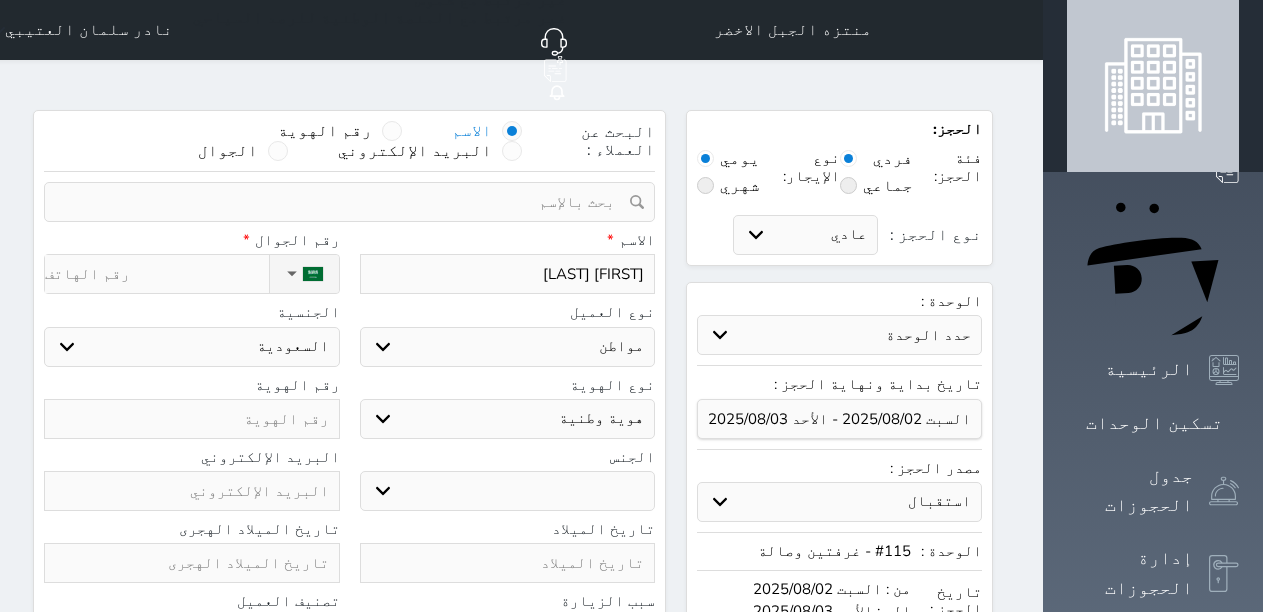 type on "[FIRST] [LAST]" 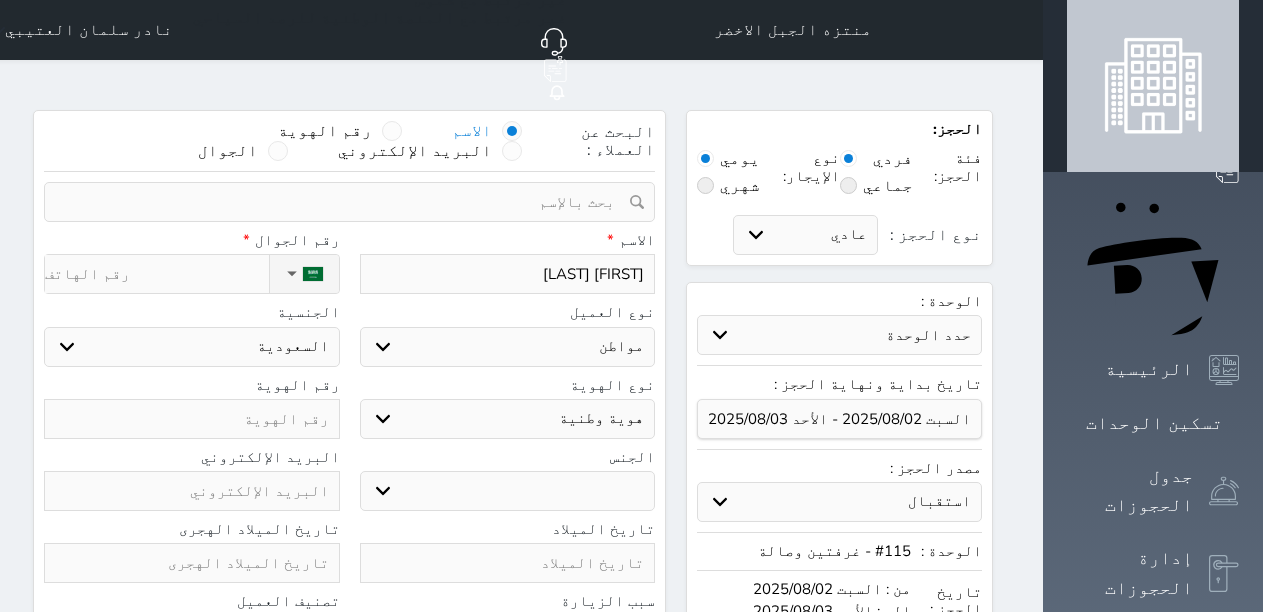 select 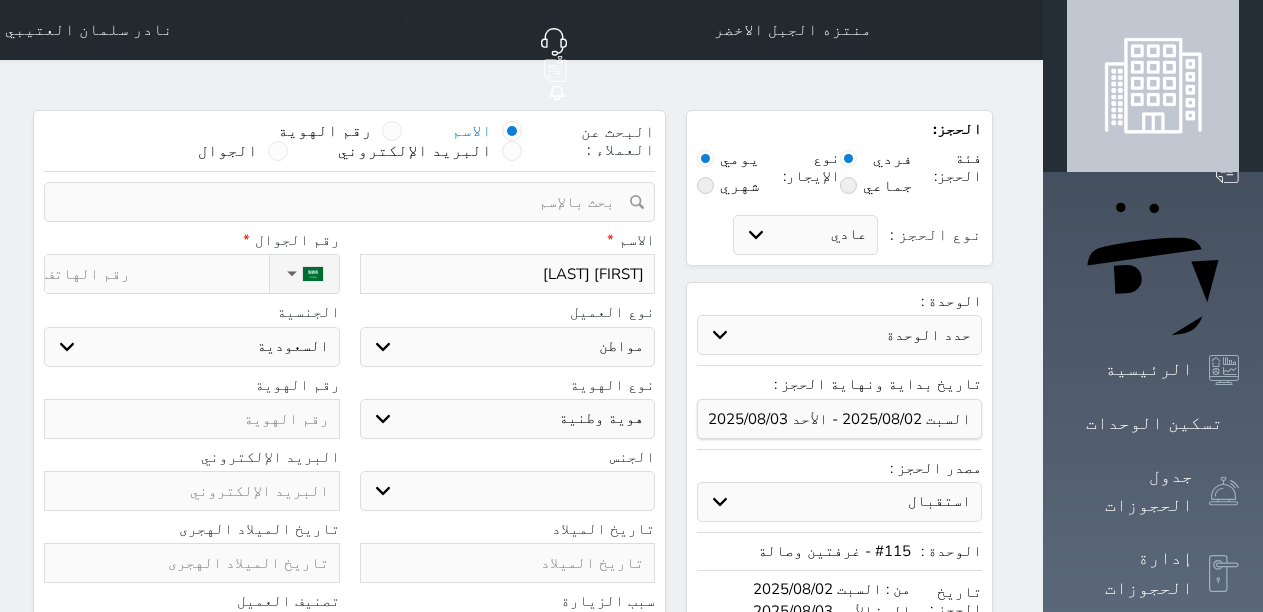 type on "[FIRST] [LAST]" 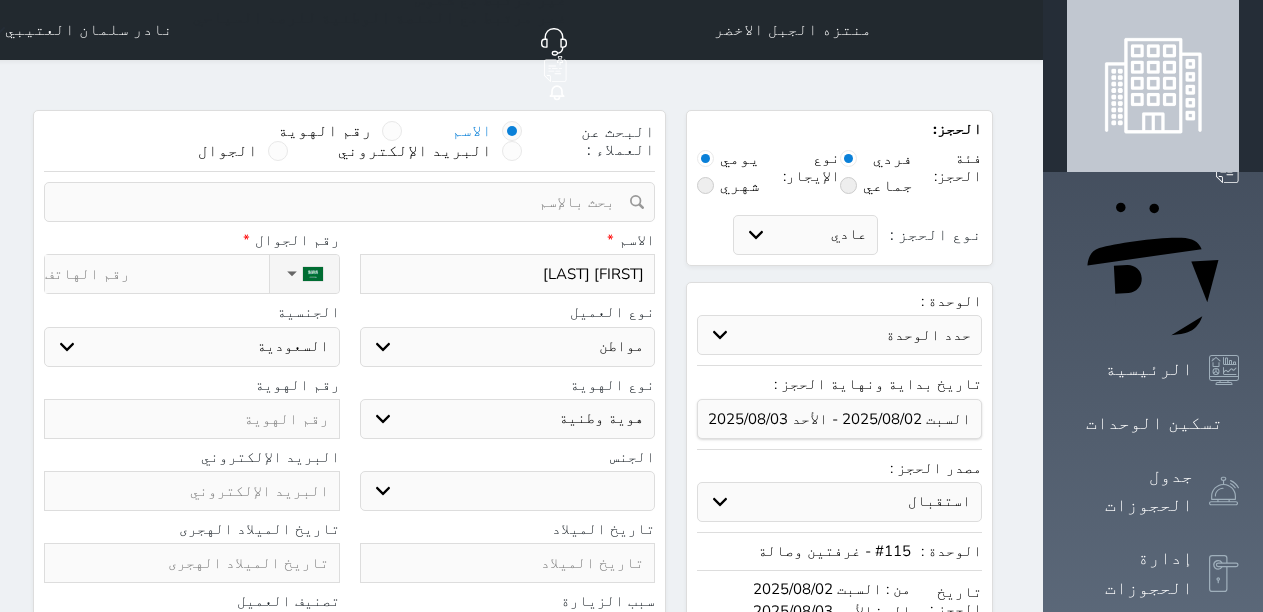 select 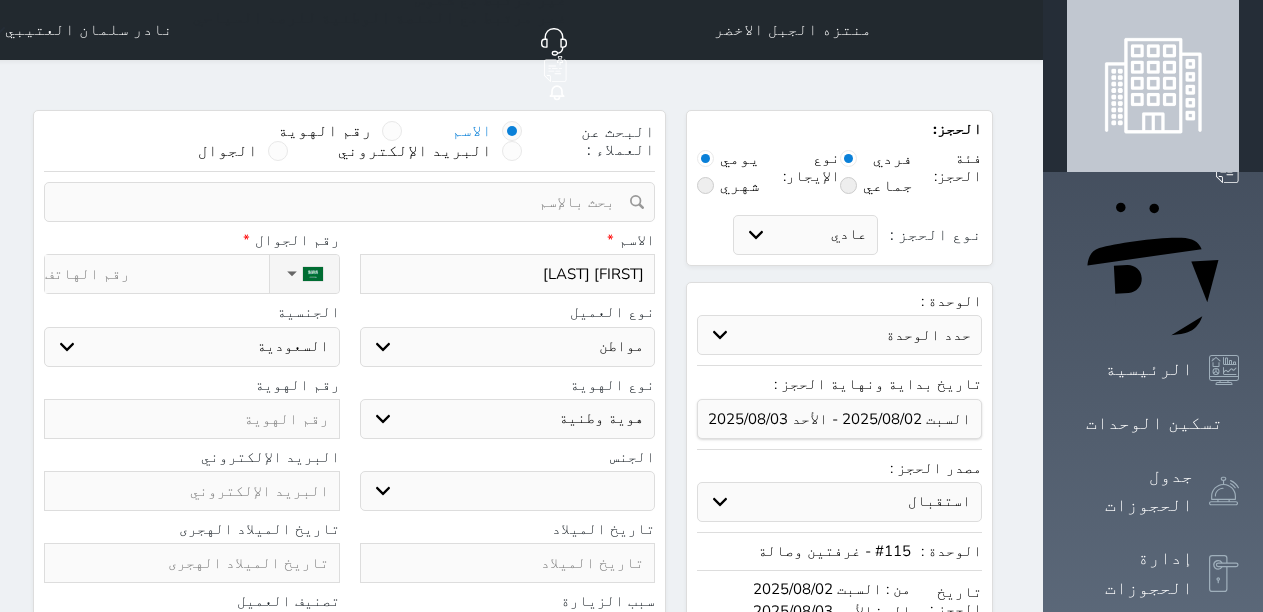 type on "[FIRST] [LAST] -" 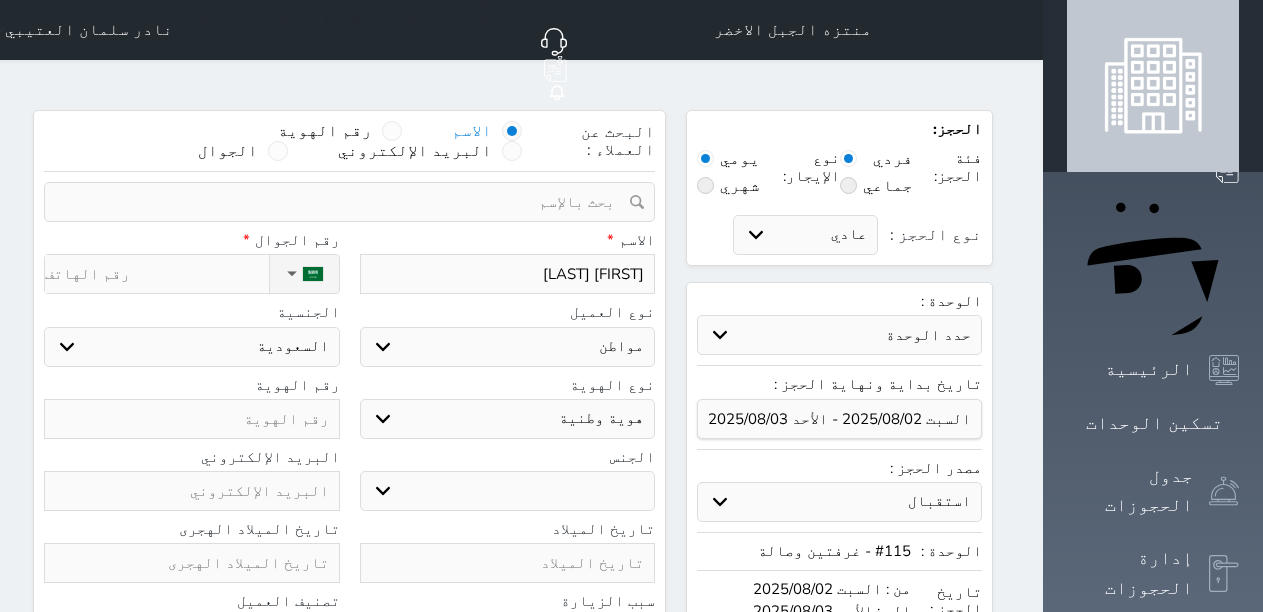 select 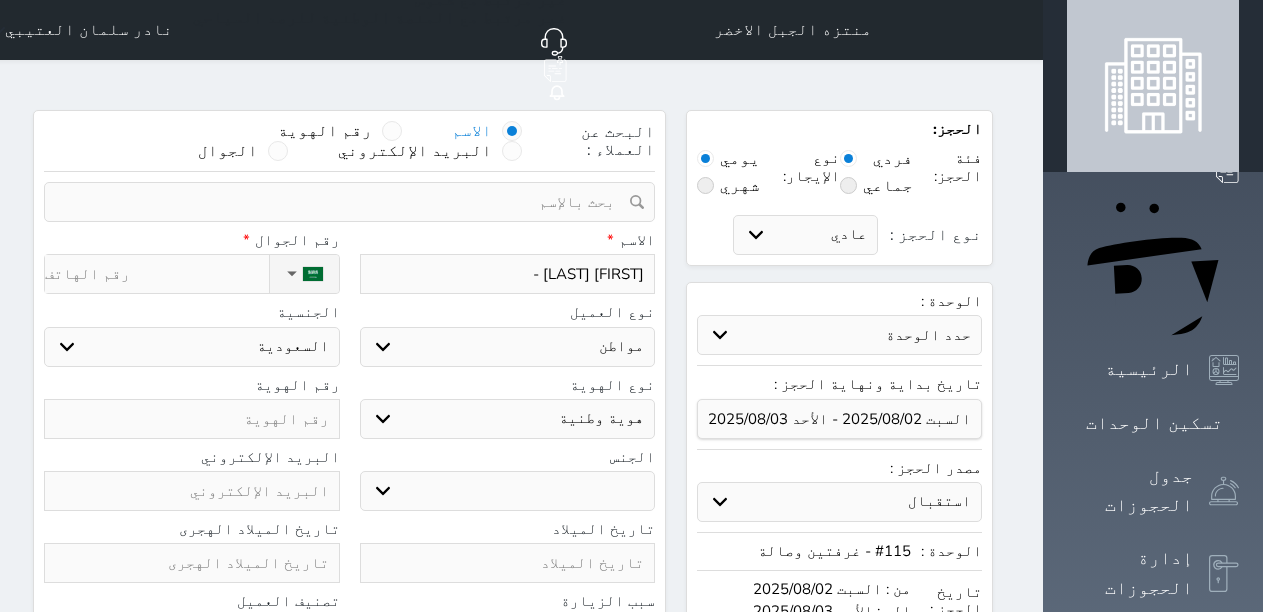 type on "[FIRST] [LAST] -" 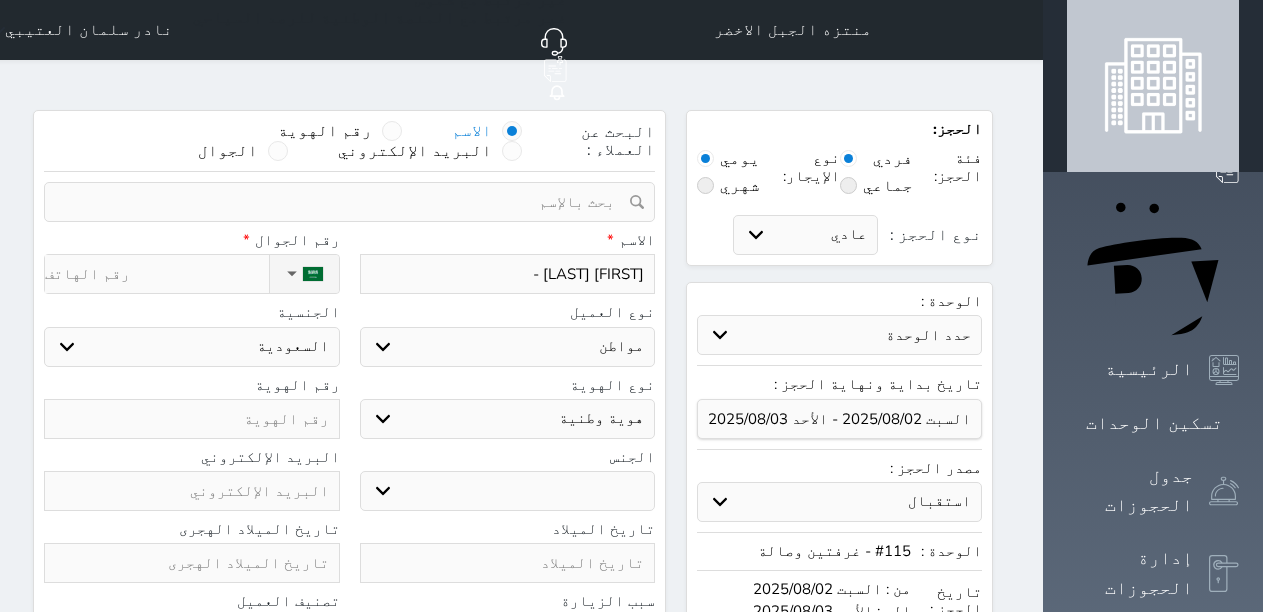 type on "[FIRST] [LAST] --1" 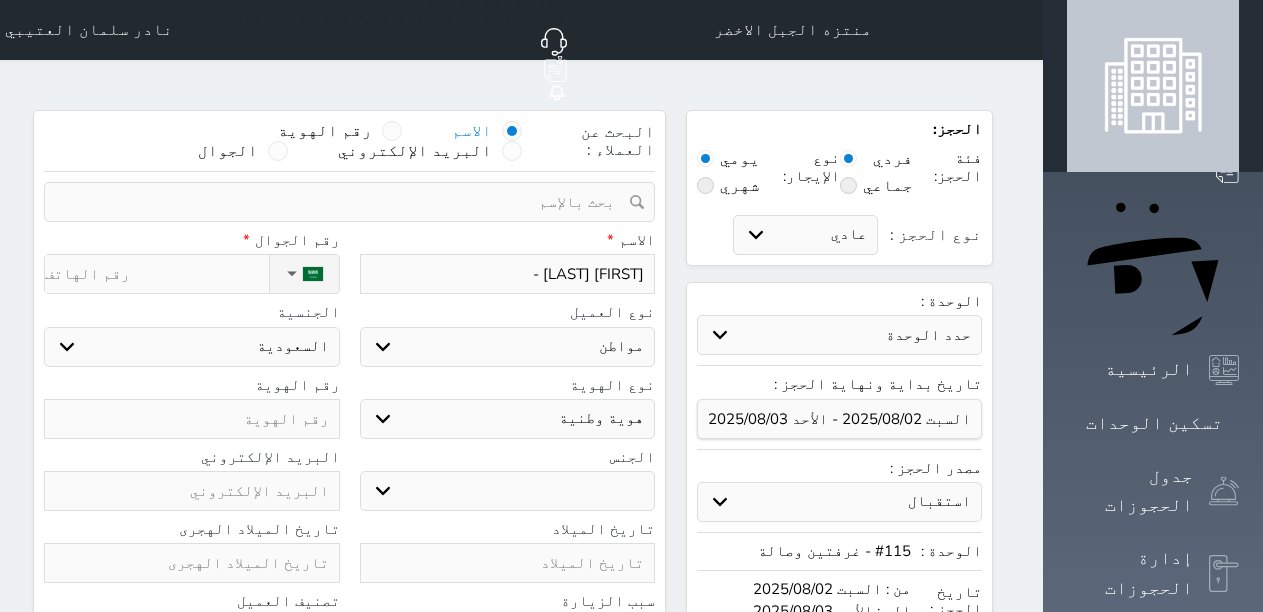 select 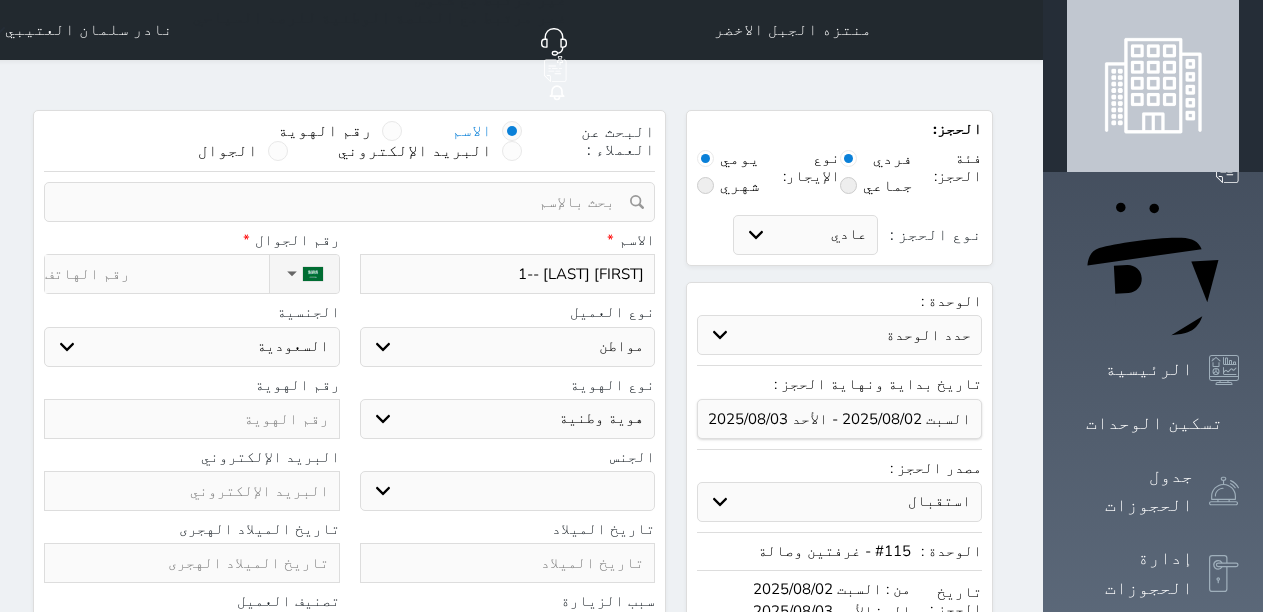 type on "[FIRST] [LAST] --11" 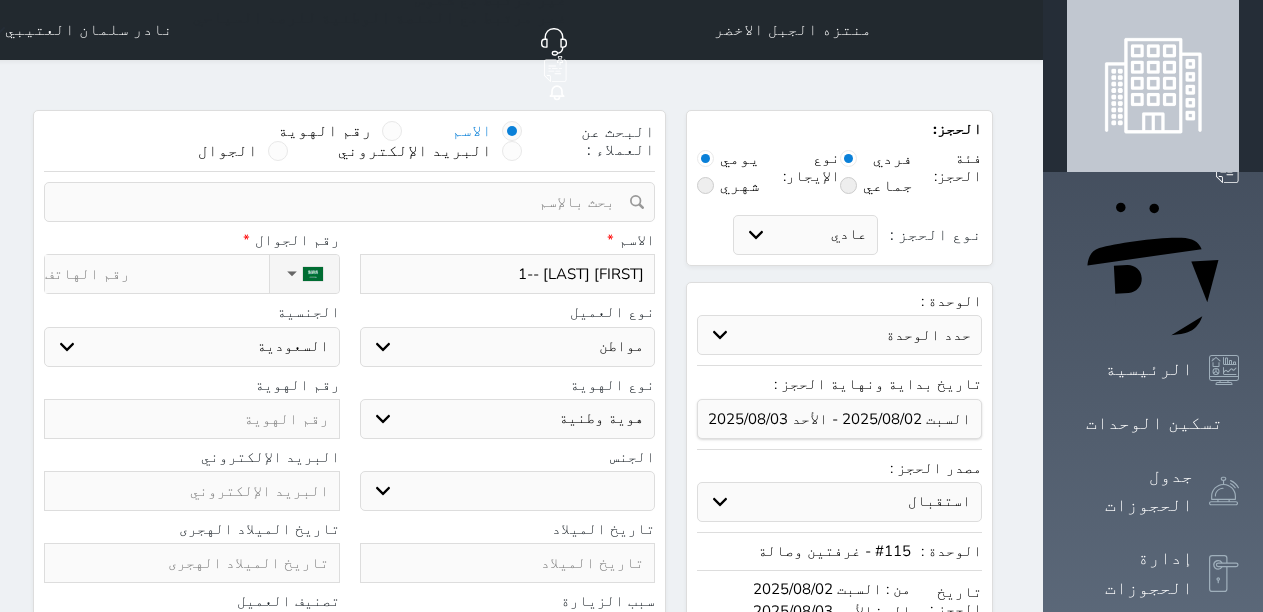 select 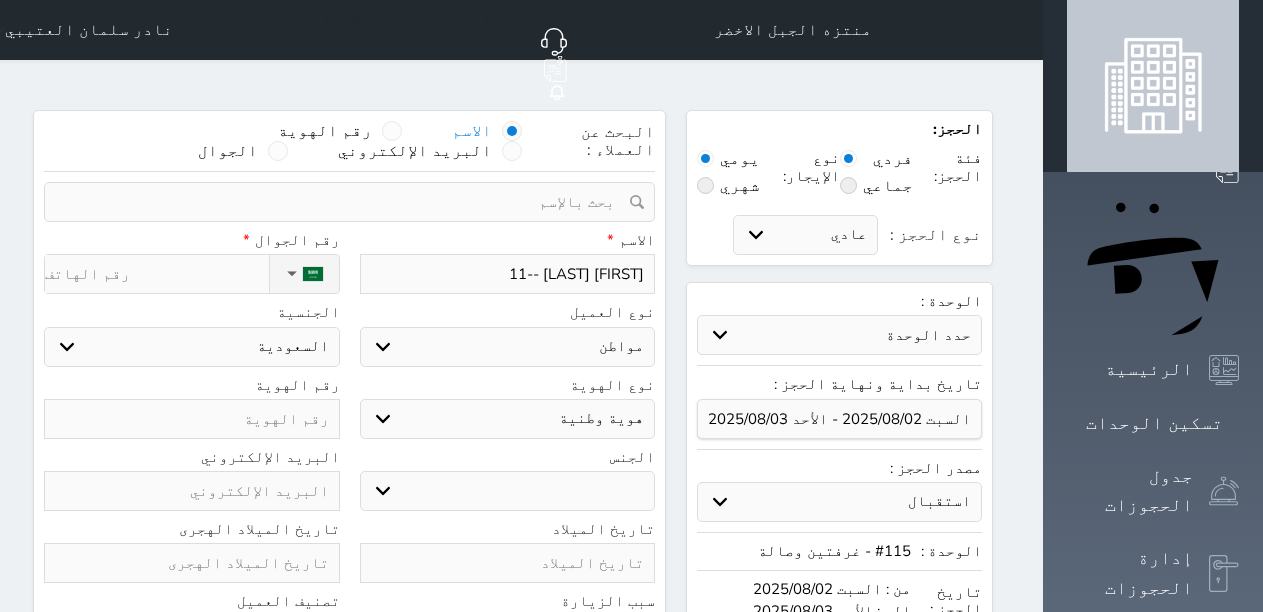 type on "[FIRST] [LAST] --119" 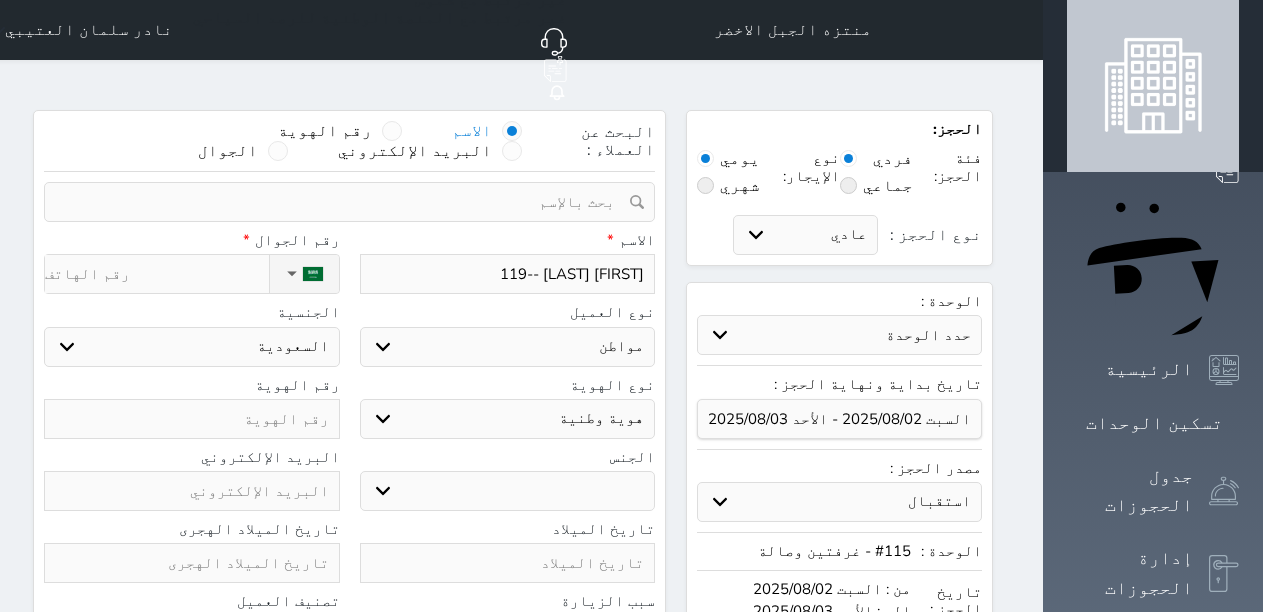 type on "[FIRST] [LAST] --119-" 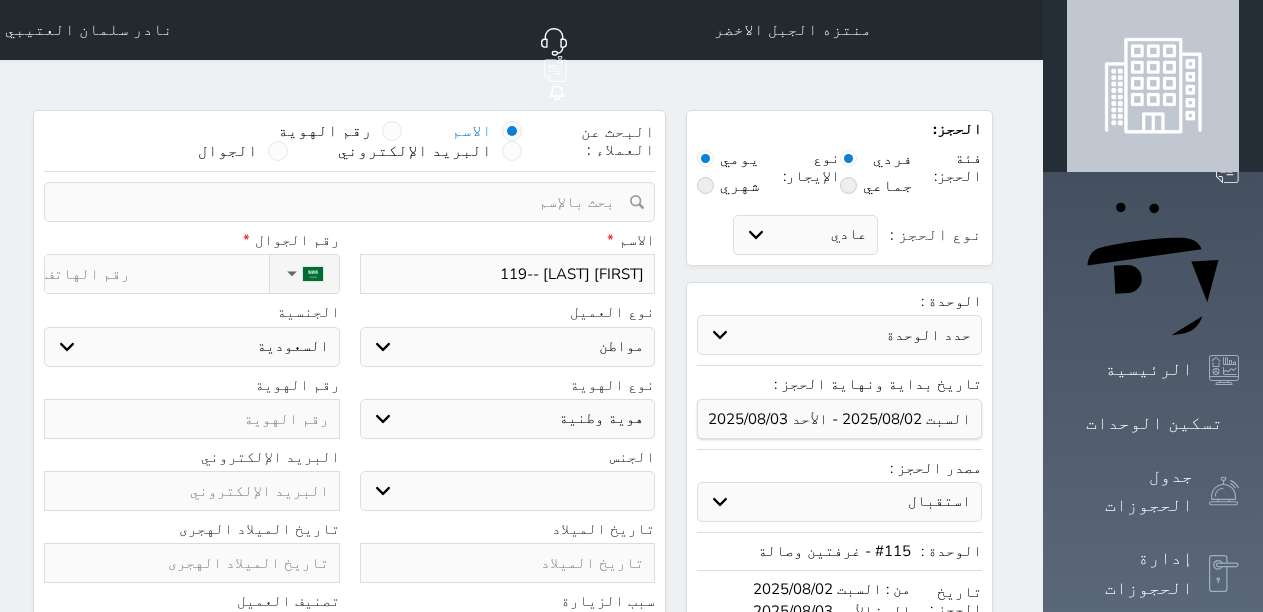 select 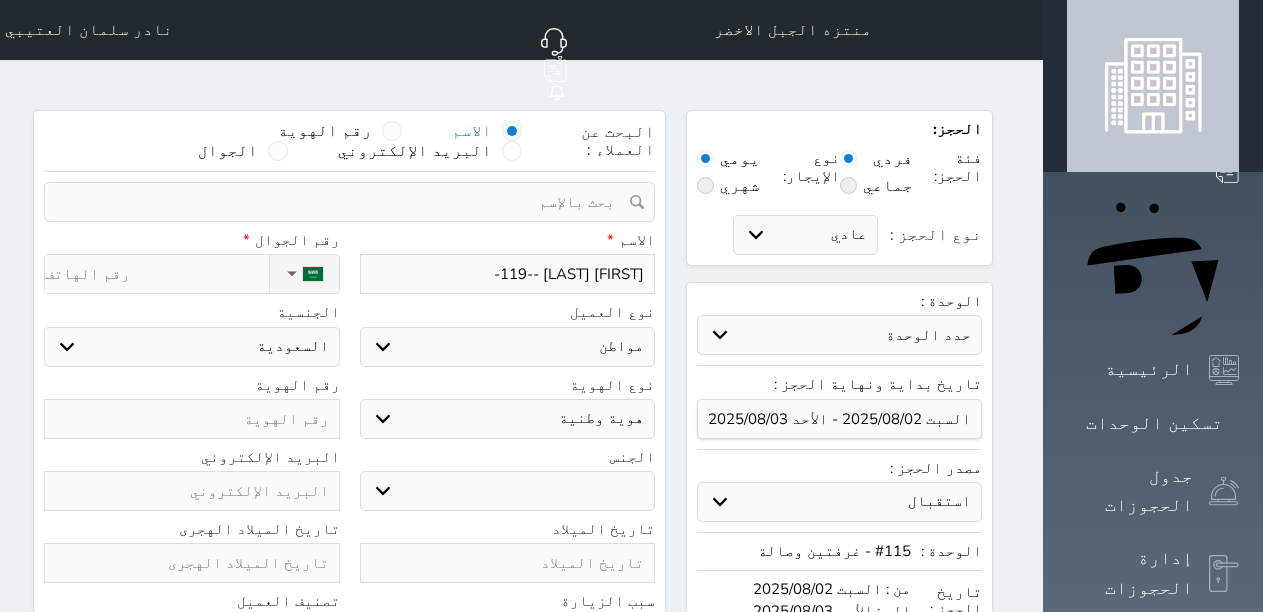 type on "[FIRST] [LAST] --119--" 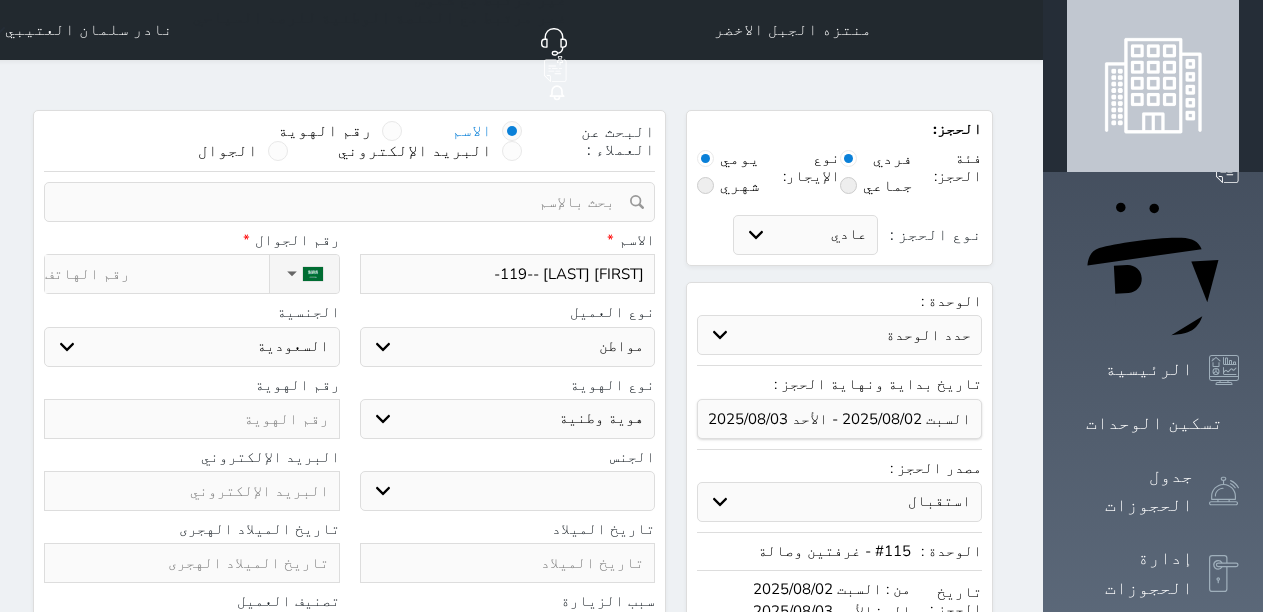 select 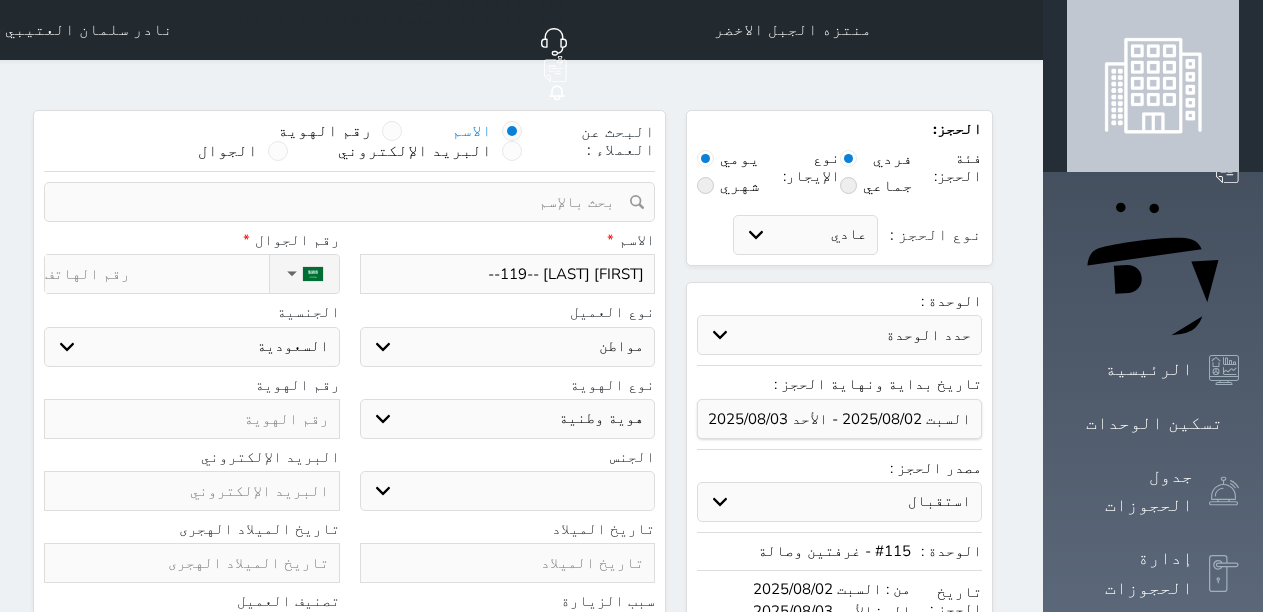 type on "[FIRST] [LAST] --119--" 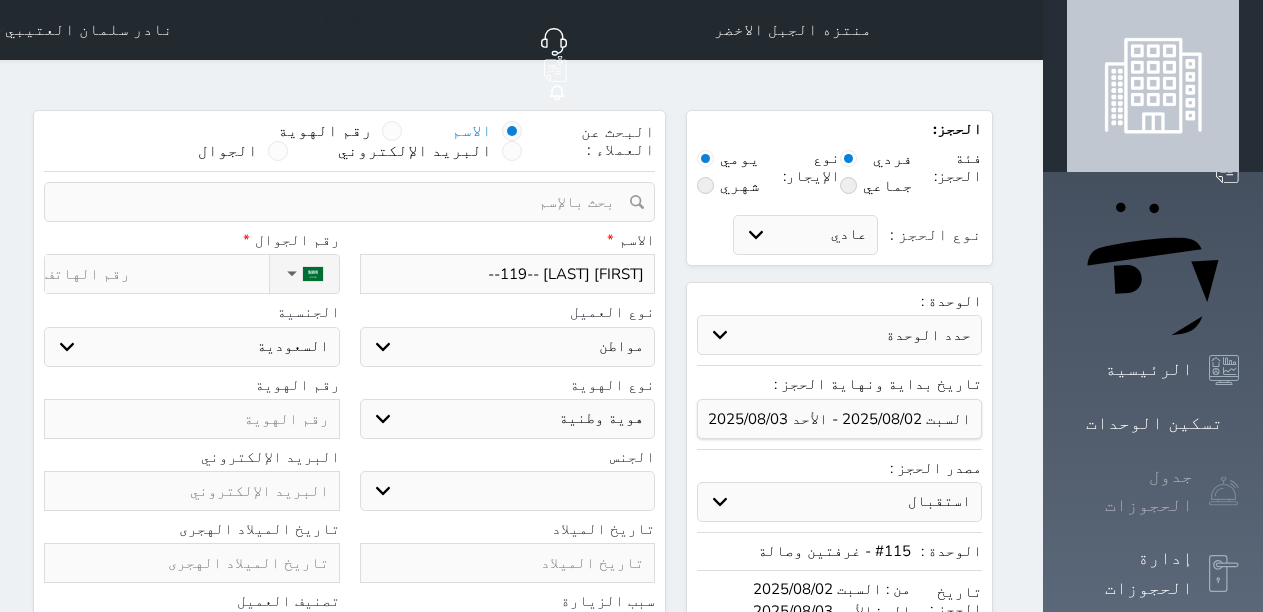 type on "0" 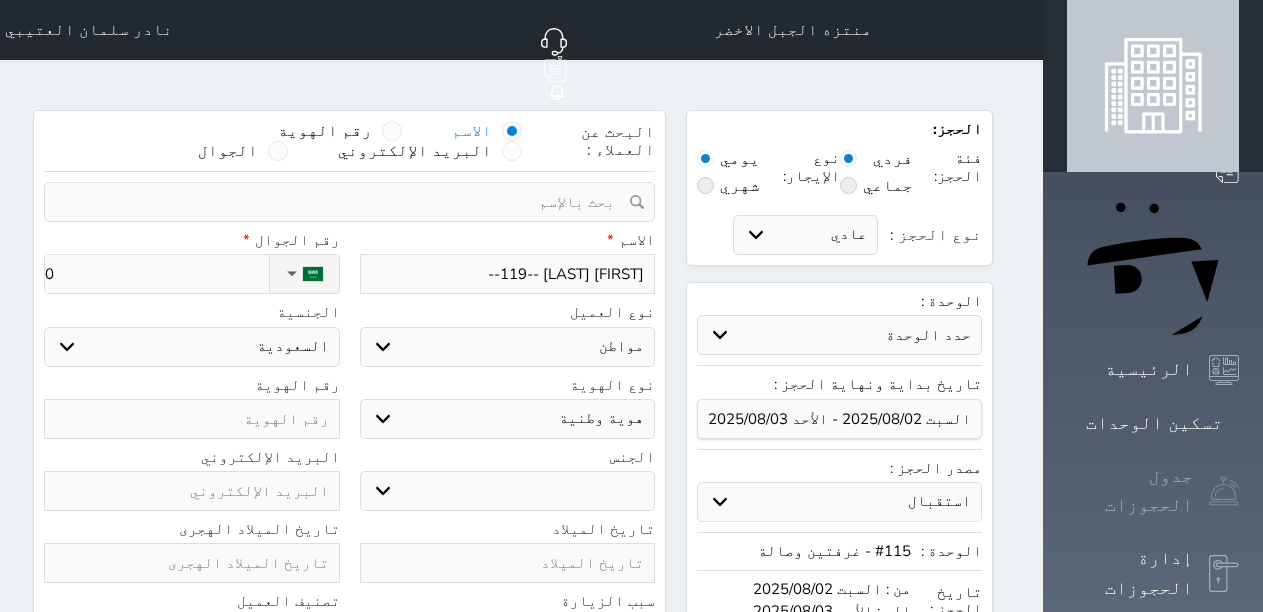select 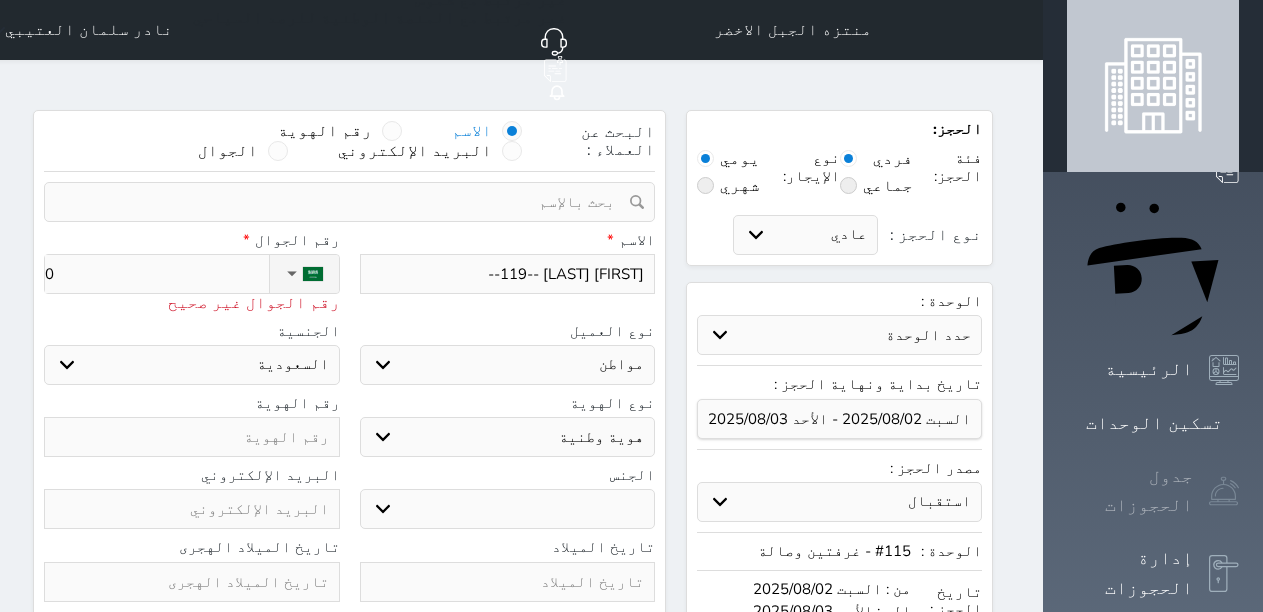type on "05" 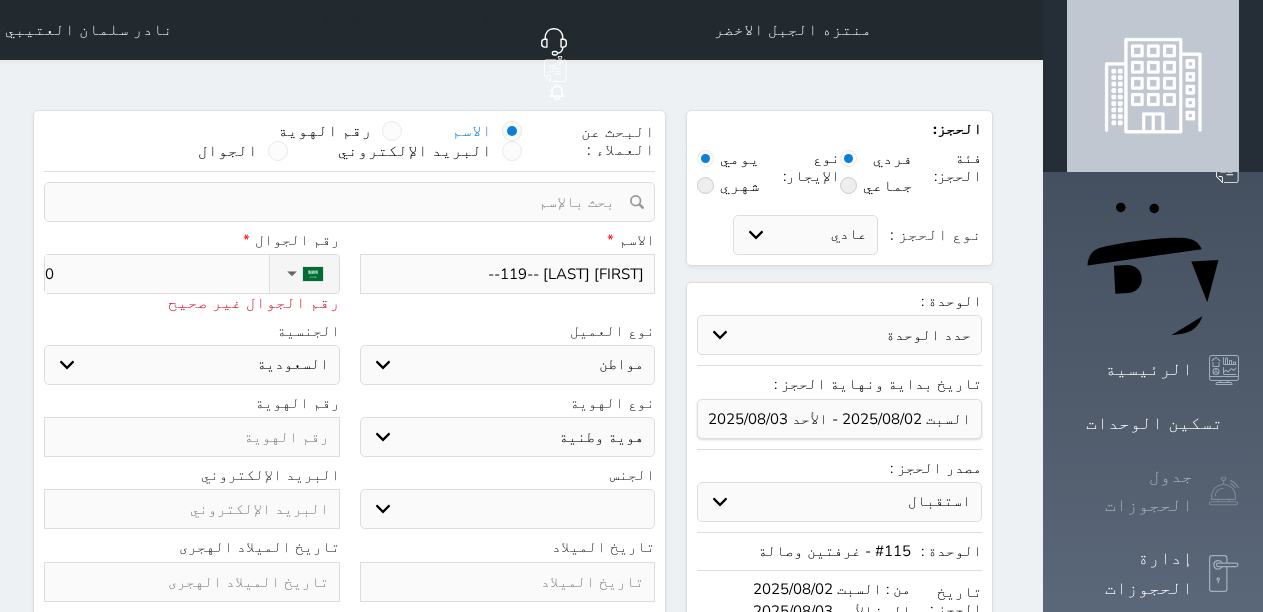 select 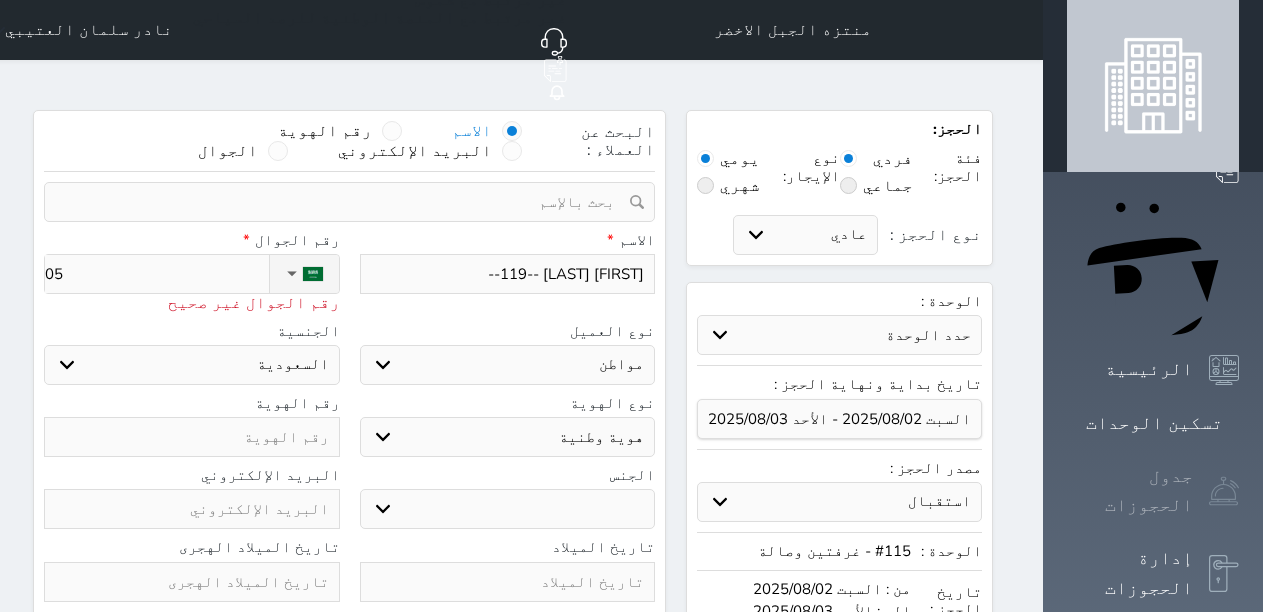 type on "053" 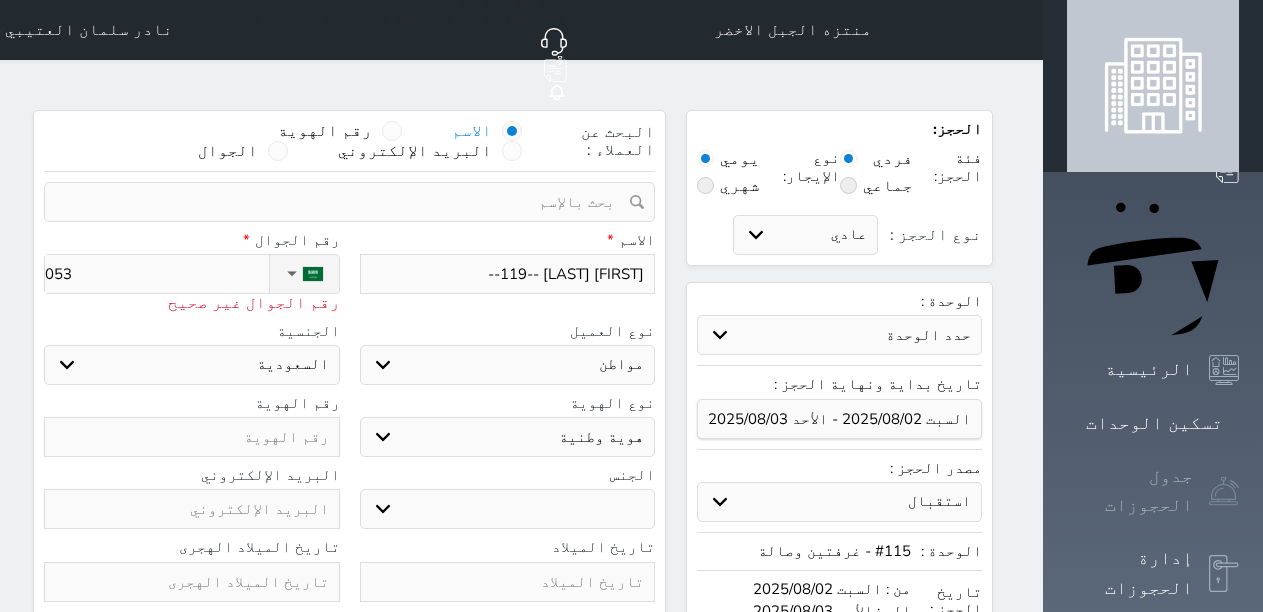 type on "0531" 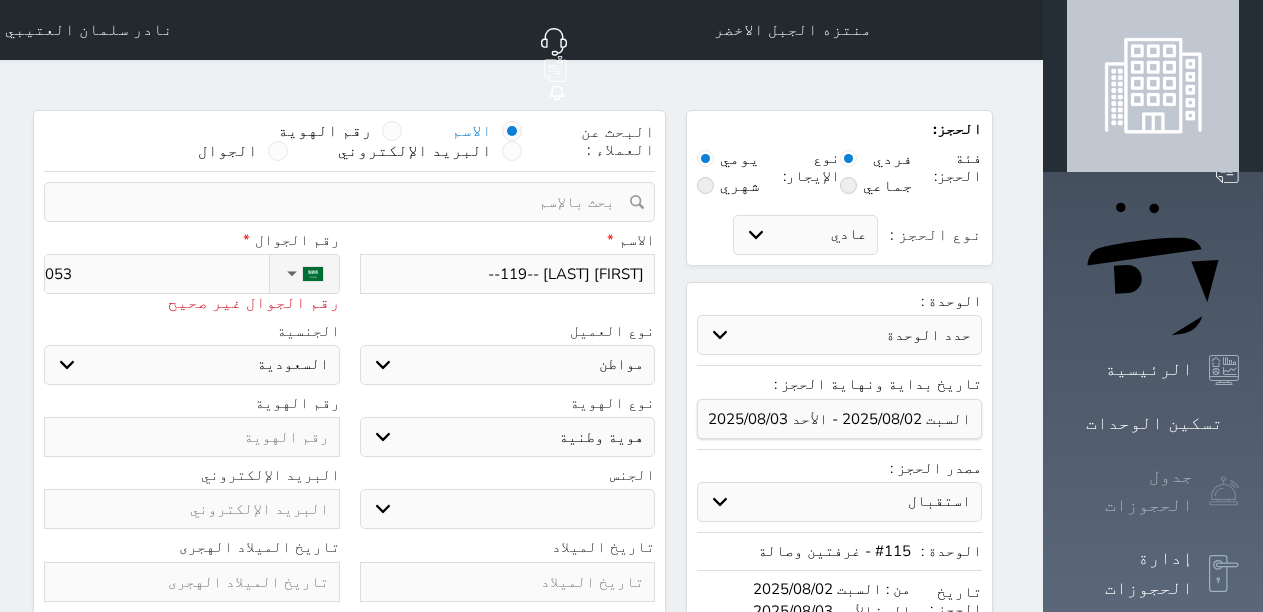 select 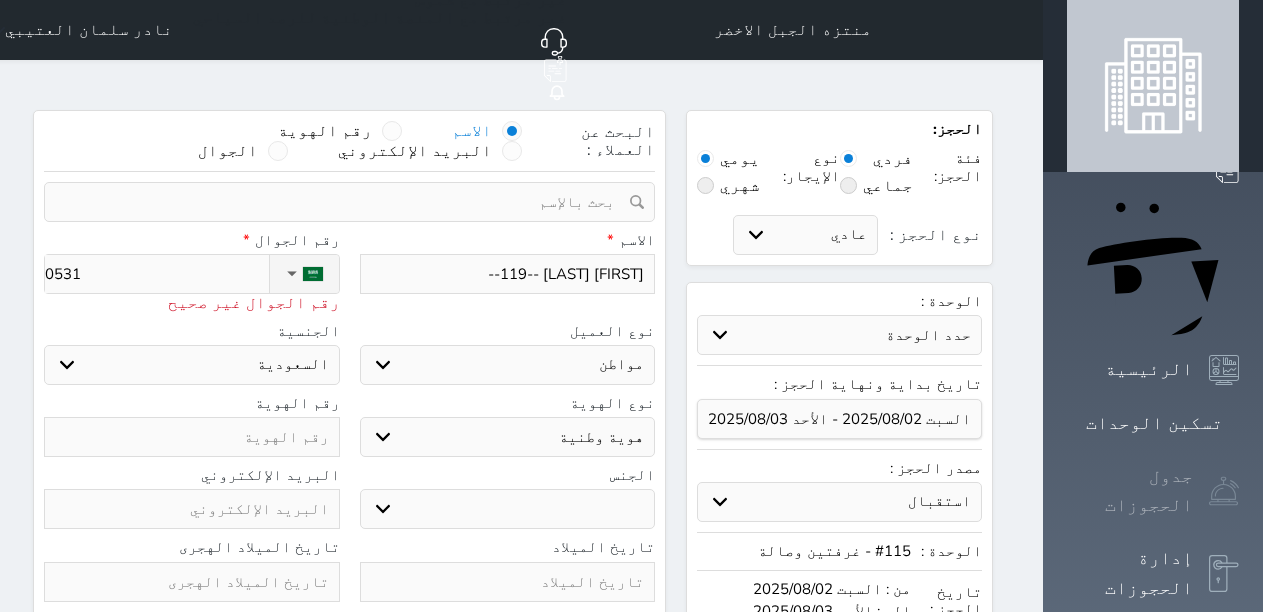 type on "[NUMBER]" 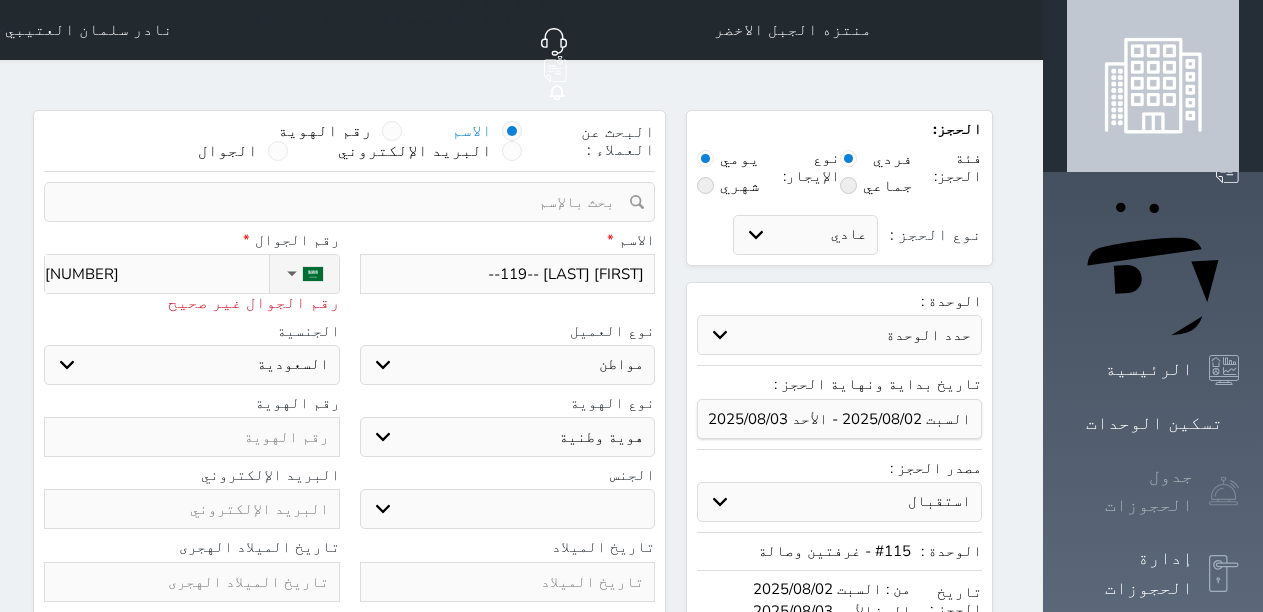 type on "[NUMBER]" 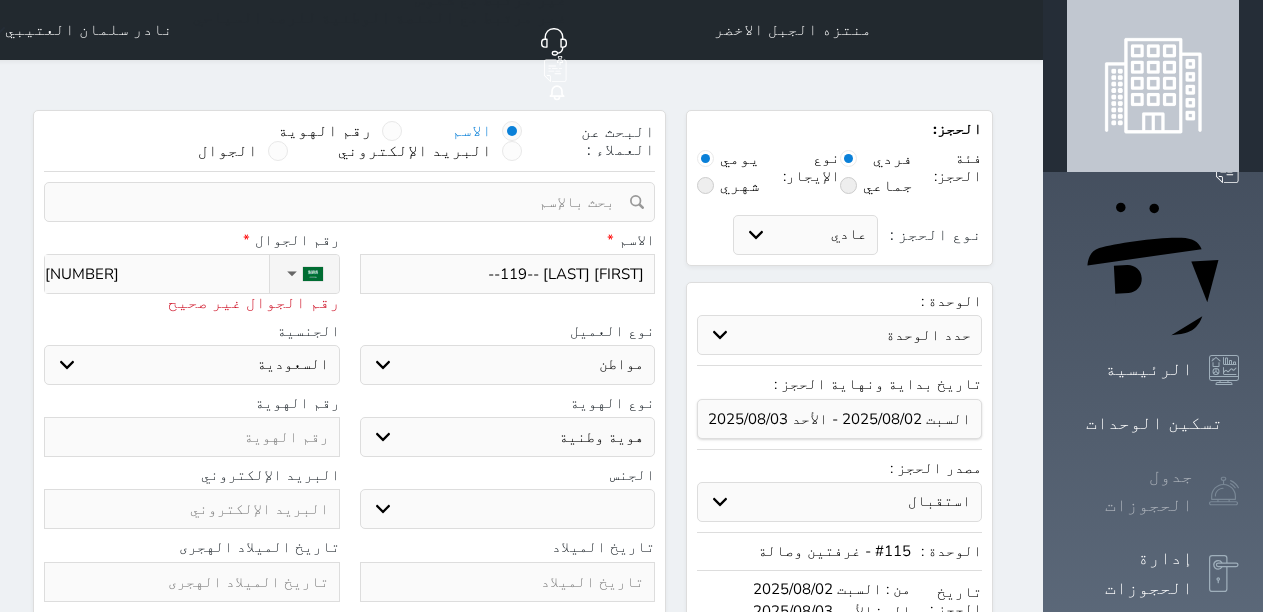 type on "[NUMBER]" 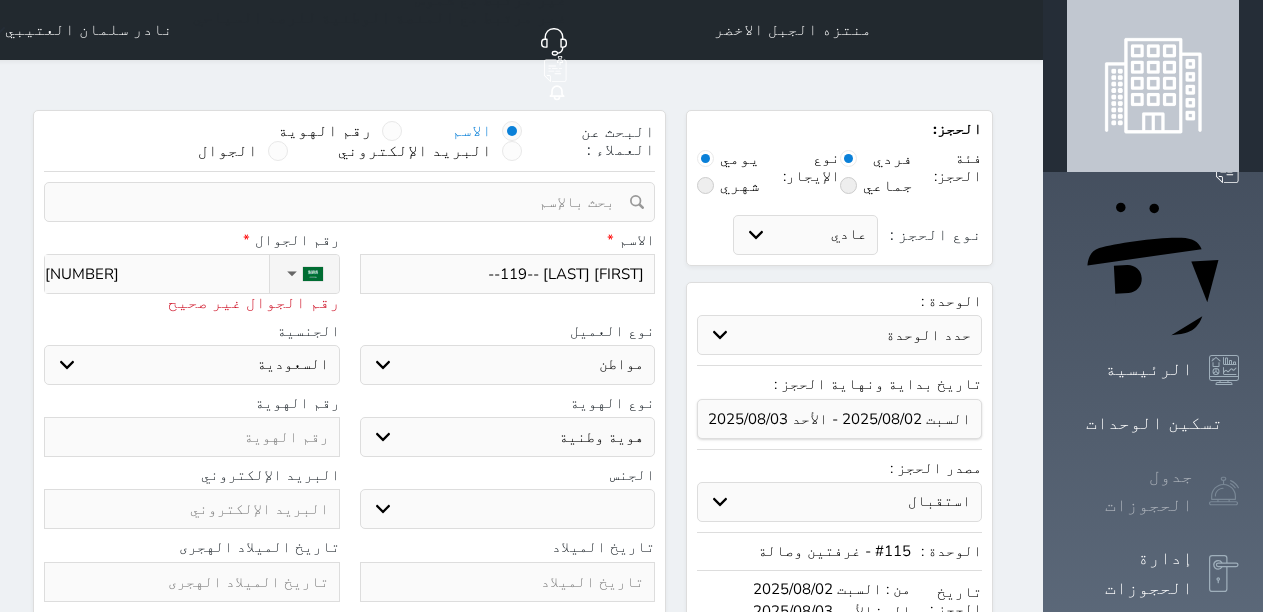 select 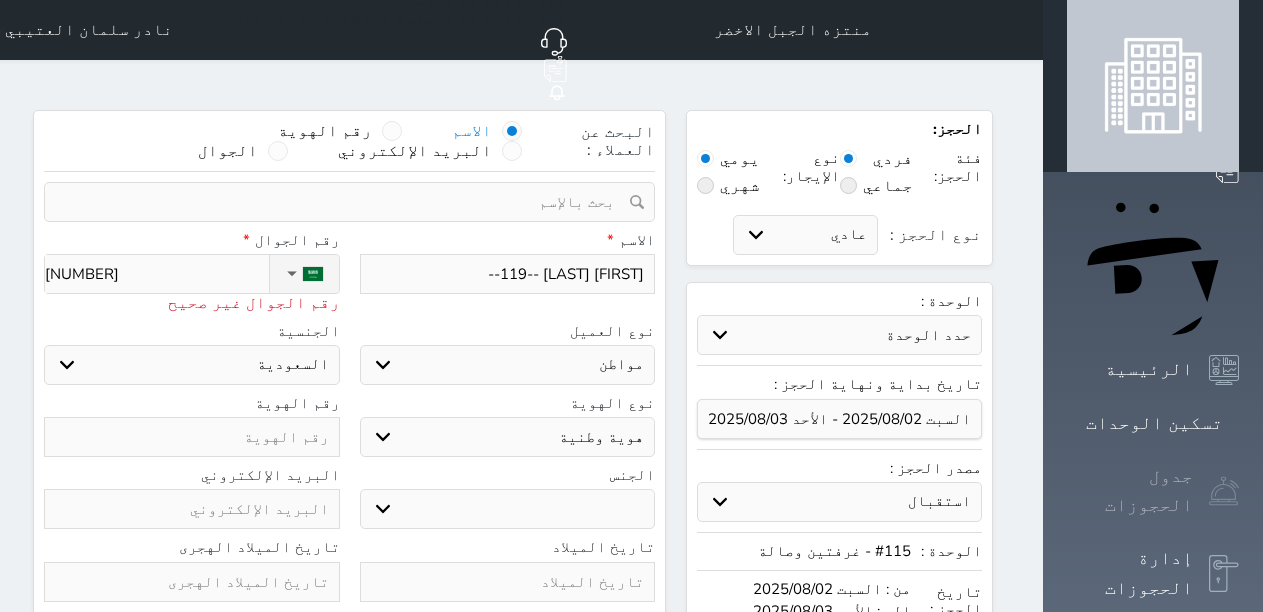 type on "[NUMBER]" 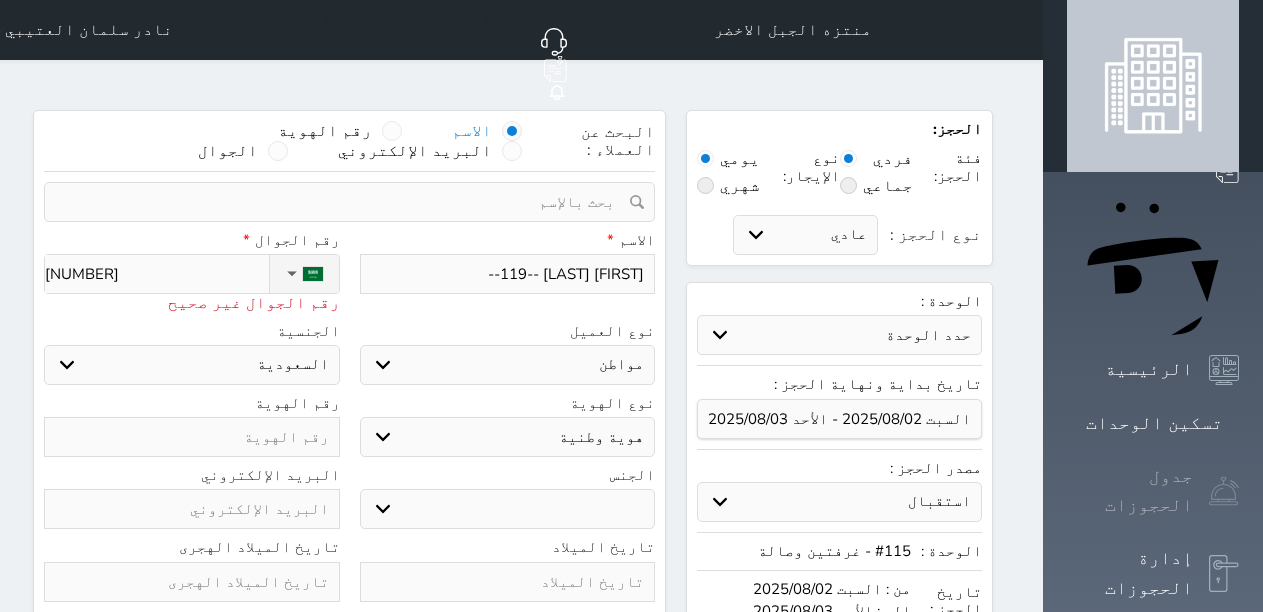 select 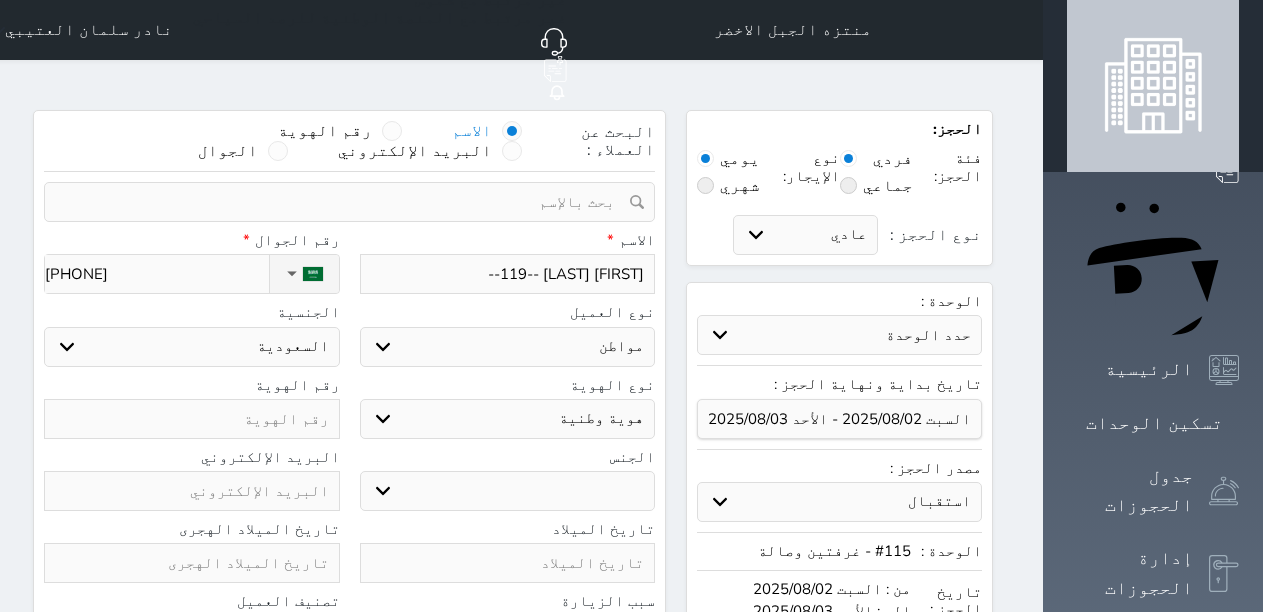 type on "[PHONE]" 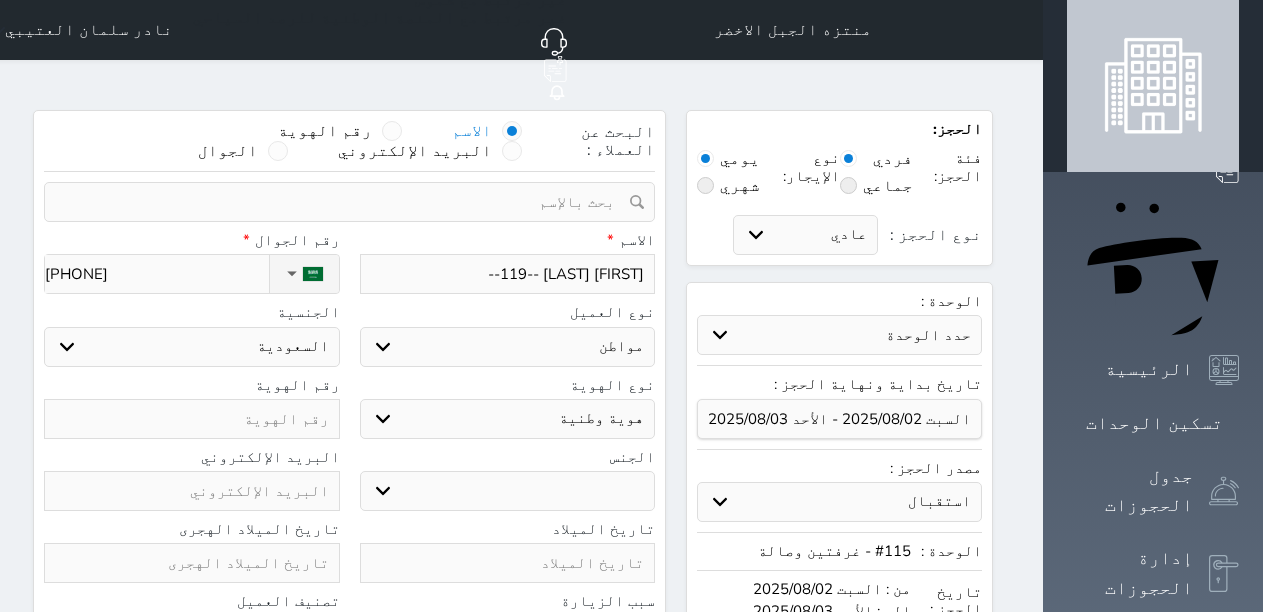type on "1" 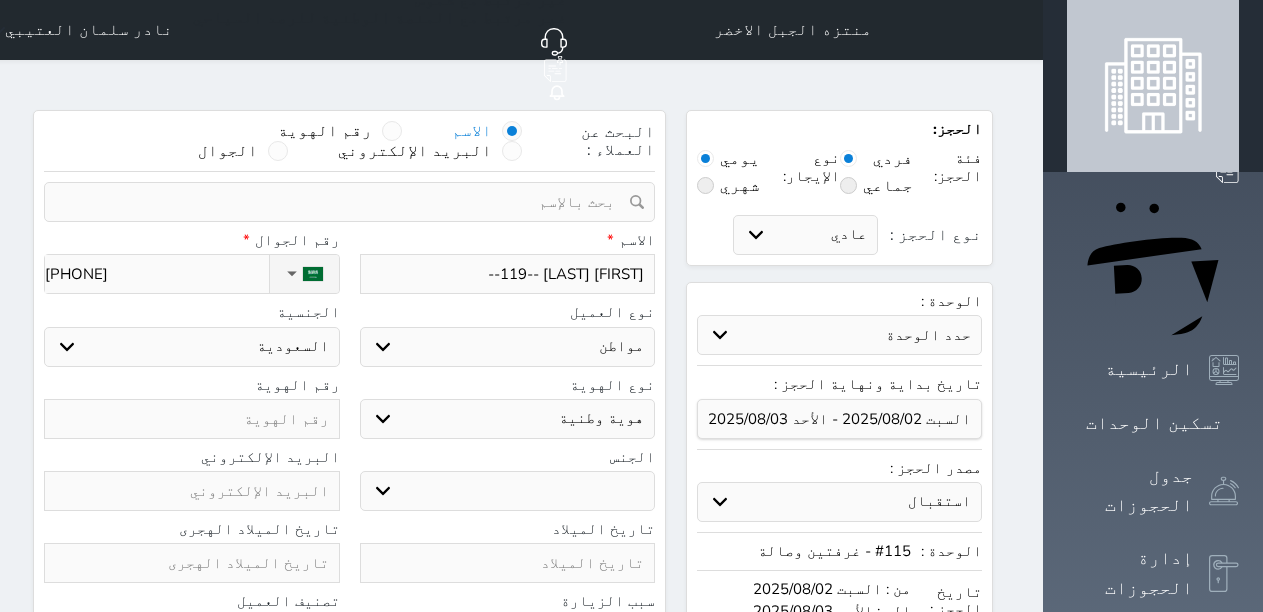 select 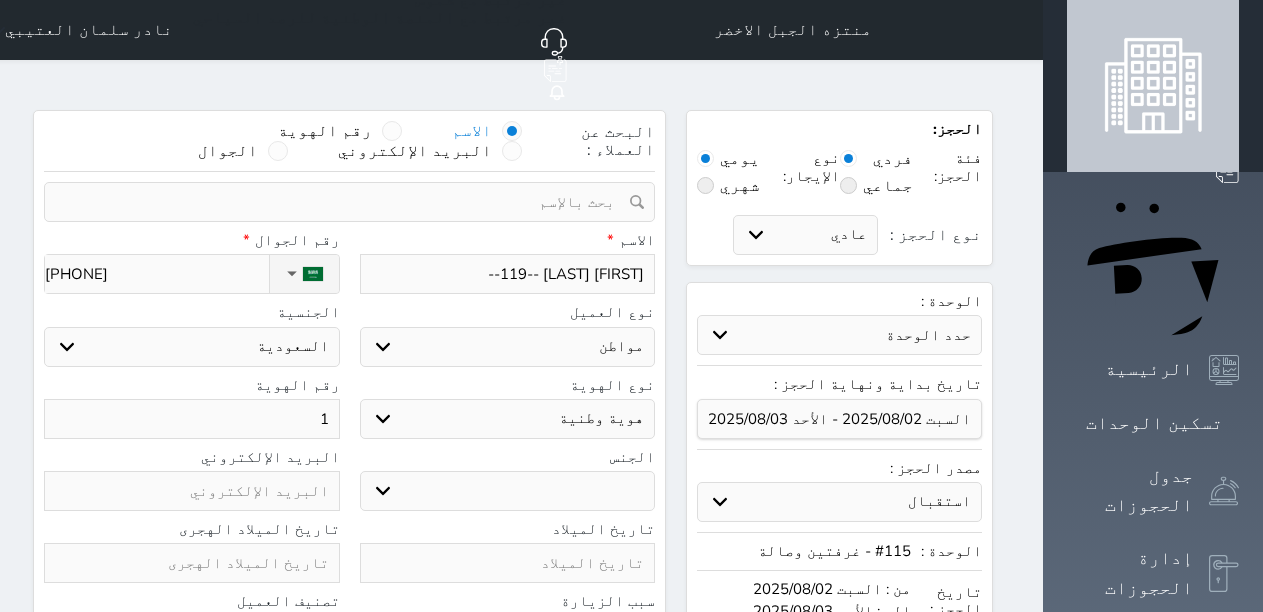 type on "10" 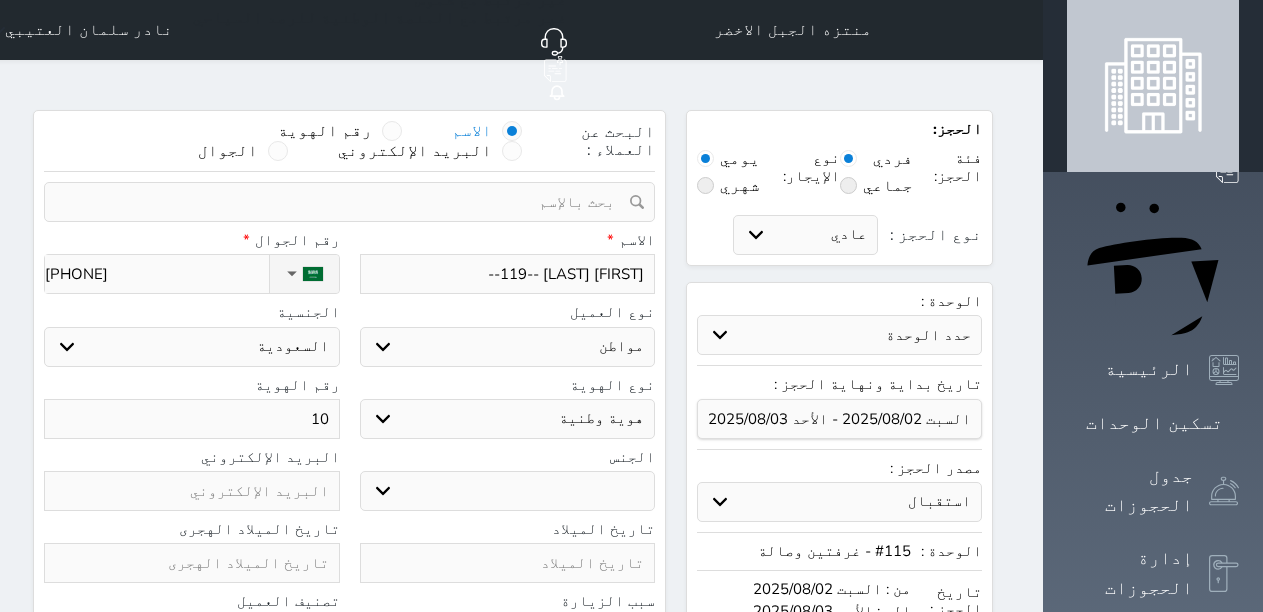 type on "106" 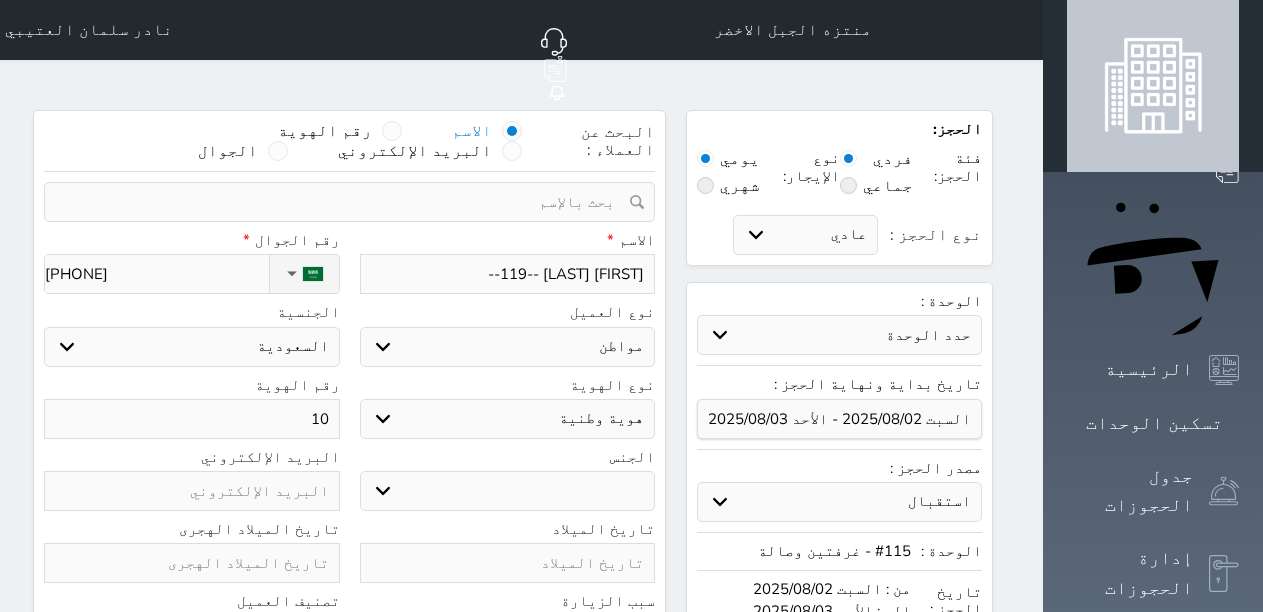 select 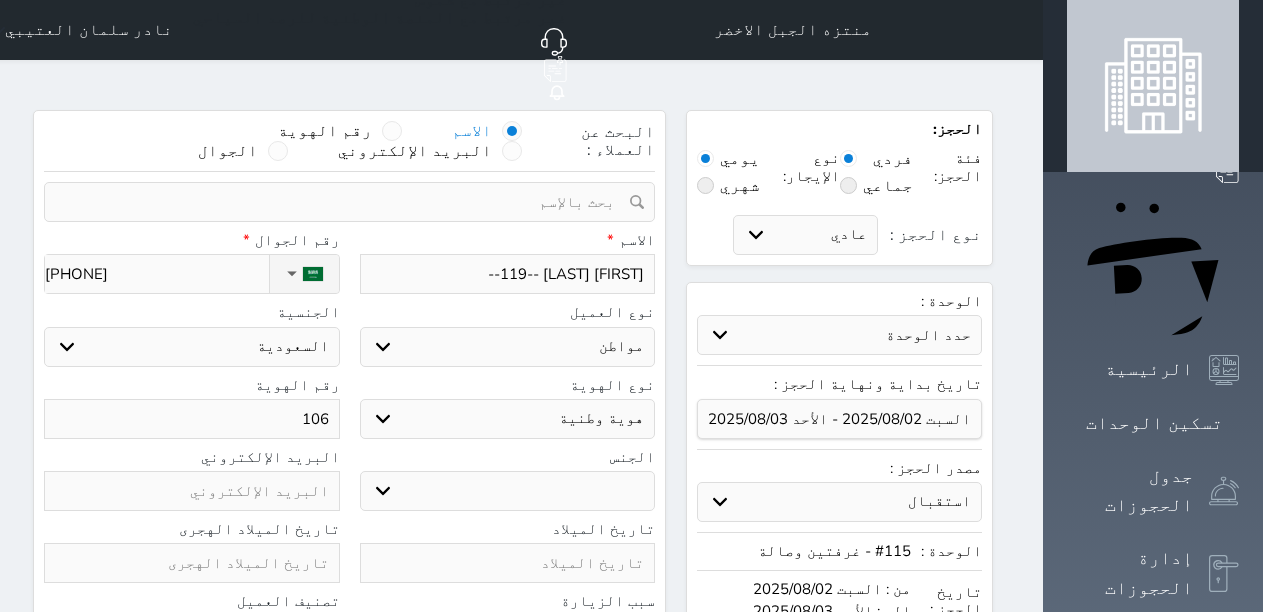 type on "1062" 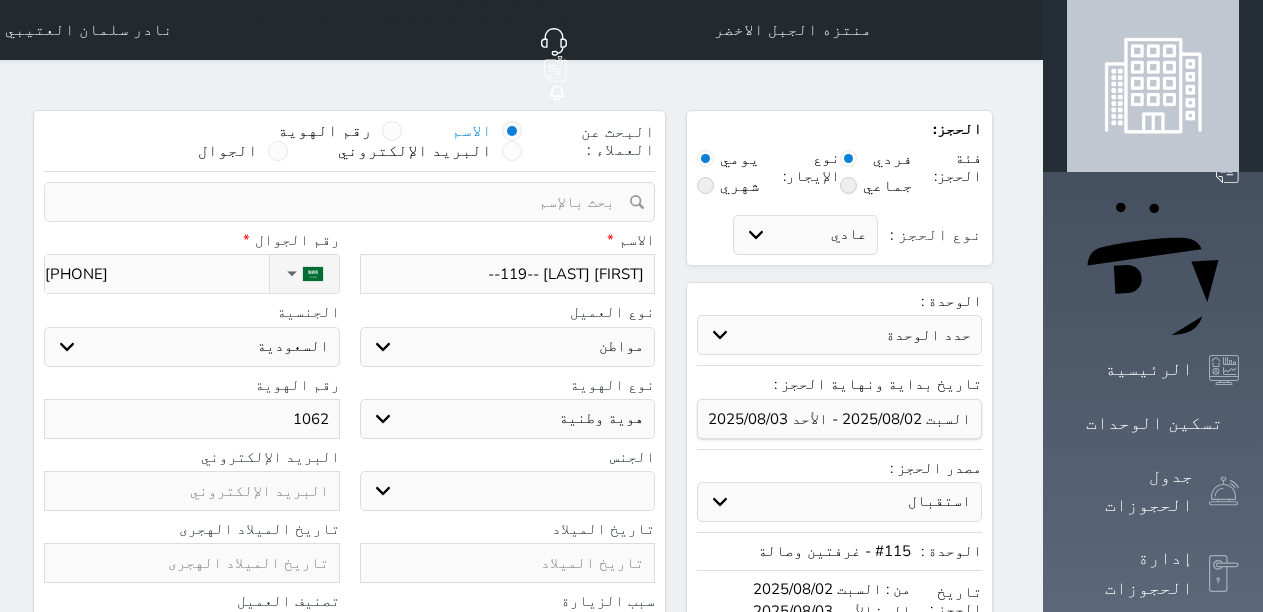 type on "[NUMBER]" 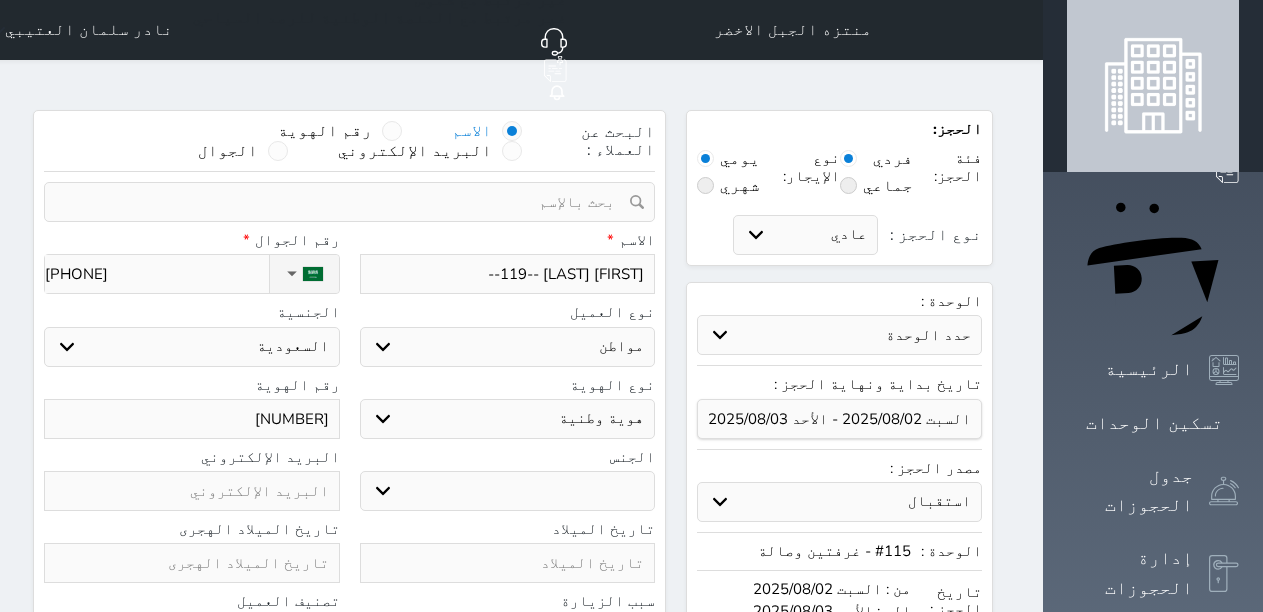 type on "[NUMBER]" 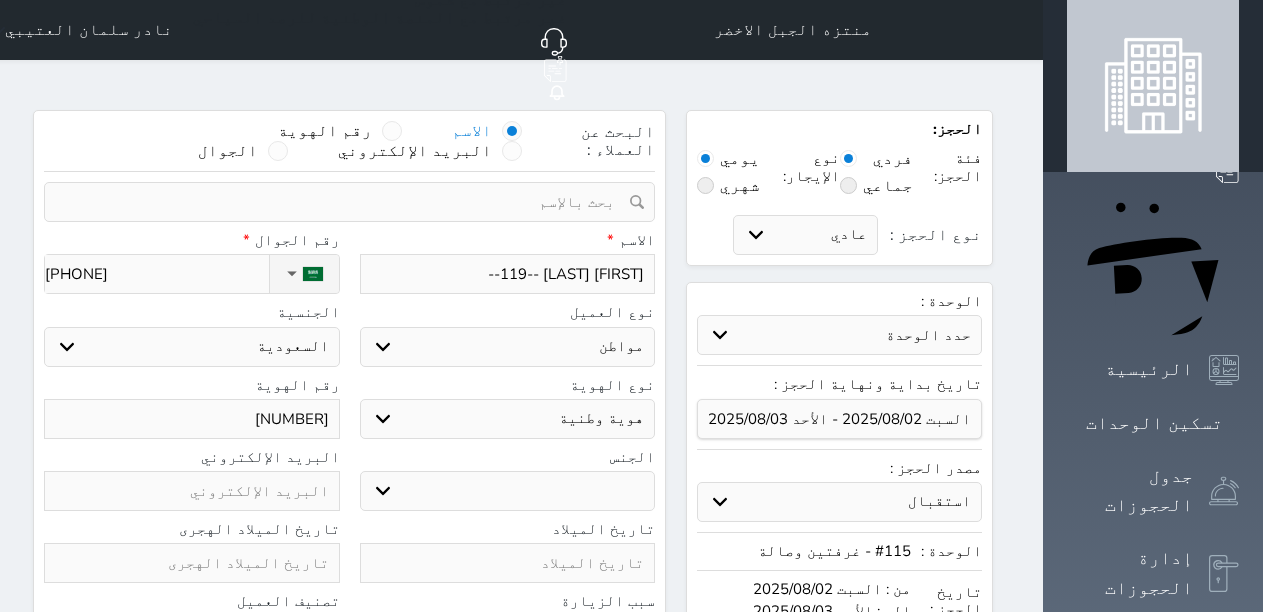 select 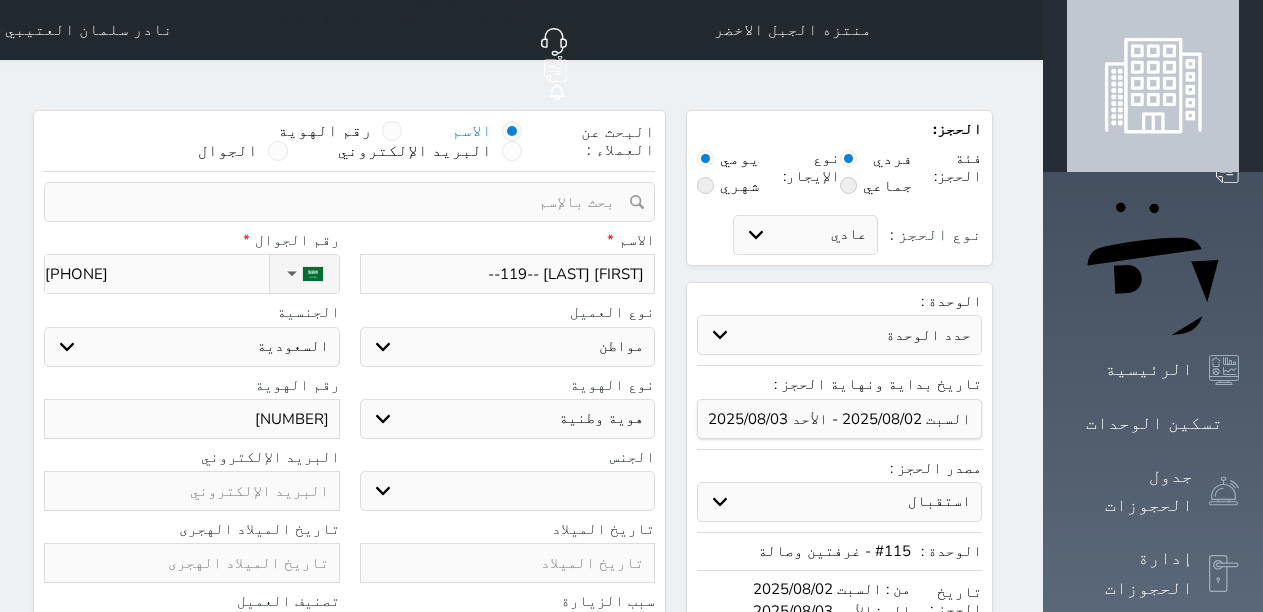 type on "[NUMBER]" 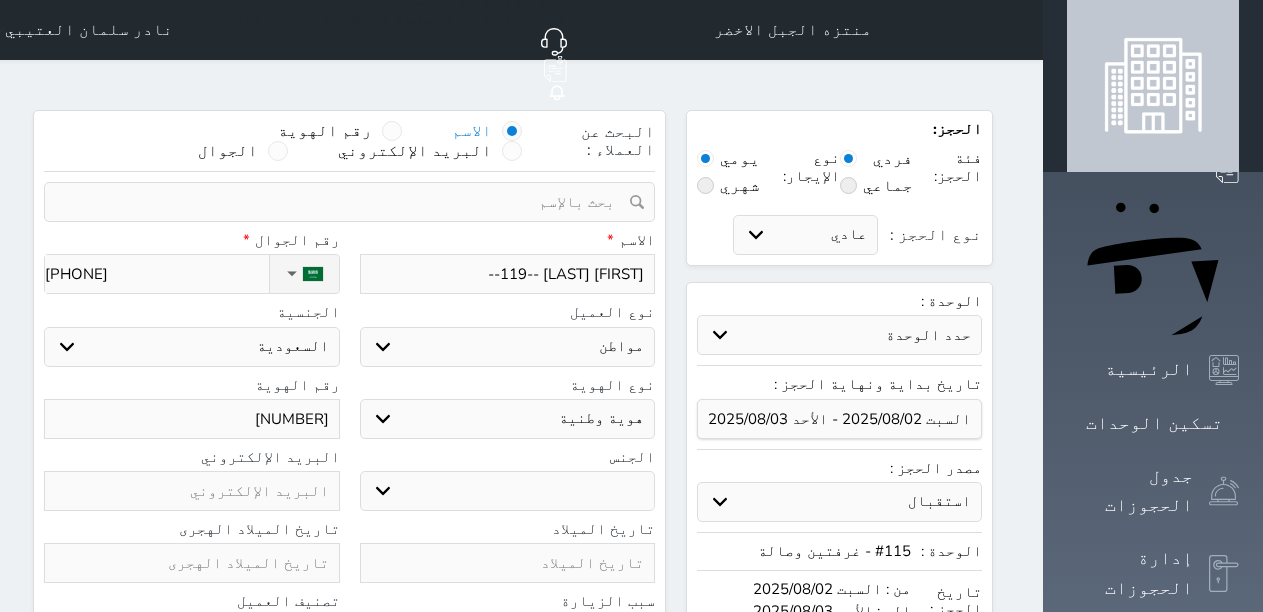 select 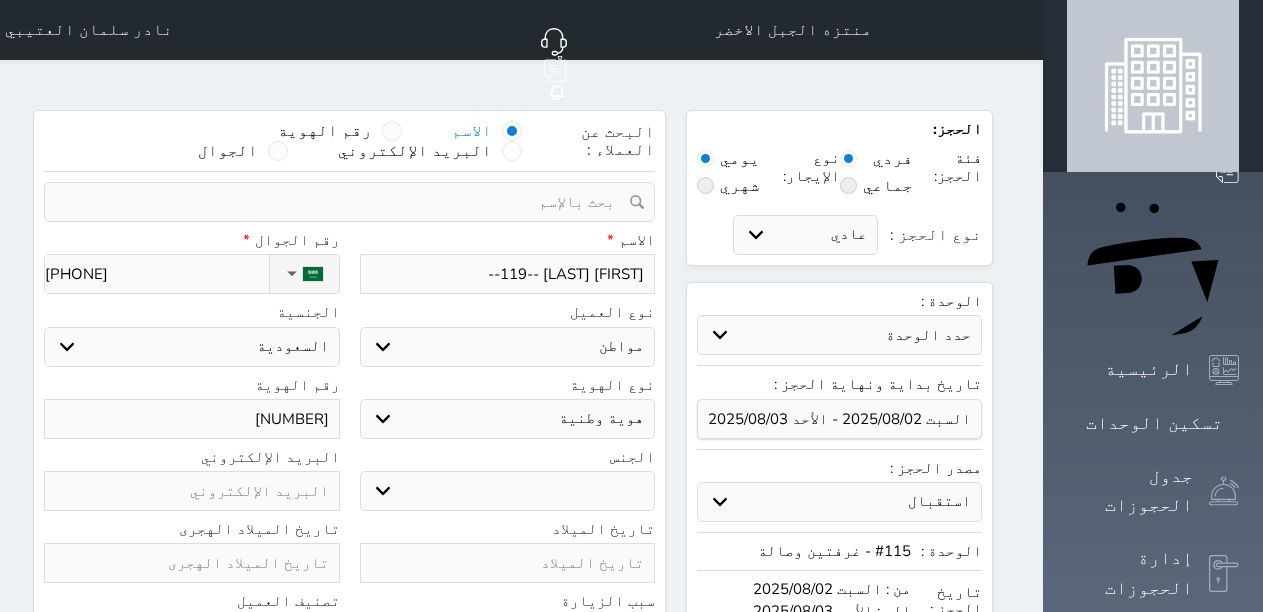 type on "[NUMBER]" 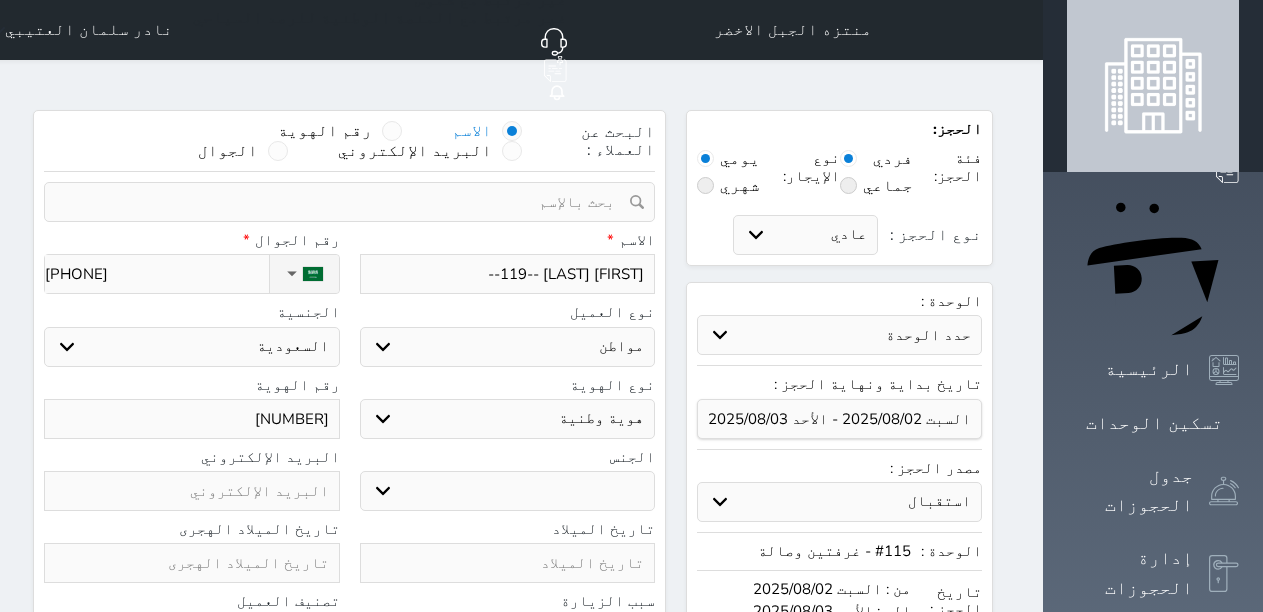 select 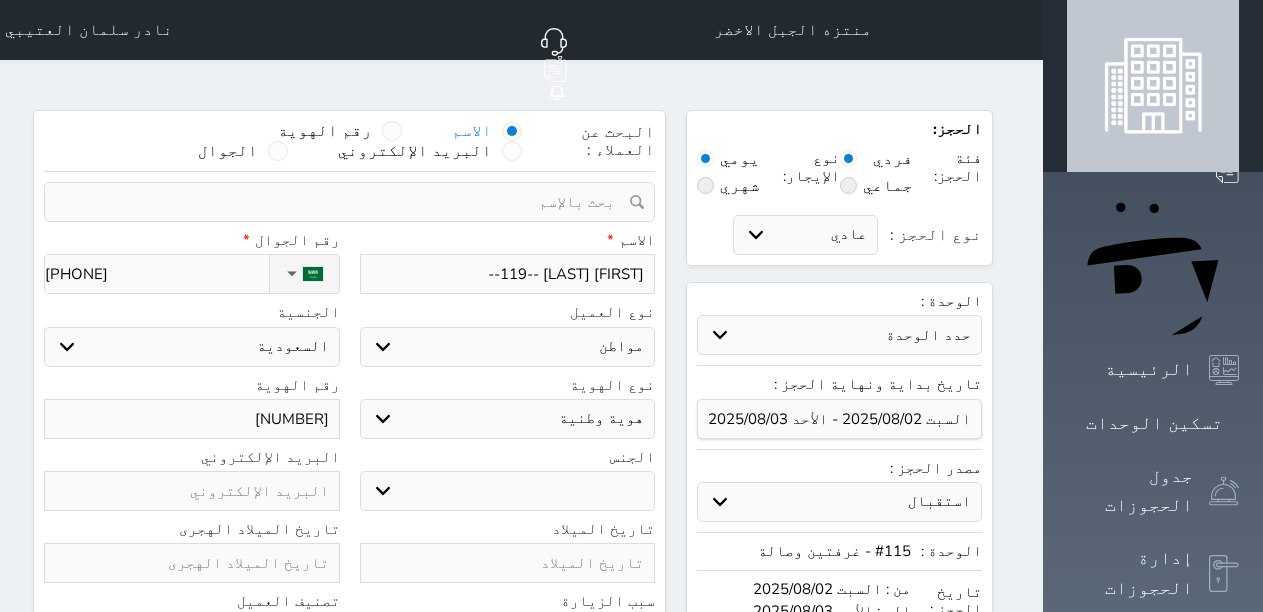 select on "male" 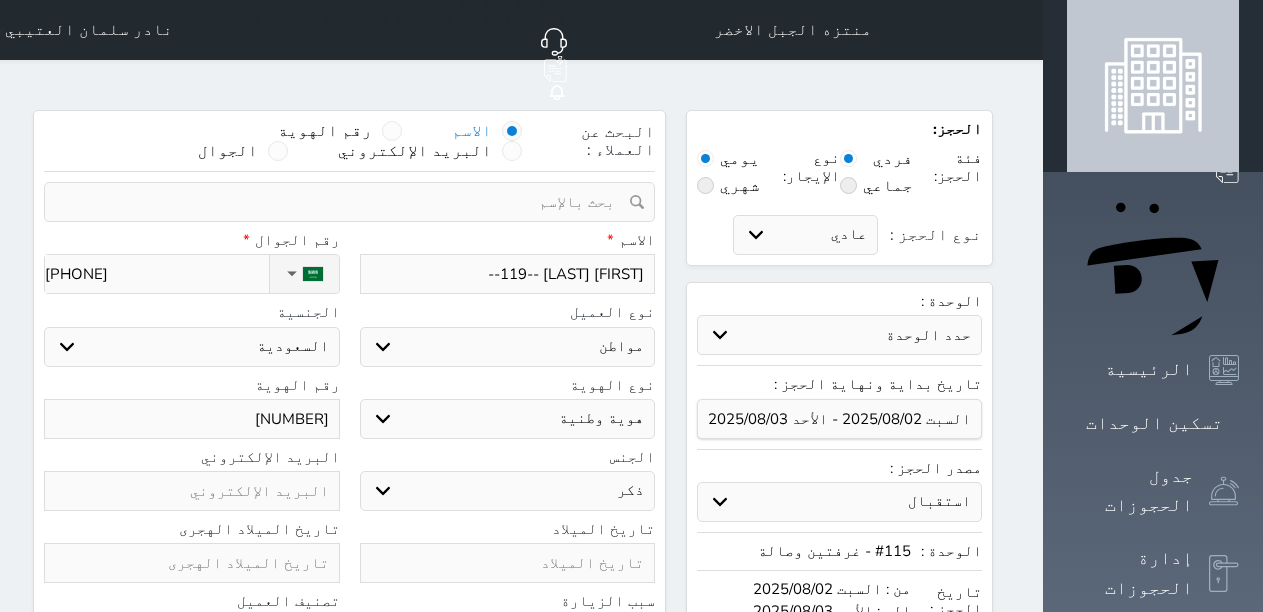 click on "ذكر   انثى" at bounding box center [508, 491] 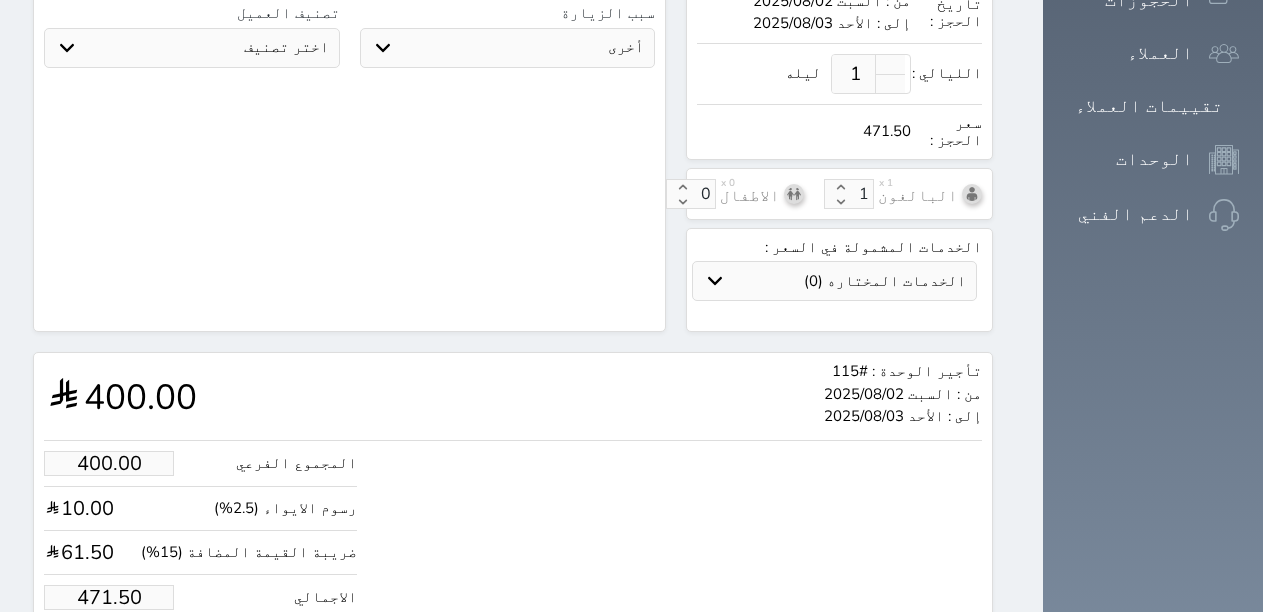 scroll, scrollTop: 621, scrollLeft: 0, axis: vertical 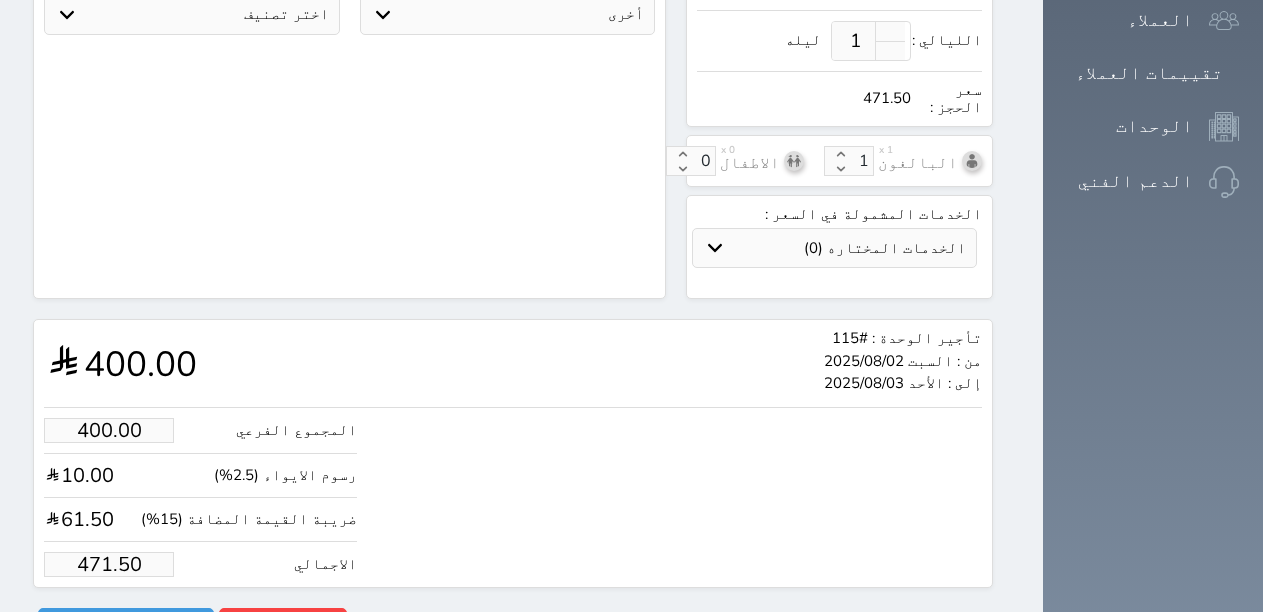 click on "471.50" at bounding box center [109, 564] 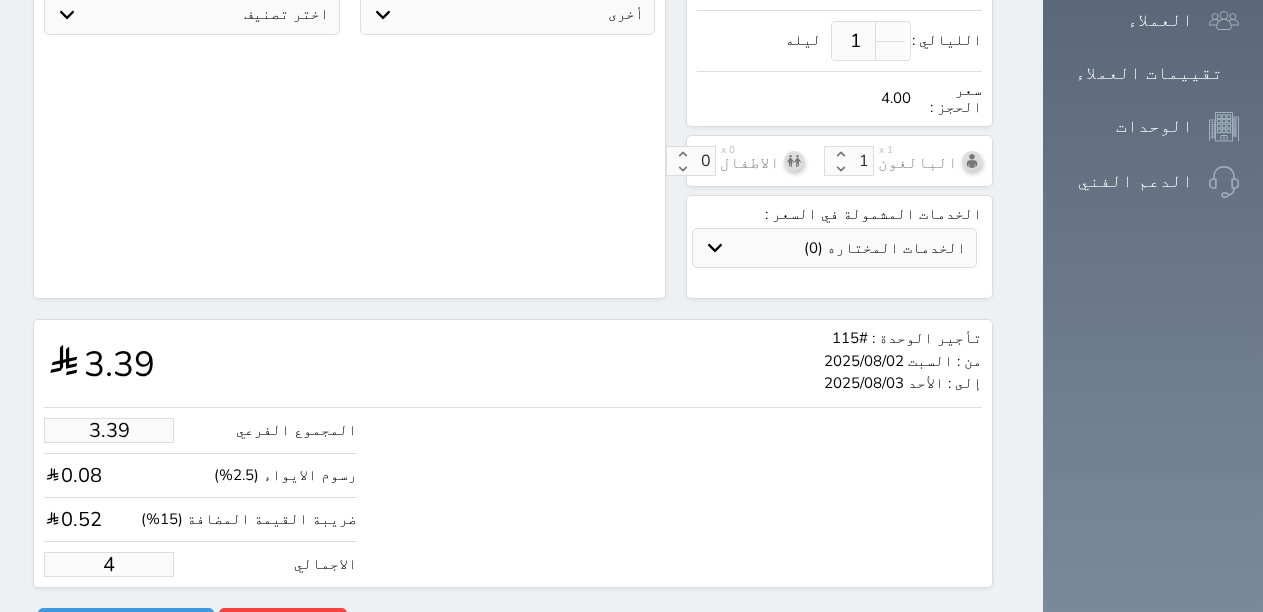 type on "33.93" 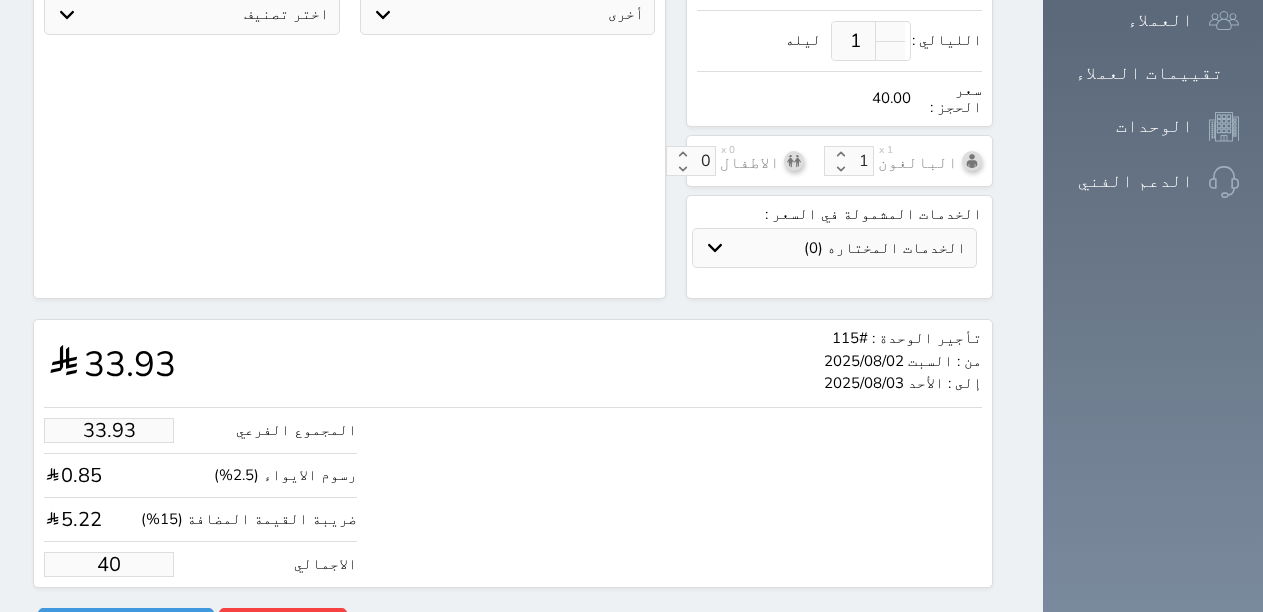 type on "339.34" 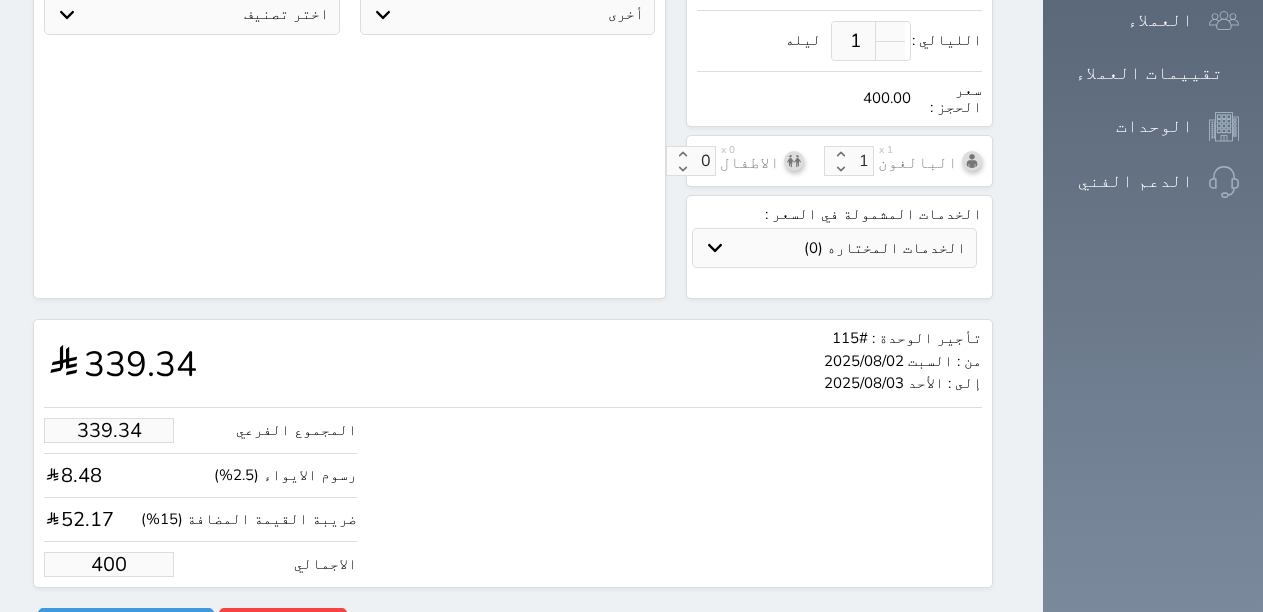 type on "400.00" 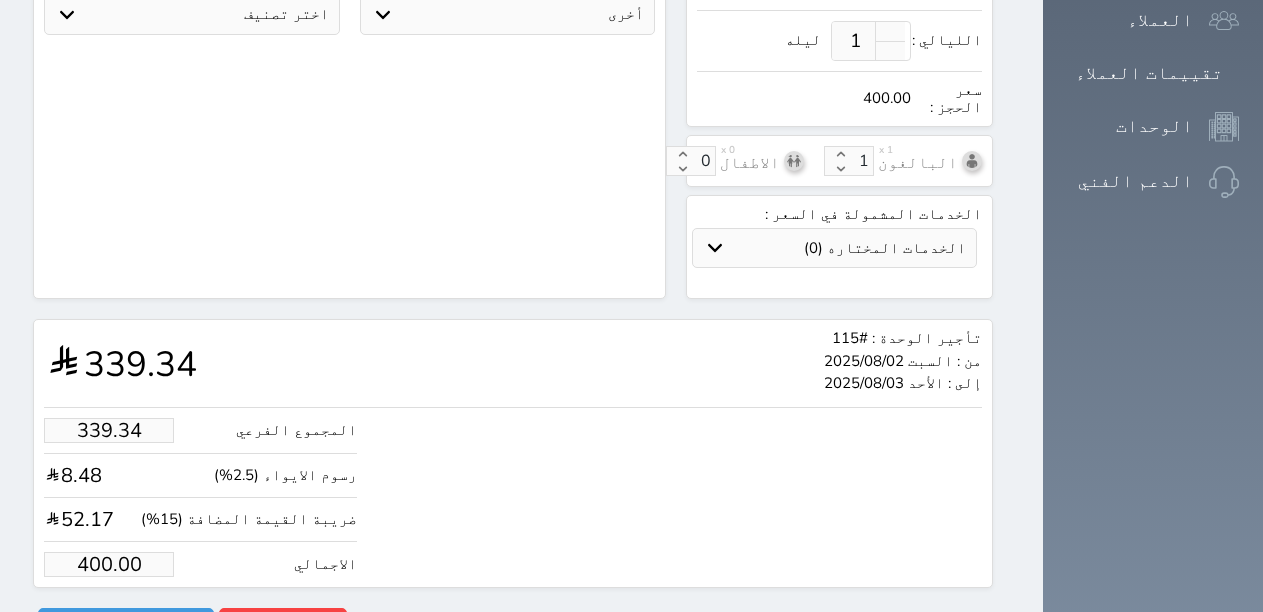 click on "تأجير الوحدة : #115   من : [DATE]   إلى : [DATE]    339.34       المجموع الفرعي   339.34   رسوم الايواء (2.5%)    8.48    ضريبة القيمة المضافة (15%)    52.17      الاجمالي   400.00" at bounding box center [513, 453] 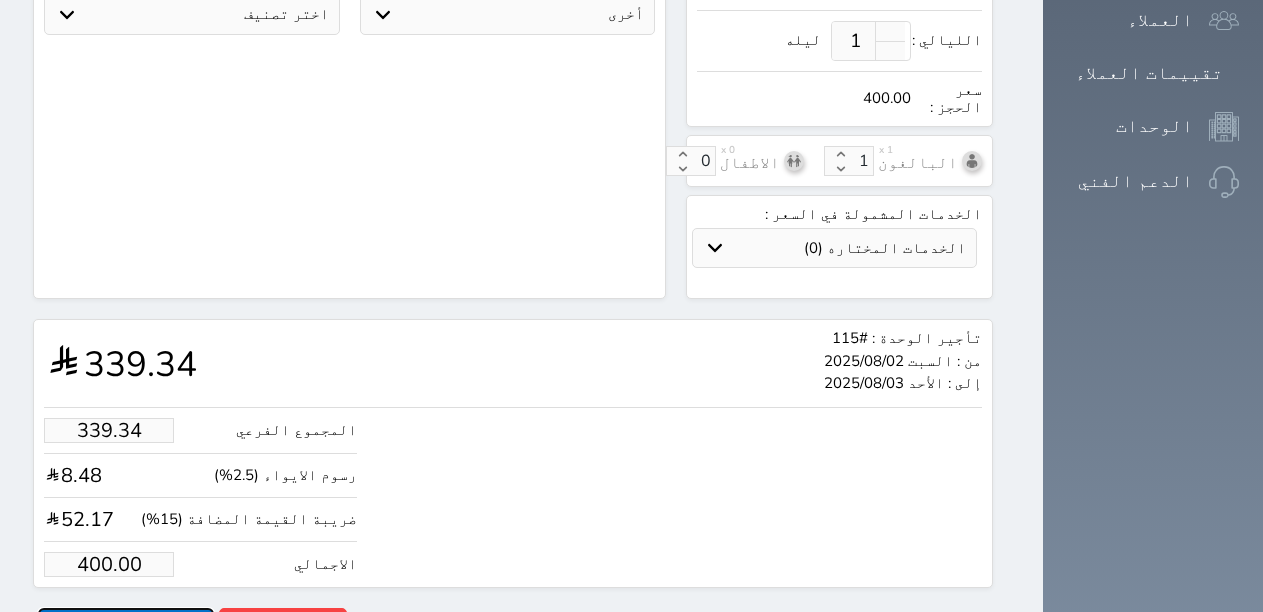 click on "حجز" at bounding box center (126, 625) 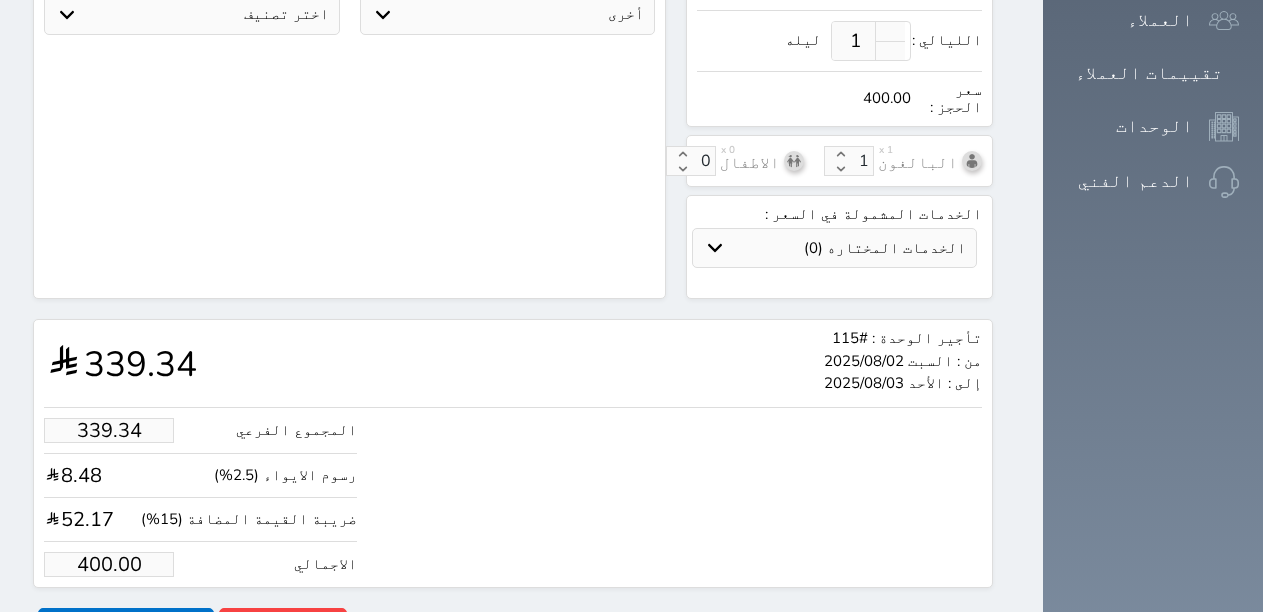 scroll, scrollTop: 297, scrollLeft: 0, axis: vertical 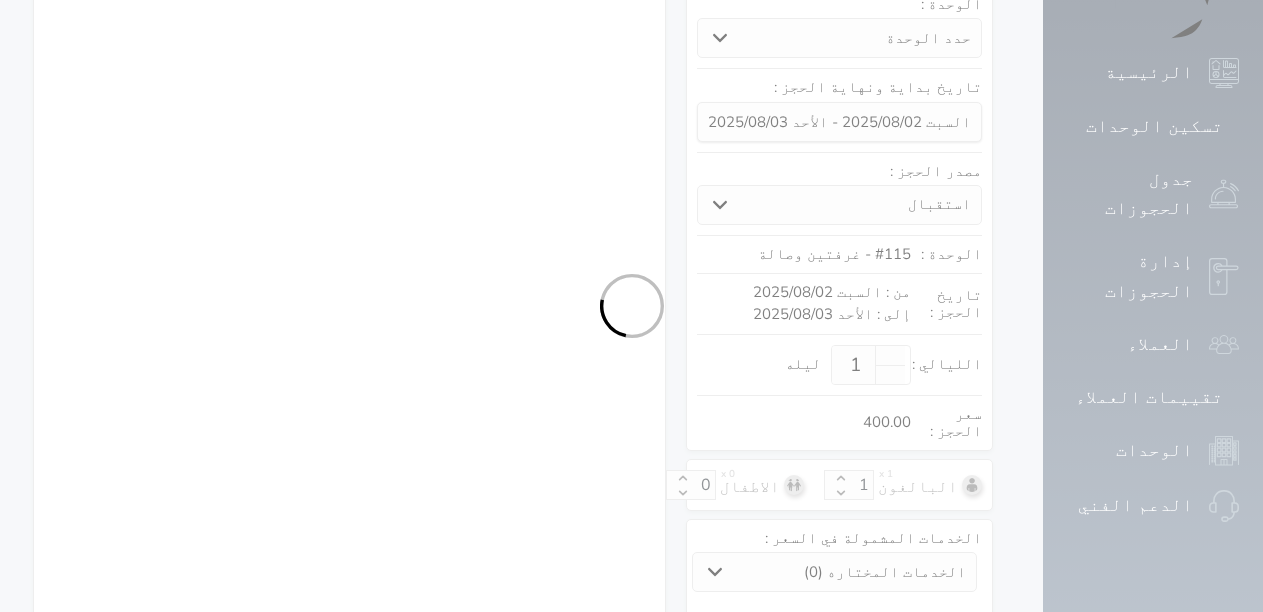 select on "1" 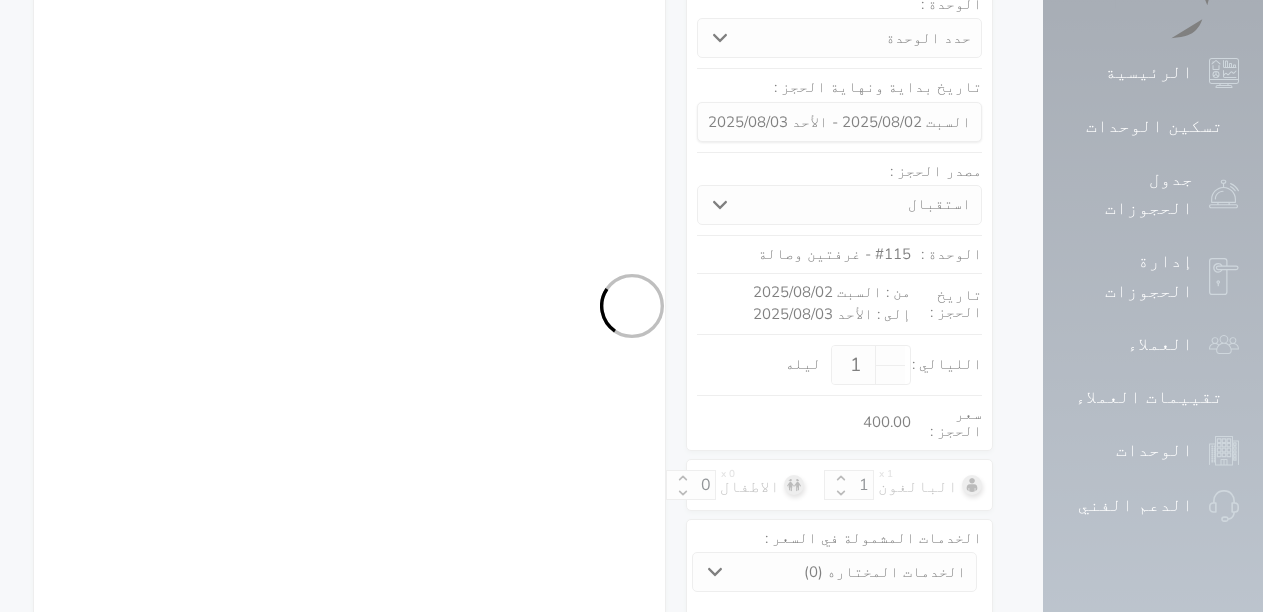select on "113" 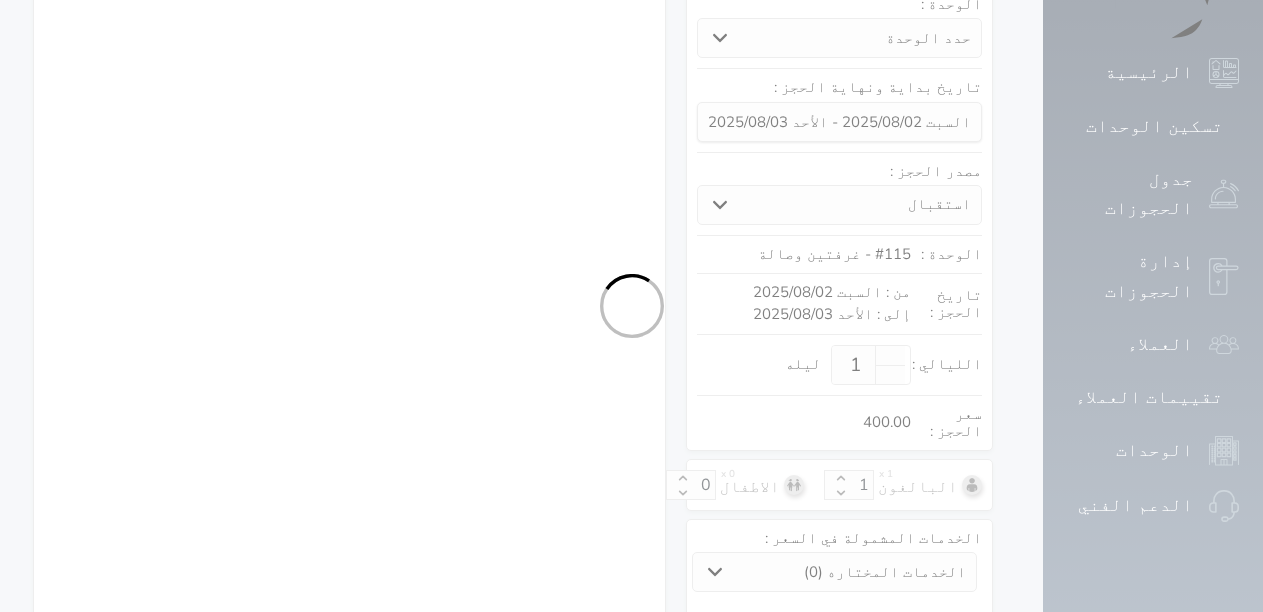 select on "1" 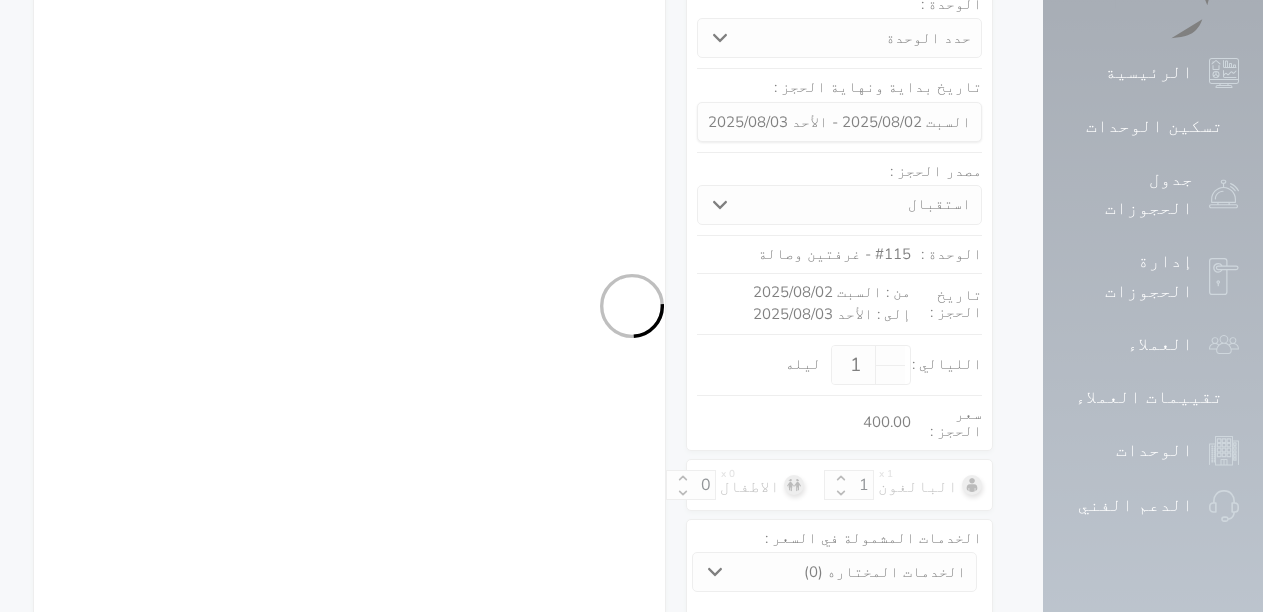 select on "7" 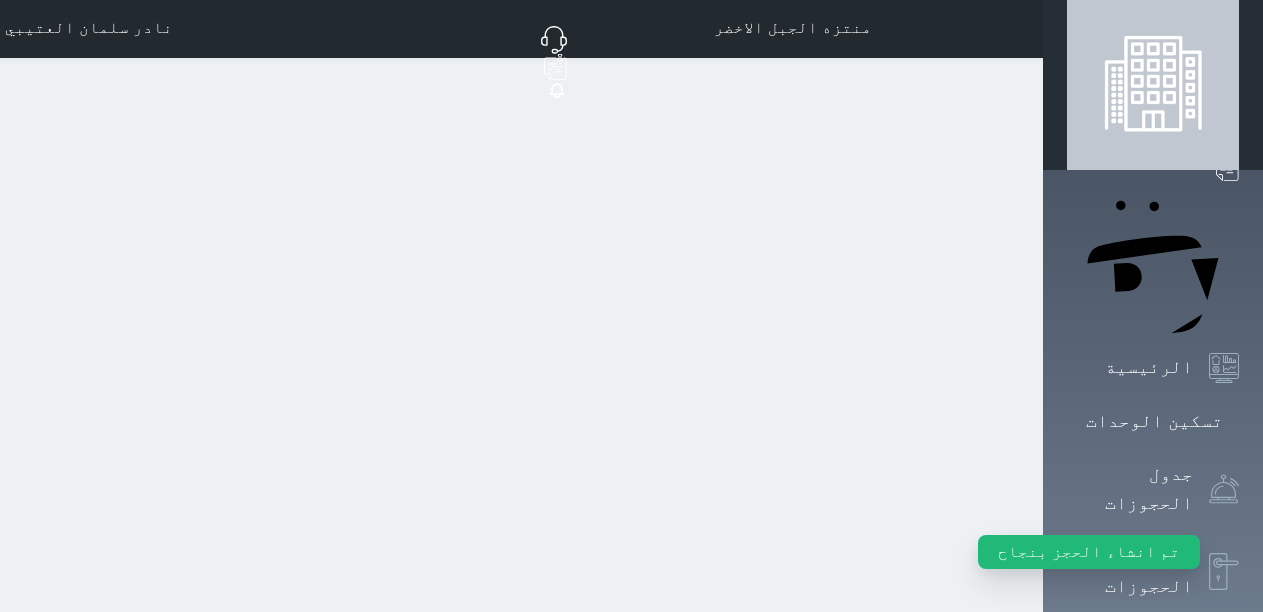 scroll, scrollTop: 0, scrollLeft: 0, axis: both 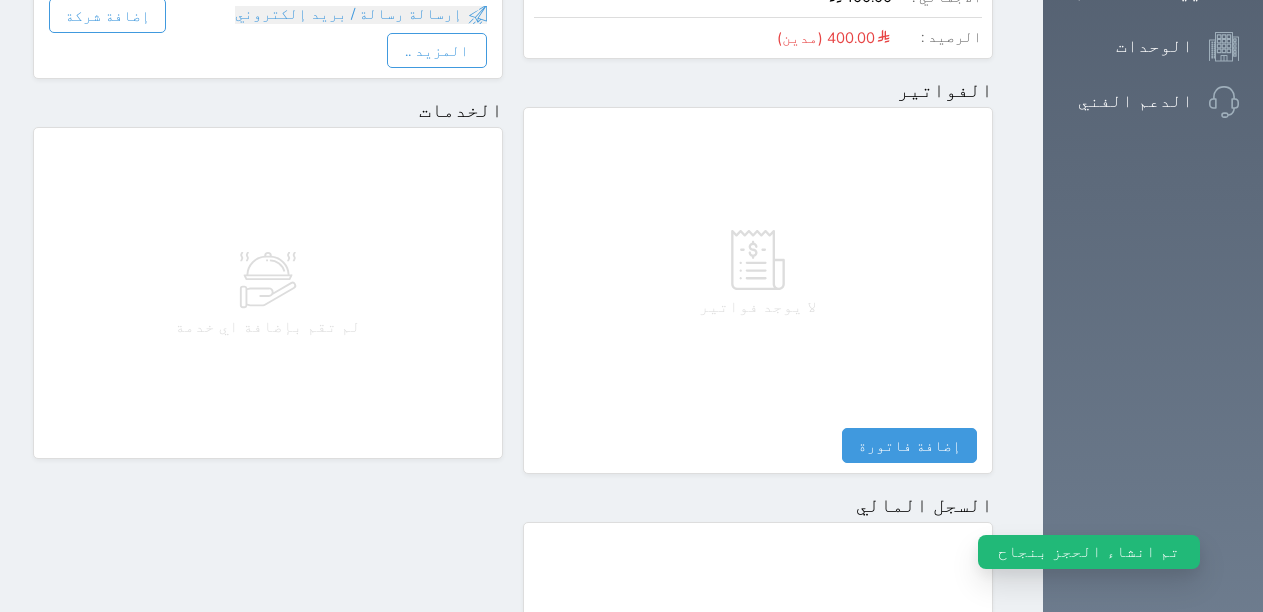 select 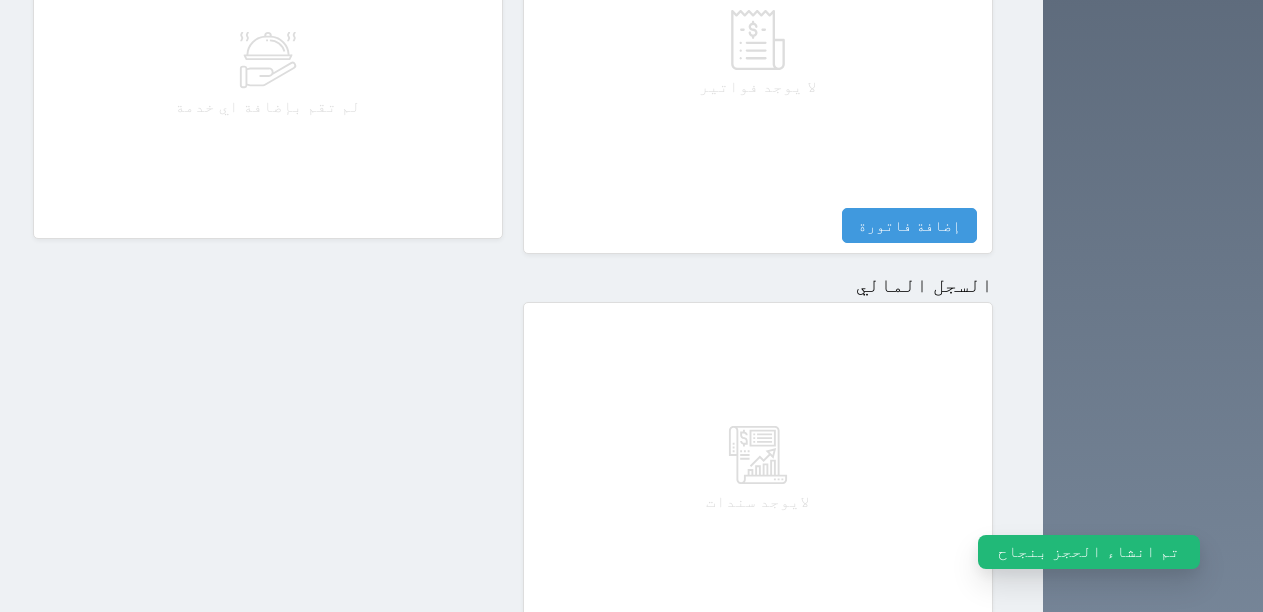 scroll, scrollTop: 1035, scrollLeft: 0, axis: vertical 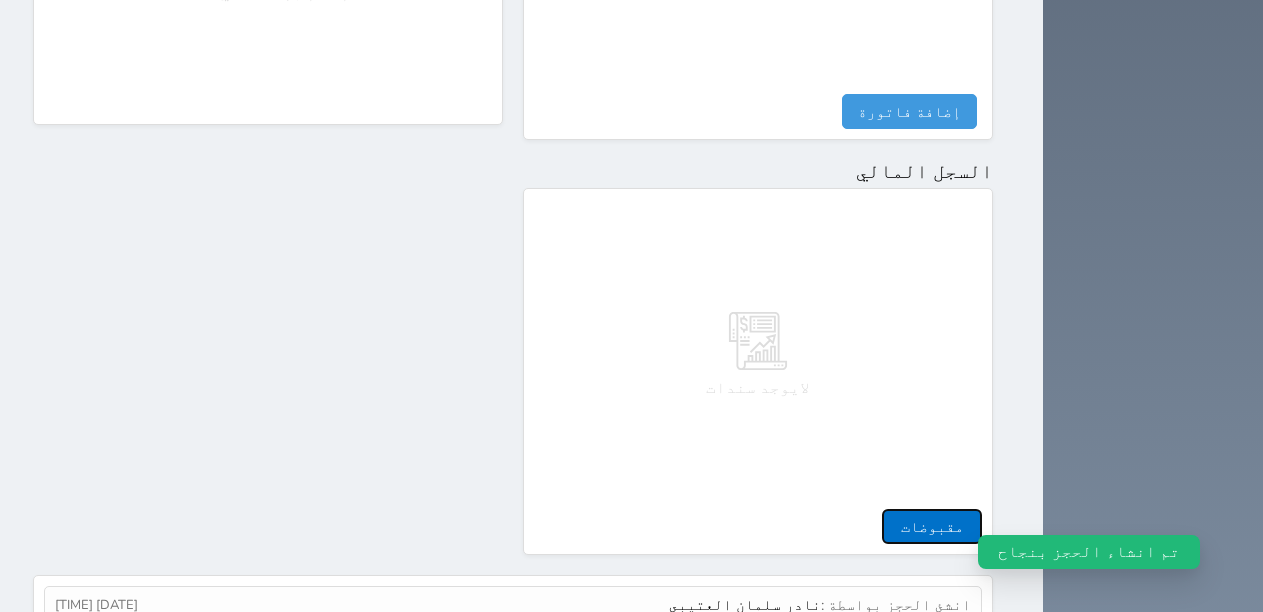 click on "مقبوضات" at bounding box center (932, 526) 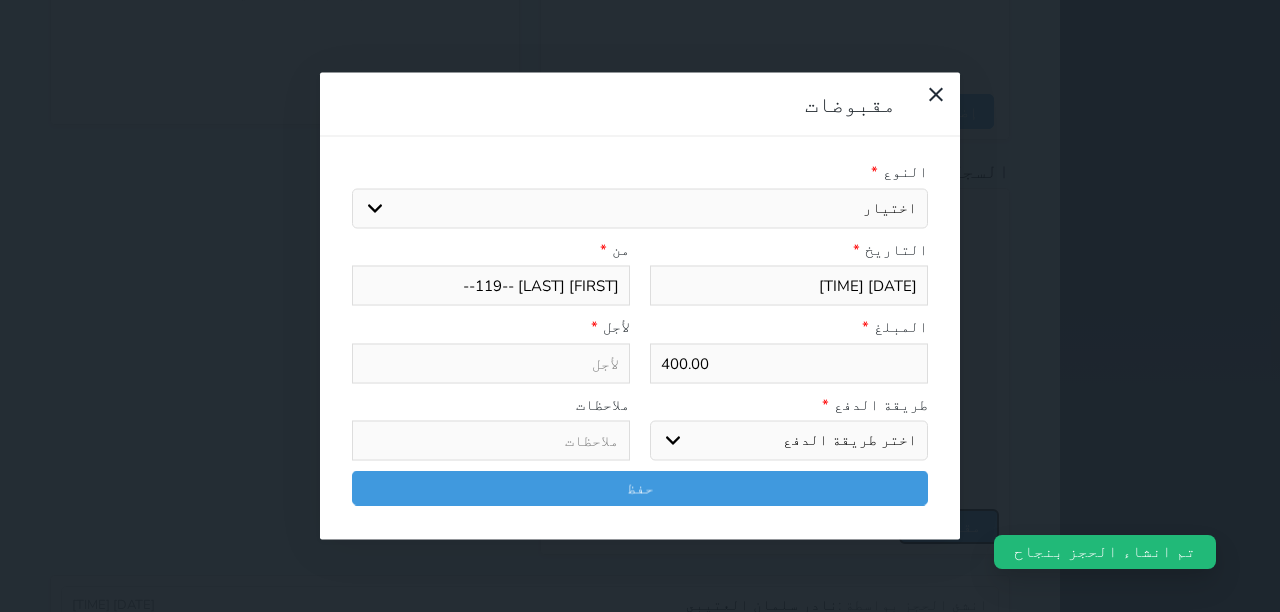 select 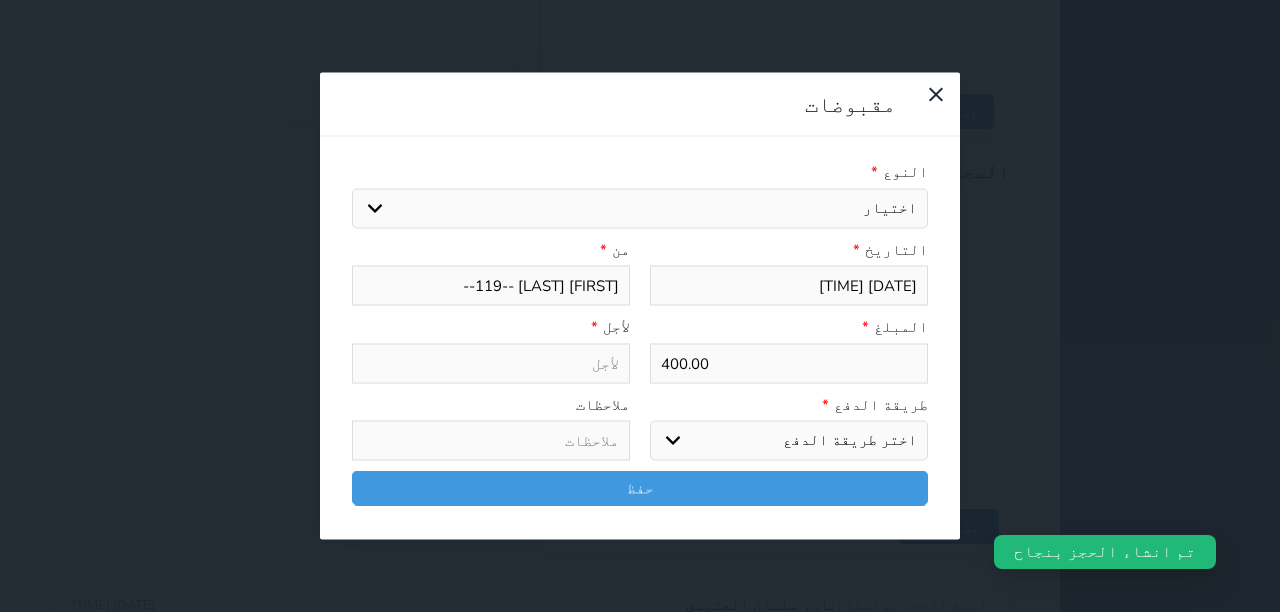drag, startPoint x: 658, startPoint y: 134, endPoint x: 677, endPoint y: 155, distance: 28.319605 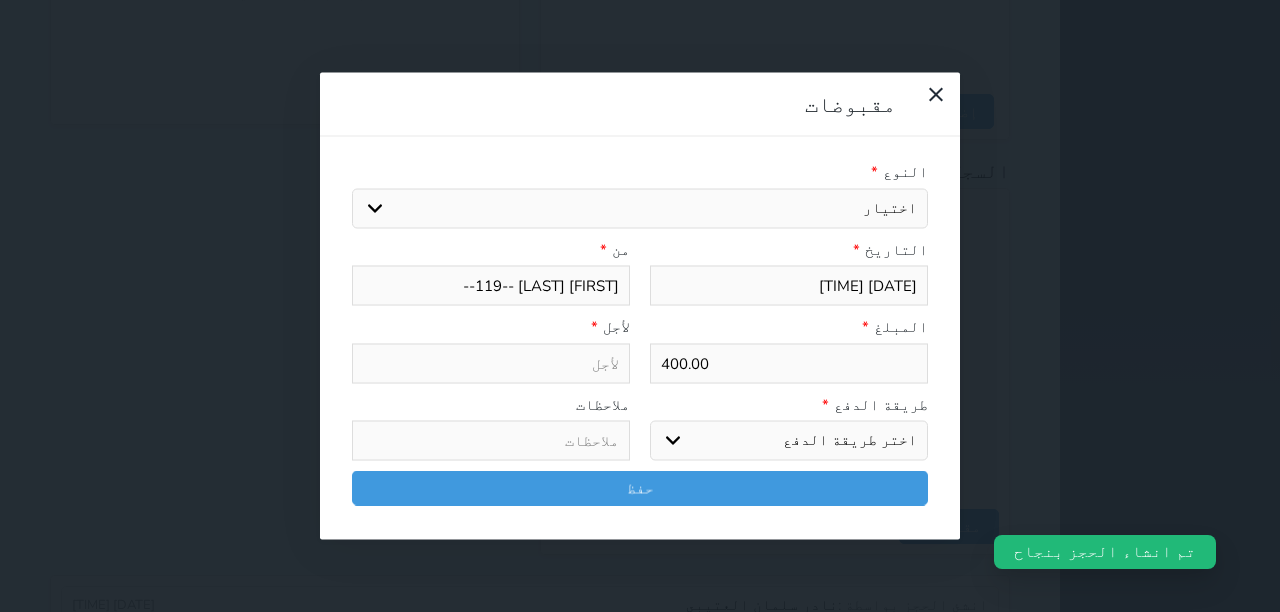 click on "اختيار   مقبوضات عامة قيمة إيجار فواتير تامين عربون لا ينطبق آخر مغسلة واي فاي - الإنترنت مواقف السيارات طعام الأغذية والمشروبات مشروبات المشروبات الباردة المشروبات الساخنة الإفطار غداء عشاء مخبز و كعك حمام سباحة الصالة الرياضية سبا و خدمات الجمال اختيار وإسقاط (خدمات النقل) ميني بار كابل - تلفزيون سرير إضافي تصفيف الشعر التسوق خدمات الجولات السياحية المنظمة خدمات الدليل السياحي" at bounding box center (640, 208) 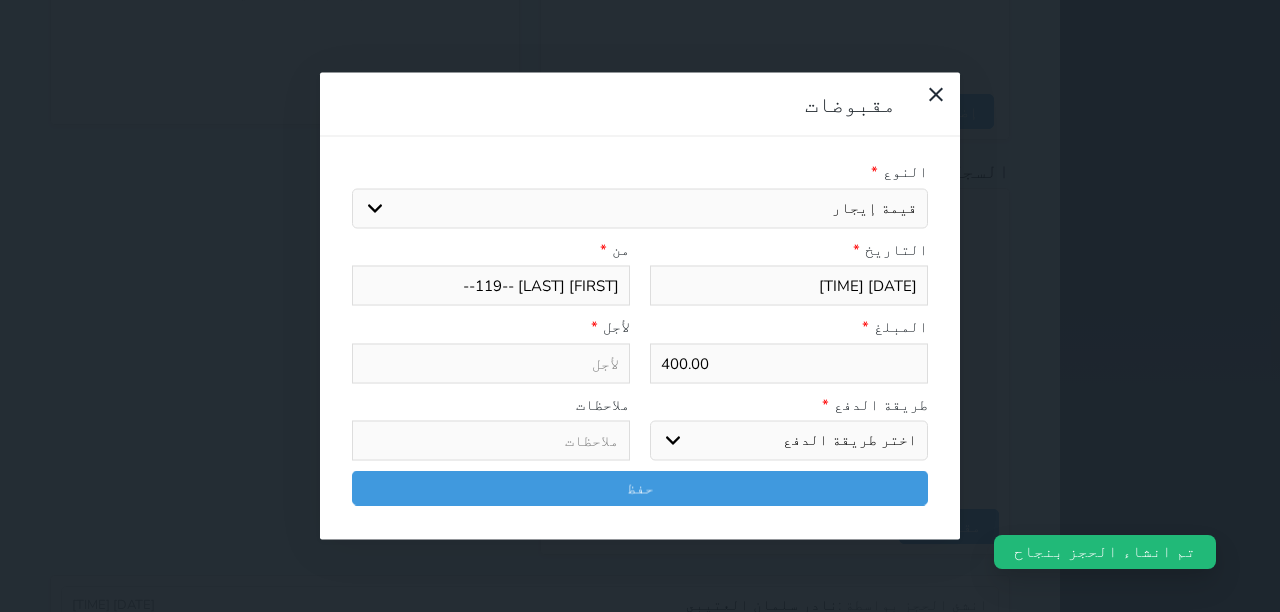click on "اختيار   مقبوضات عامة قيمة إيجار فواتير تامين عربون لا ينطبق آخر مغسلة واي فاي - الإنترنت مواقف السيارات طعام الأغذية والمشروبات مشروبات المشروبات الباردة المشروبات الساخنة الإفطار غداء عشاء مخبز و كعك حمام سباحة الصالة الرياضية سبا و خدمات الجمال اختيار وإسقاط (خدمات النقل) ميني بار كابل - تلفزيون سرير إضافي تصفيف الشعر التسوق خدمات الجولات السياحية المنظمة خدمات الدليل السياحي" at bounding box center [640, 208] 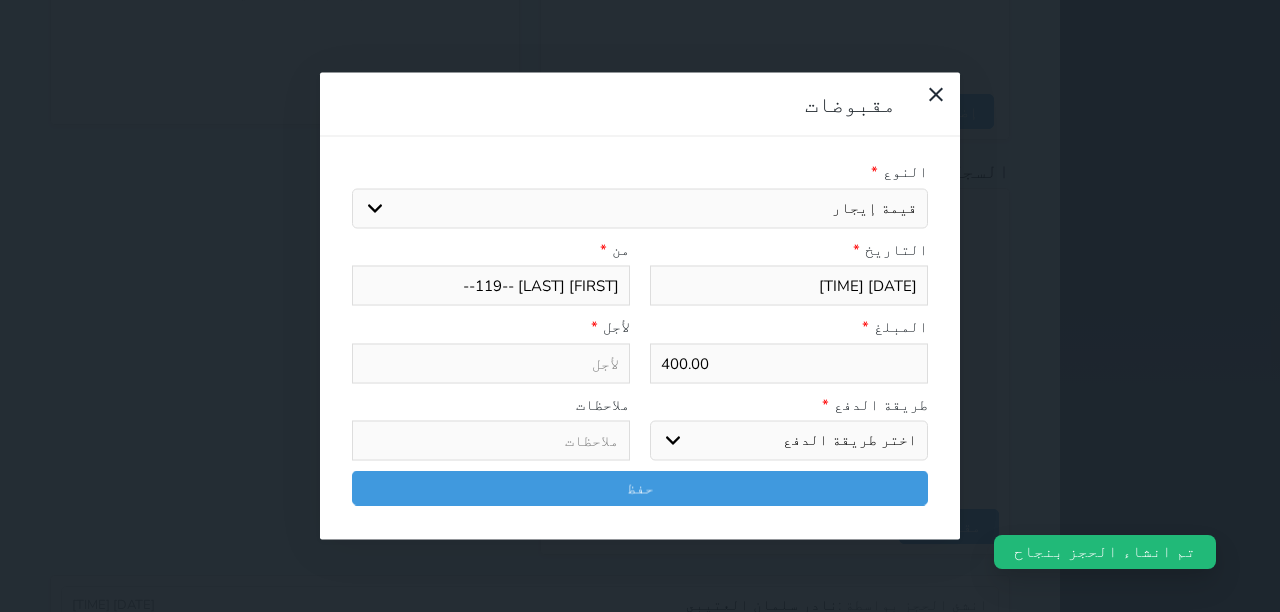 type on "قيمة إيجار - الوحدة - 115" 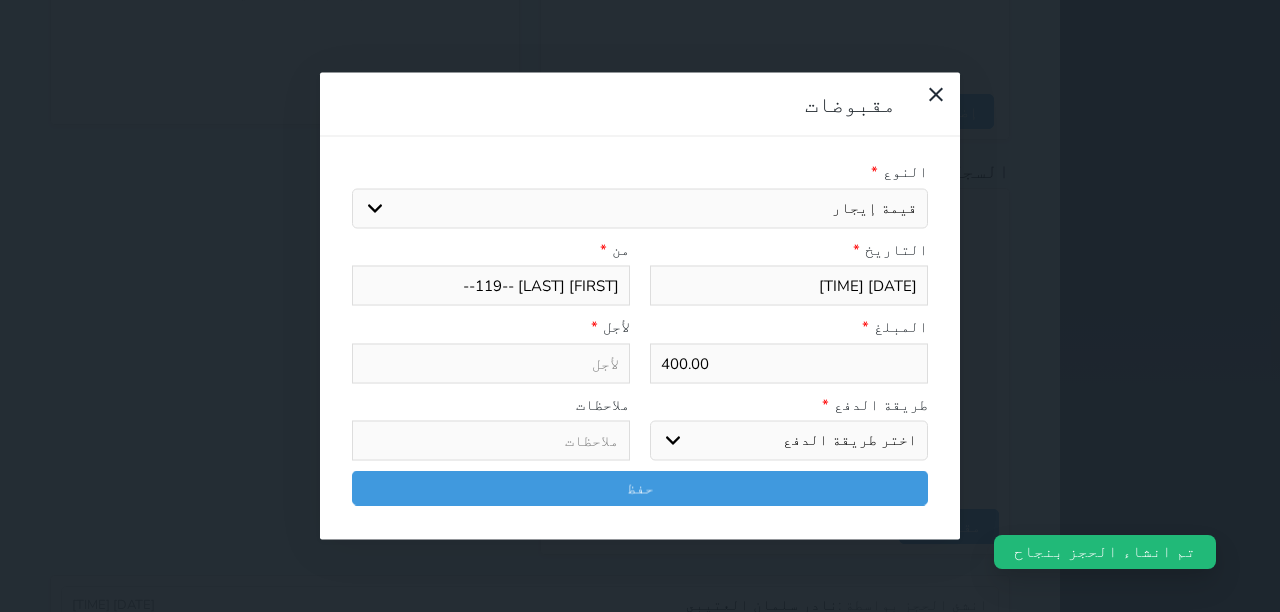 select 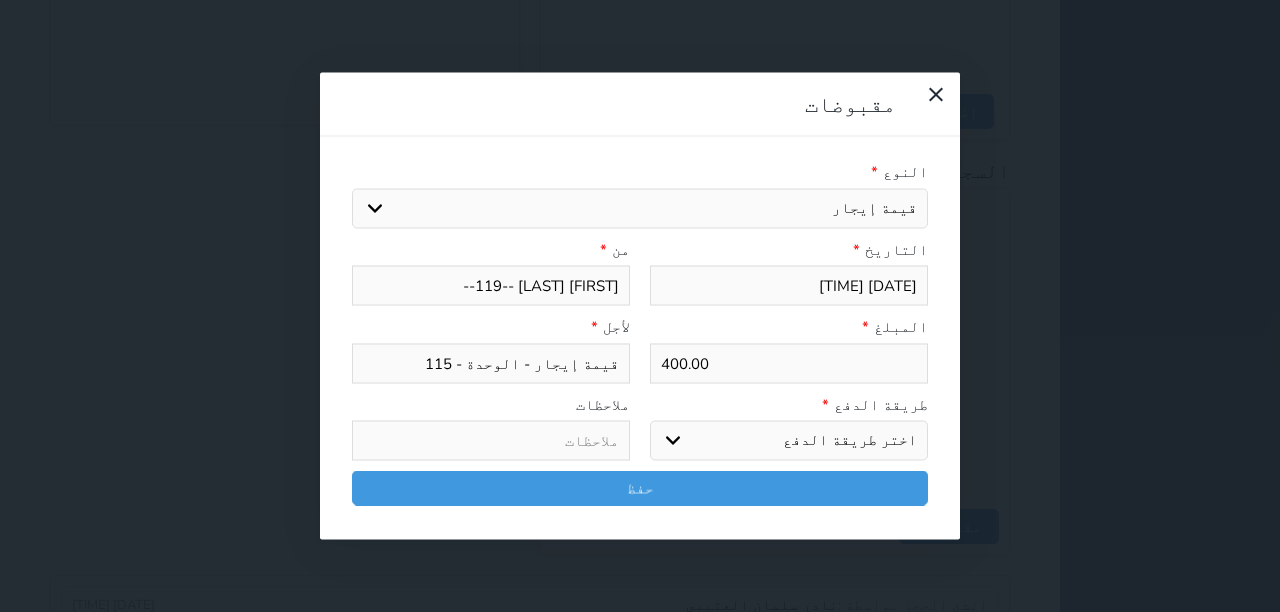 drag, startPoint x: 812, startPoint y: 298, endPoint x: 957, endPoint y: 291, distance: 145.16887 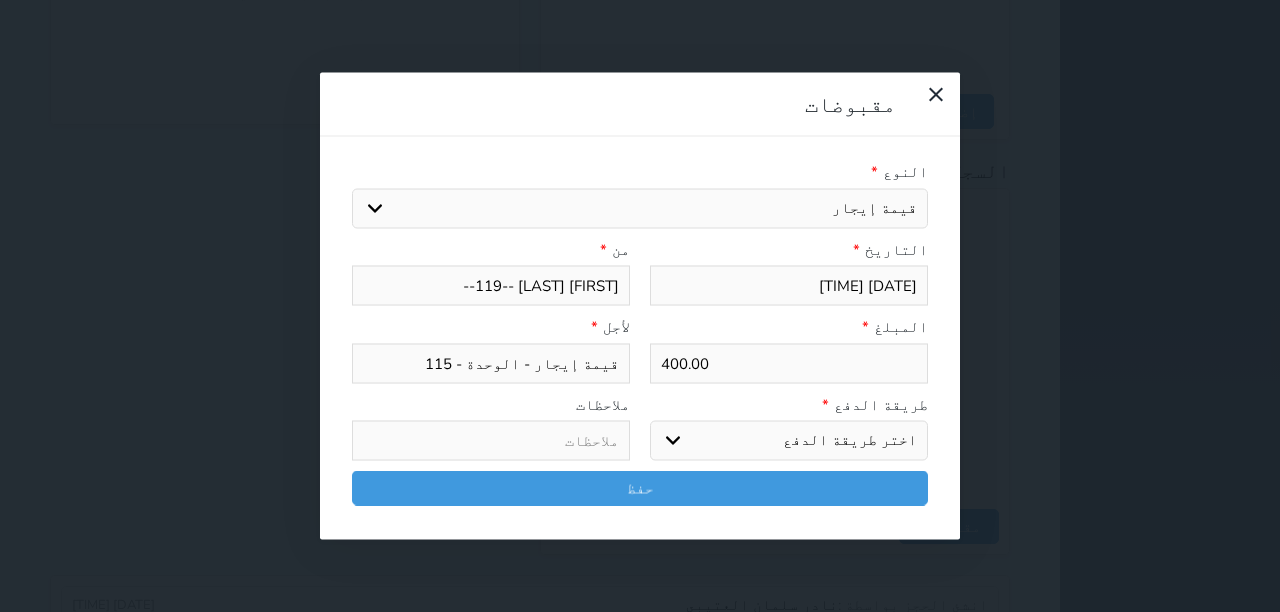 click on "المبلغ *   400.00" at bounding box center (789, 350) 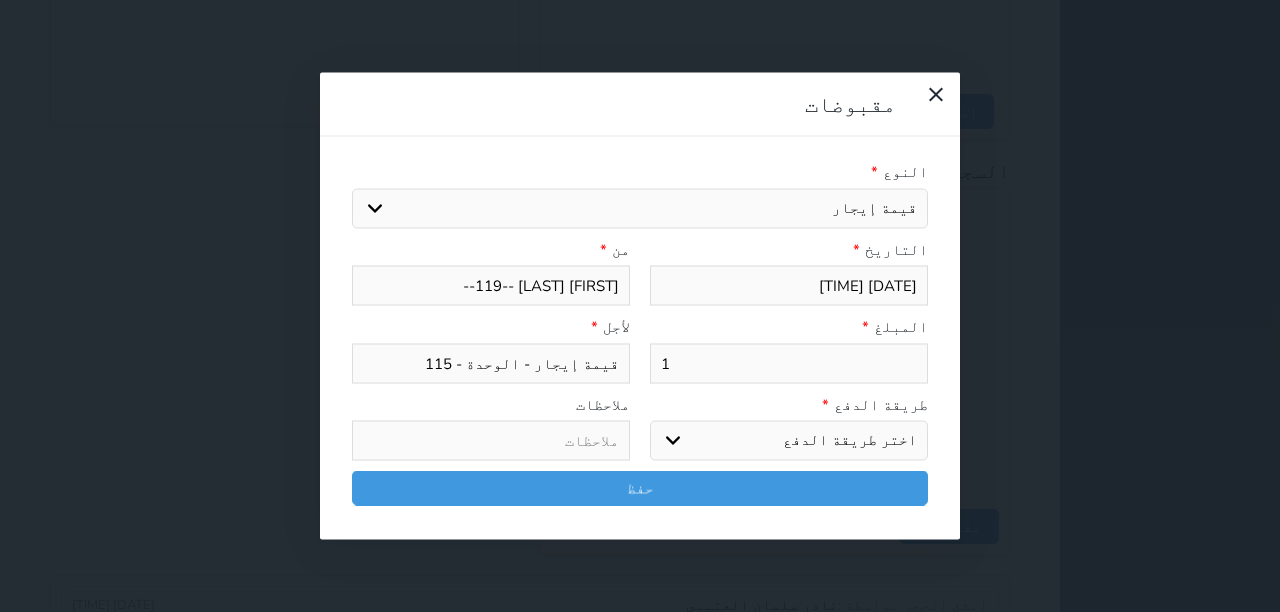 type on "12" 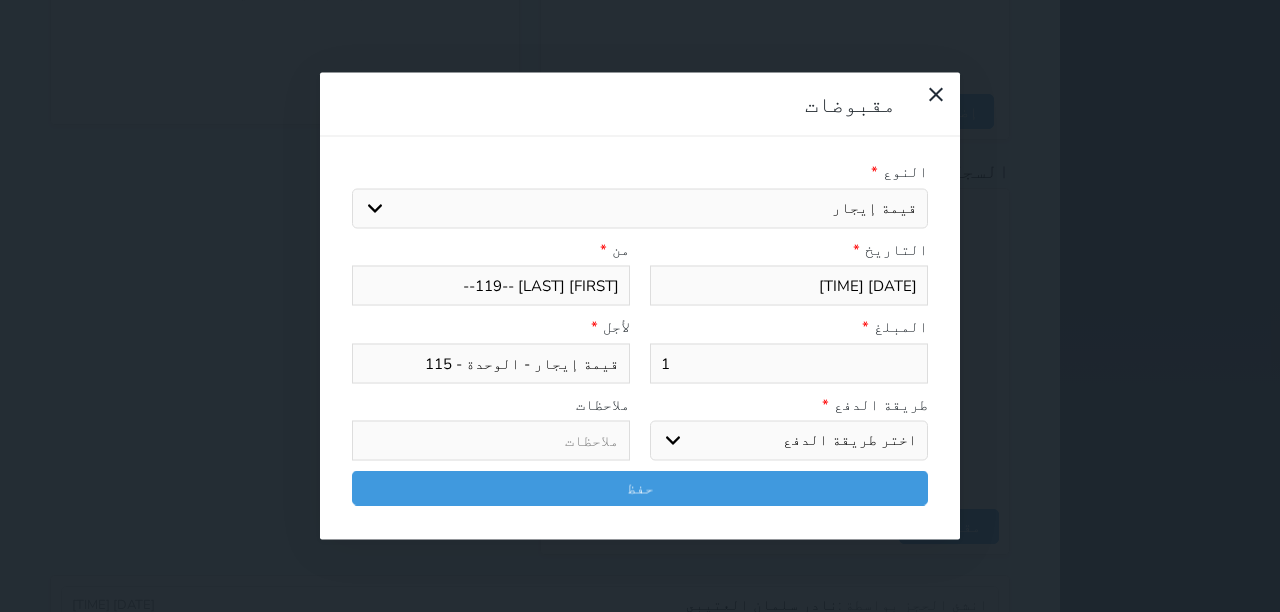 select 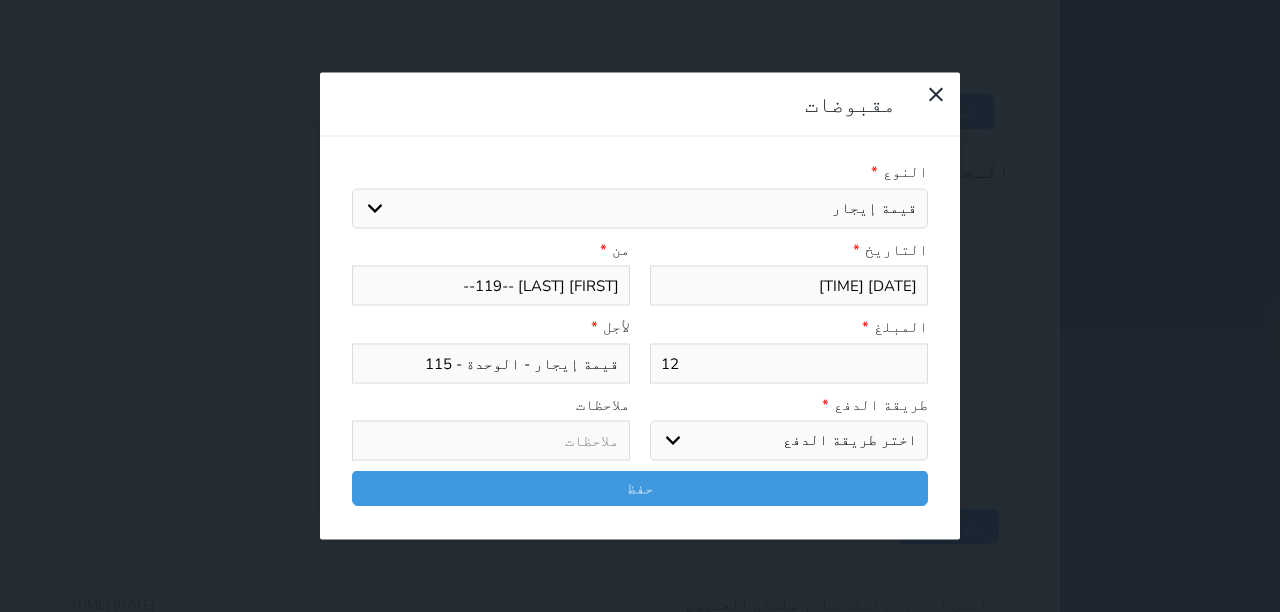type on "120" 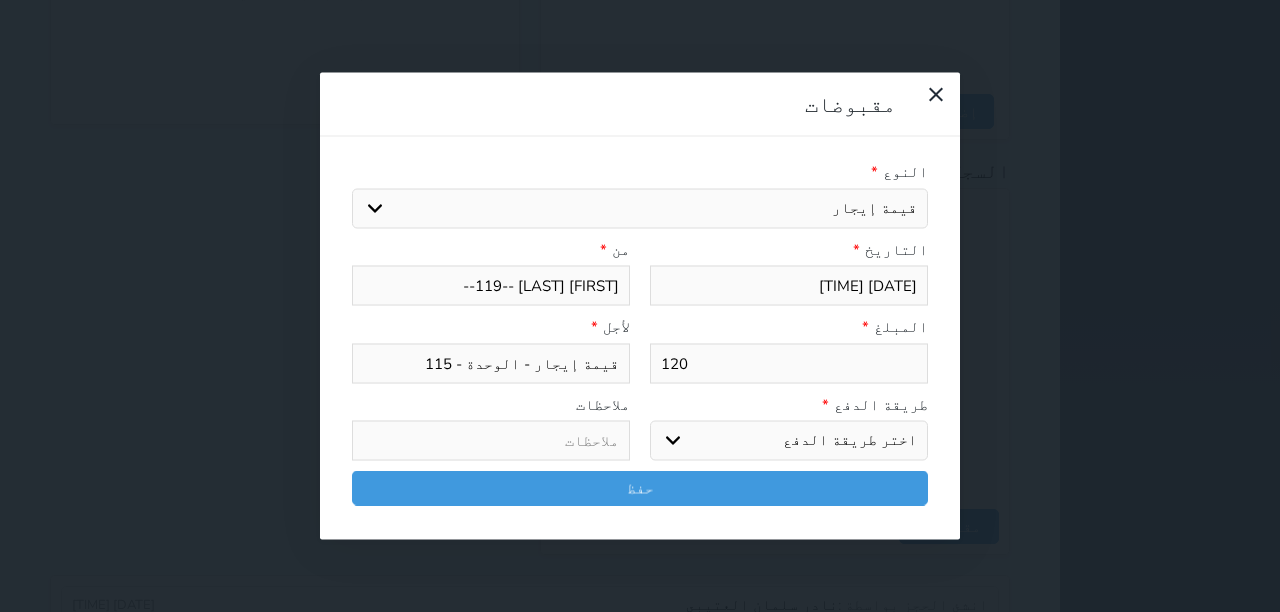 type on "1200" 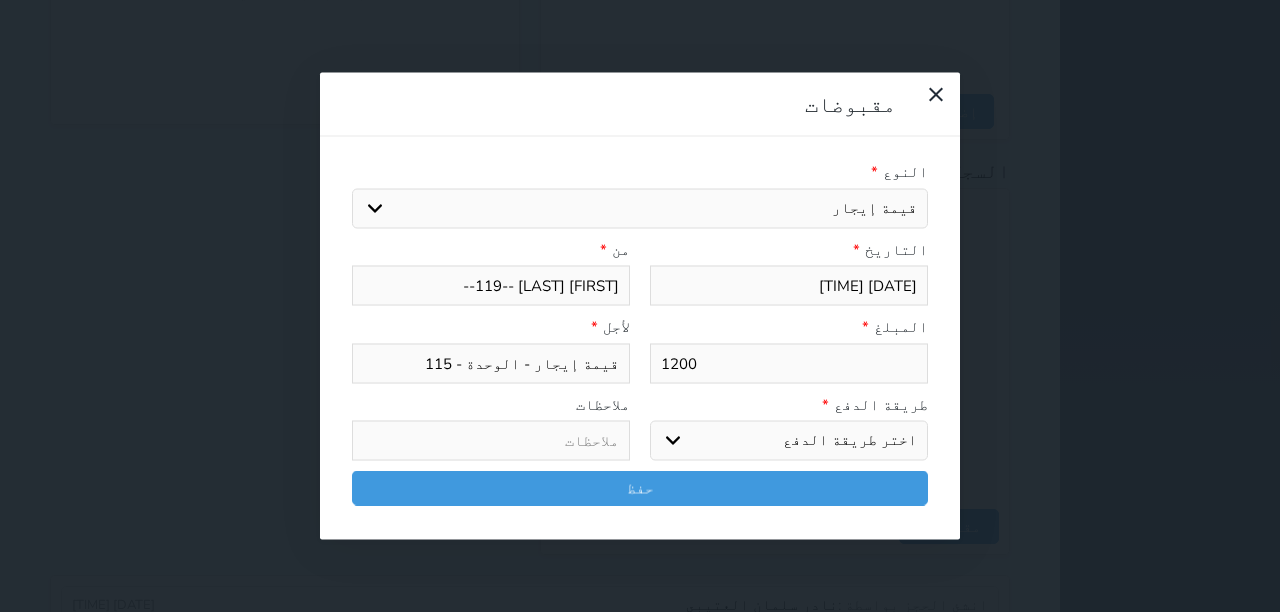type on "1200" 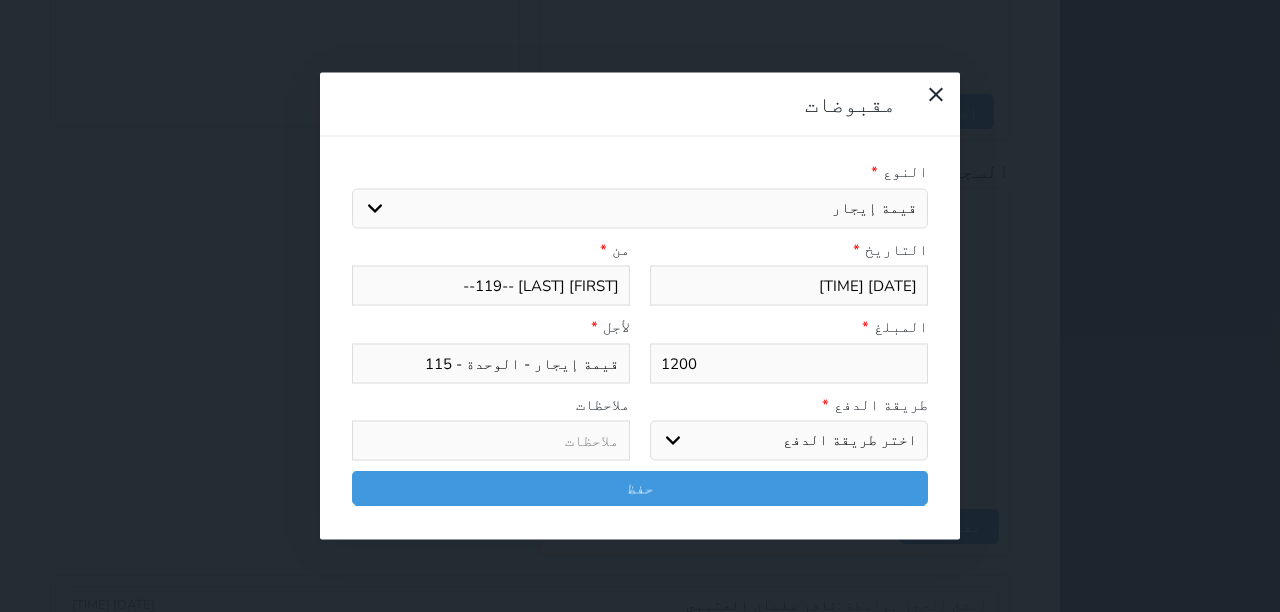 select on "cash" 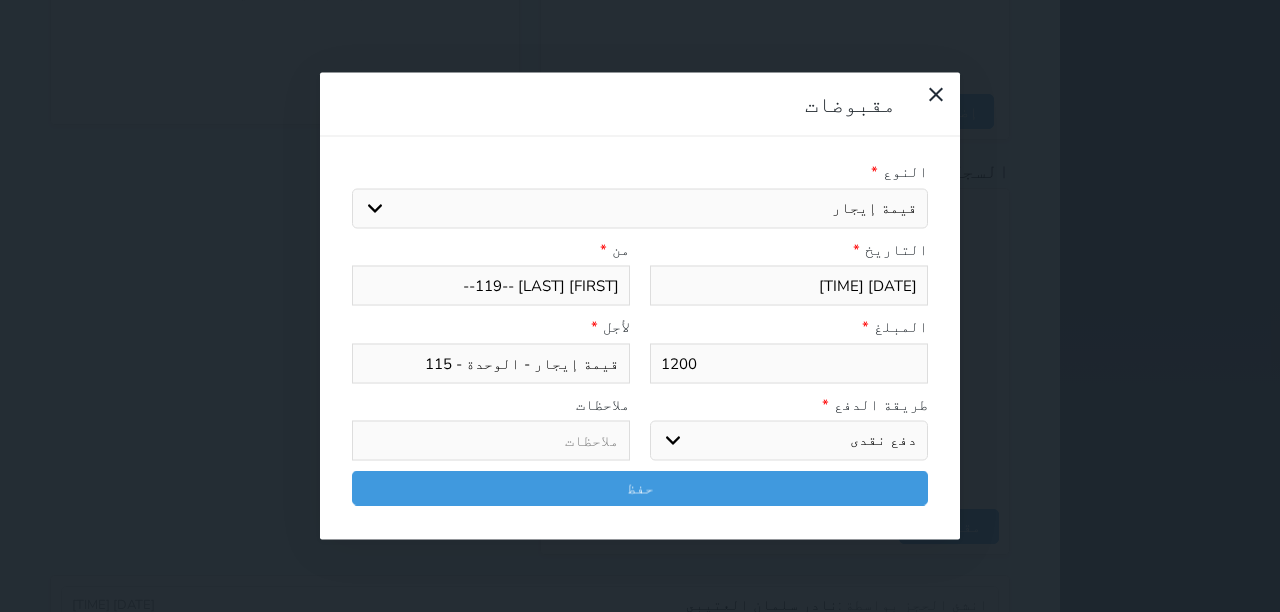 click on "اختر طريقة الدفع   دفع نقدى   تحويل بنكى   مدى   بطاقة ائتمان   آجل" at bounding box center [789, 441] 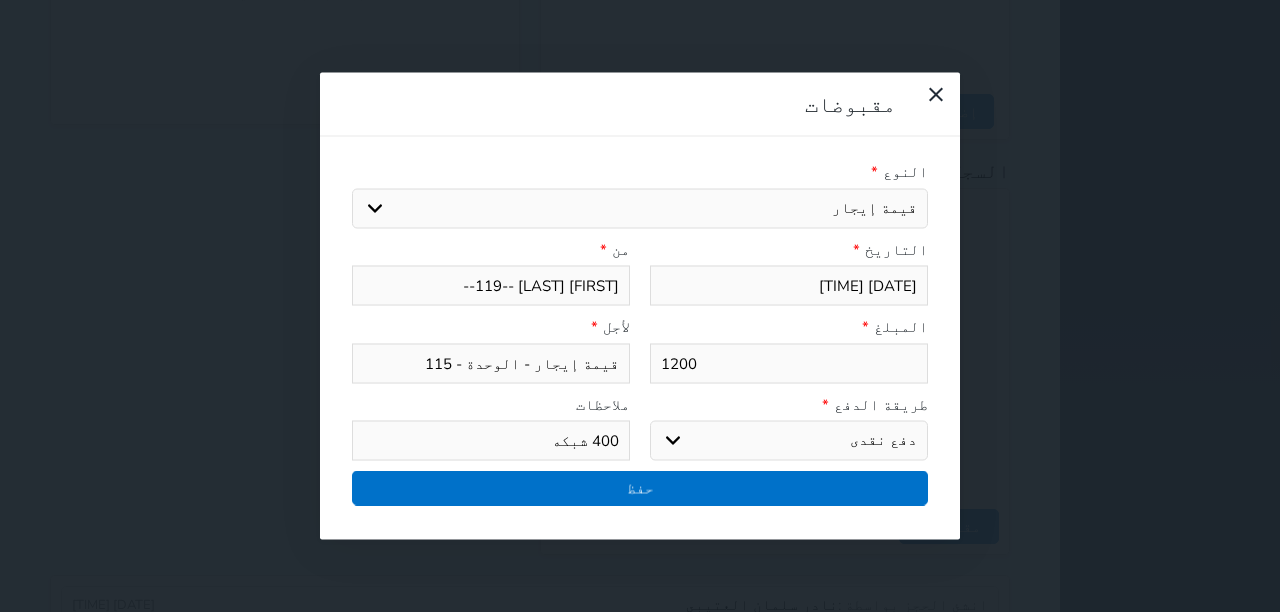 type on "400 شبكه" 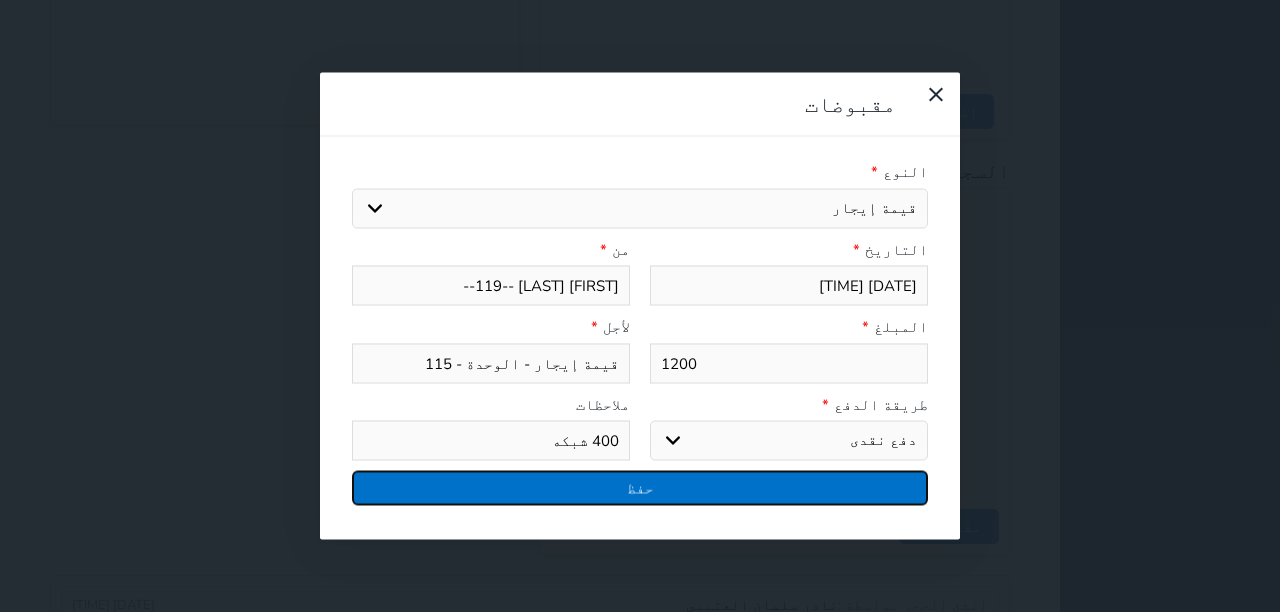 click on "حفظ" at bounding box center [640, 488] 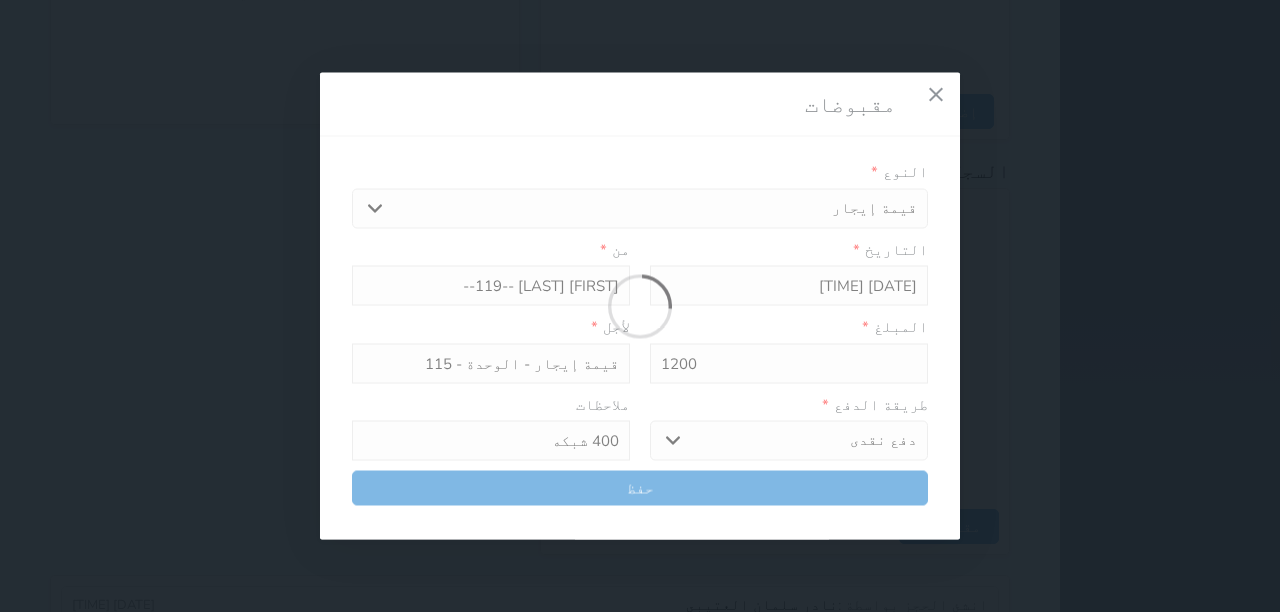 select 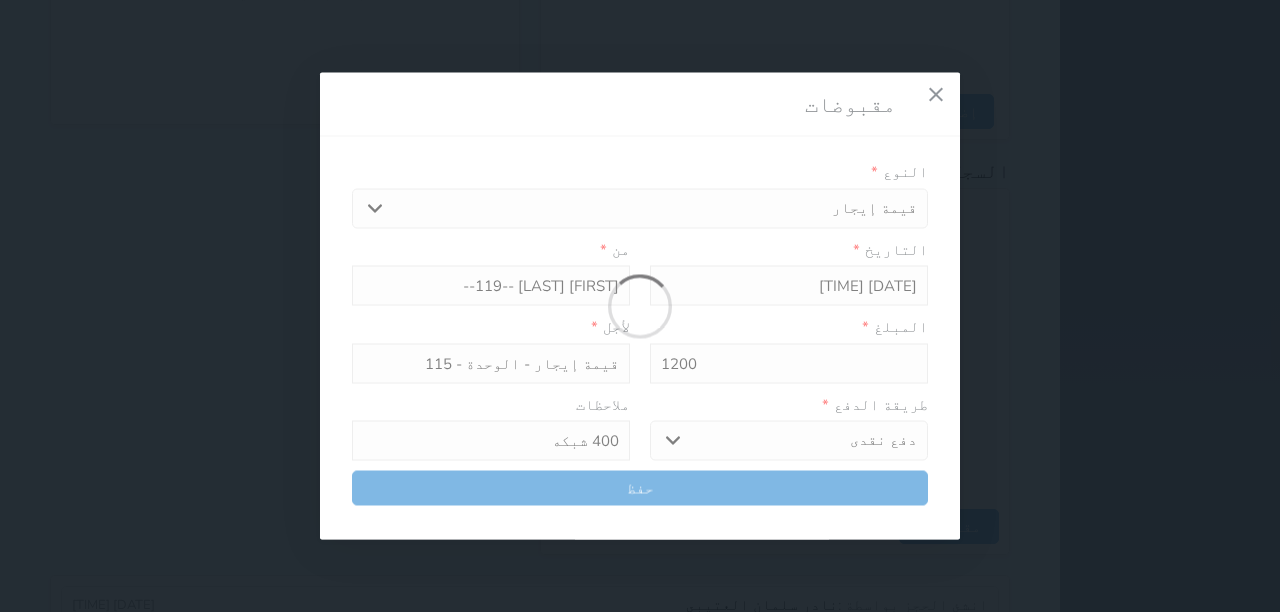 type 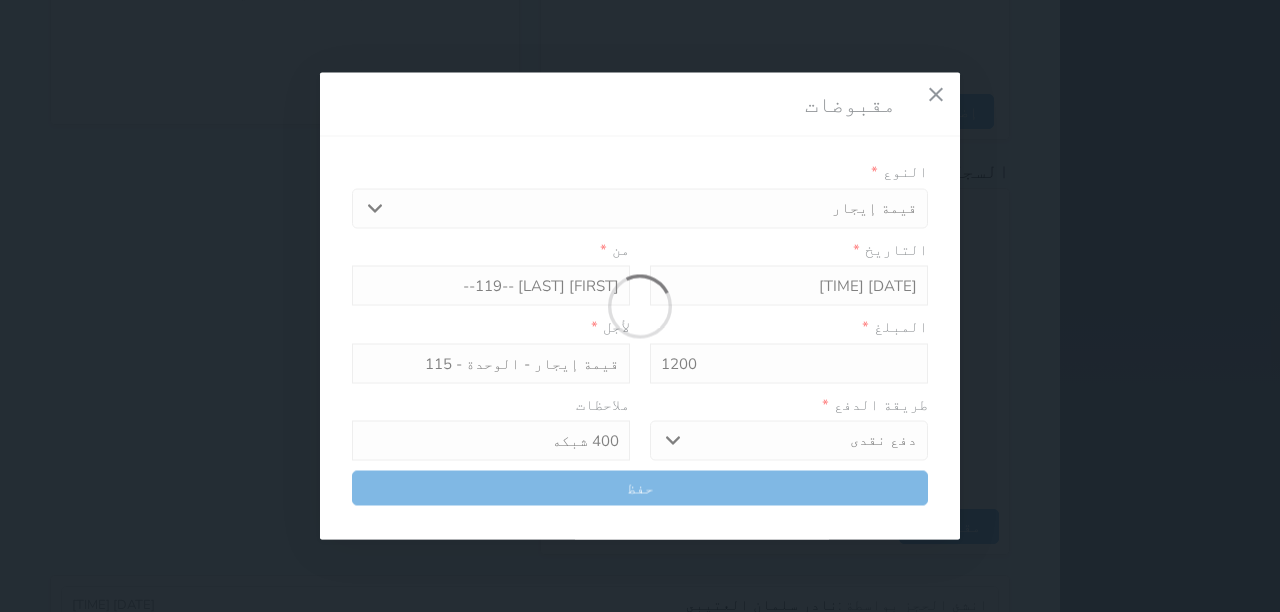type on "0" 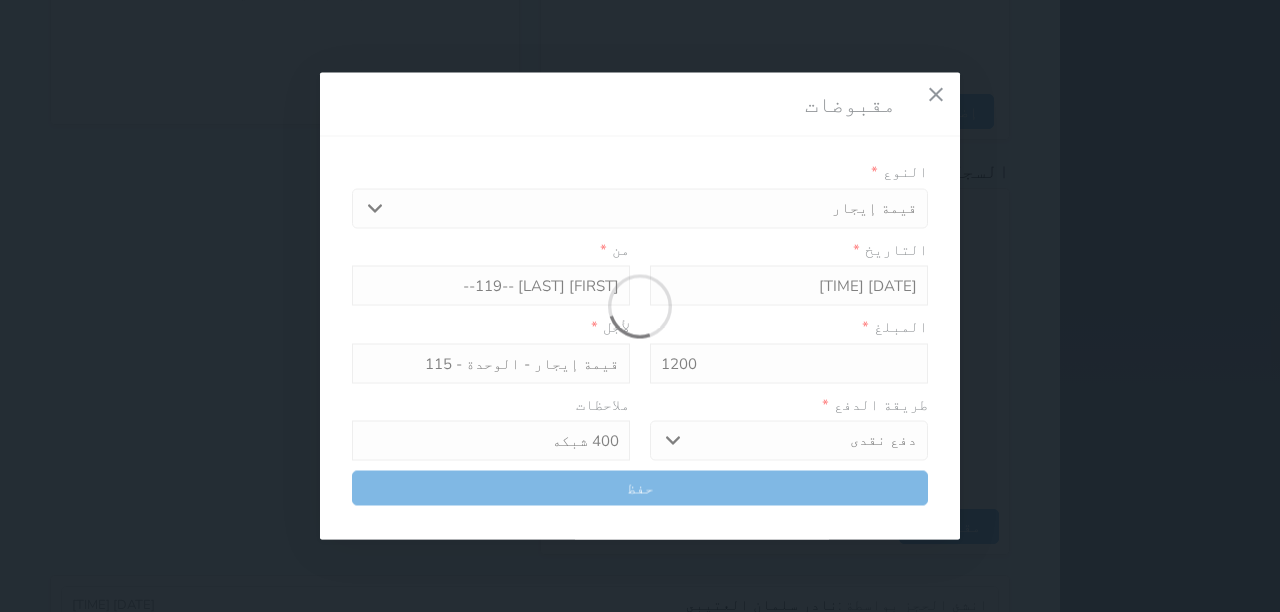 select 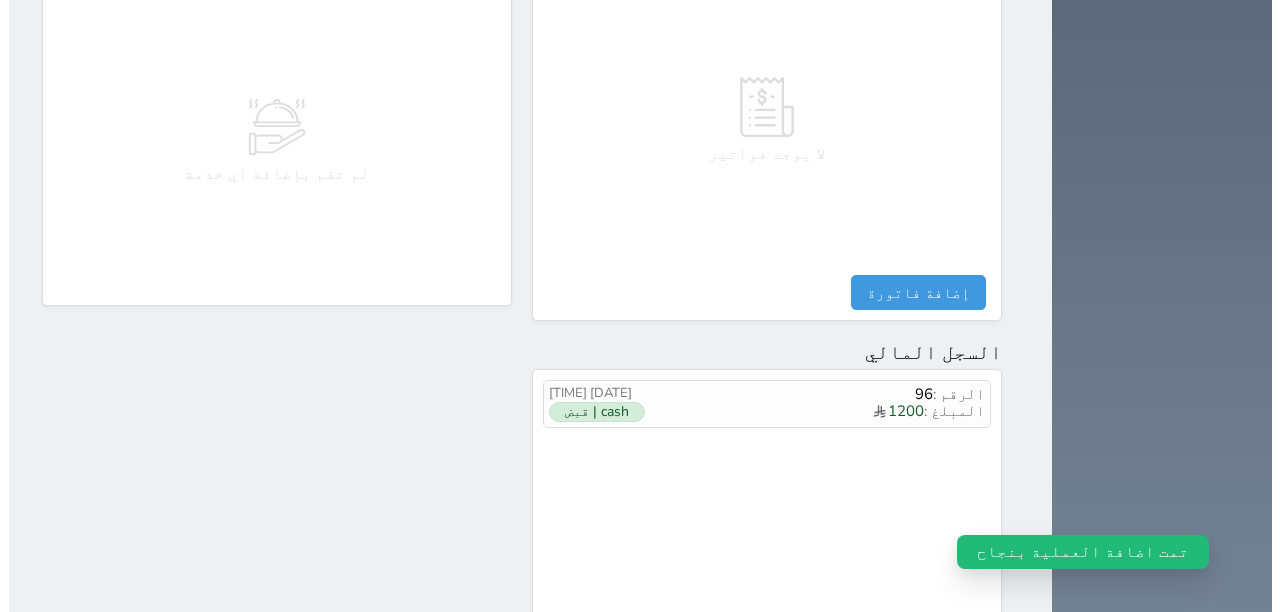 scroll, scrollTop: 1000, scrollLeft: 0, axis: vertical 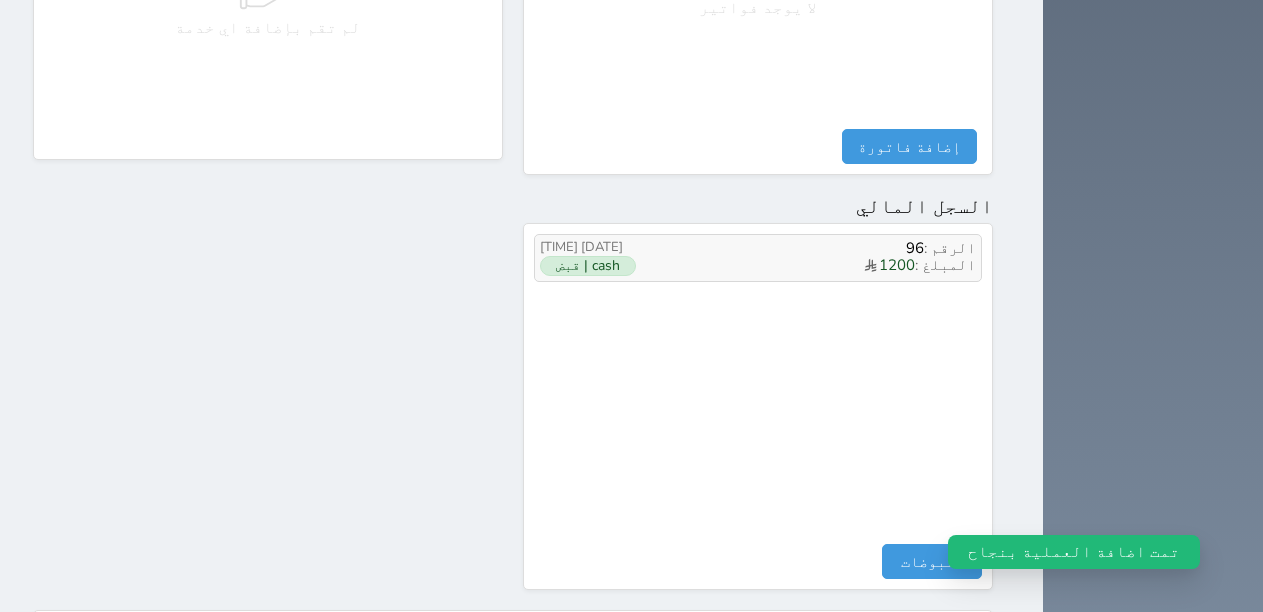 click on "[DATE] [TIME]" at bounding box center (605, 248) 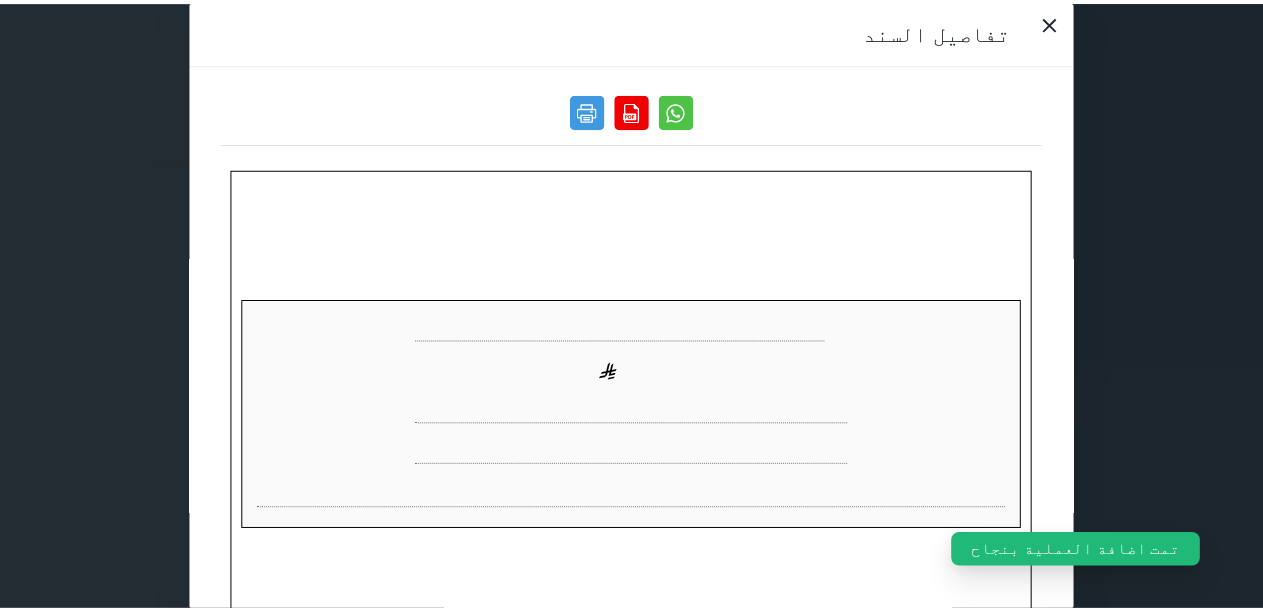 scroll, scrollTop: 0, scrollLeft: 0, axis: both 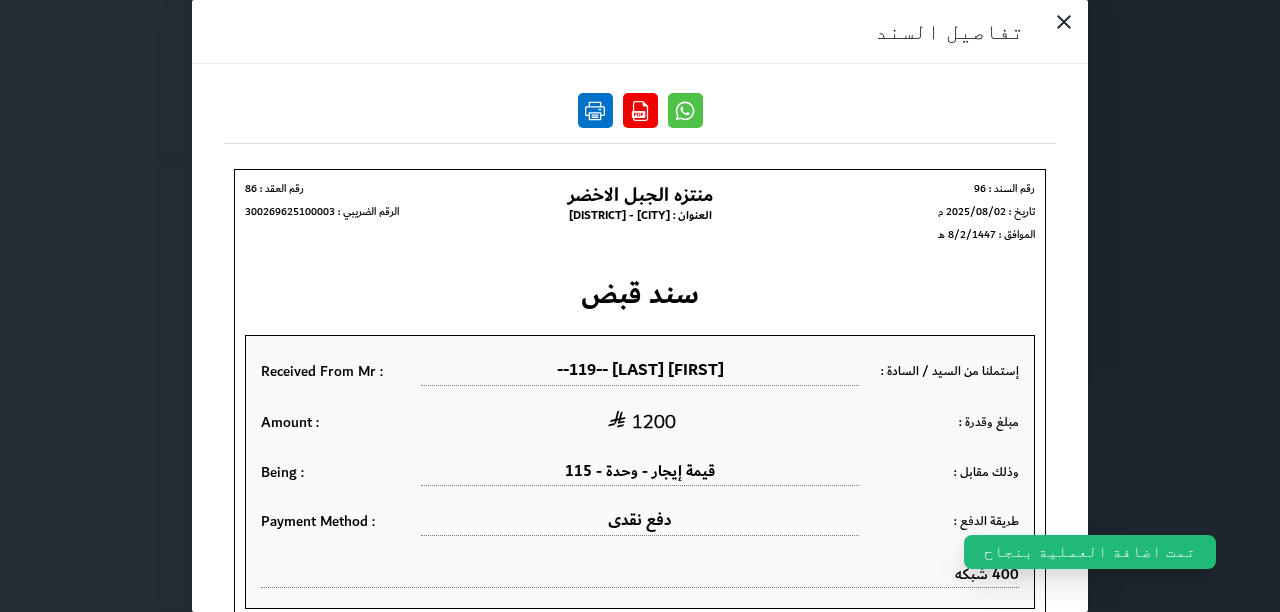 click at bounding box center [595, 110] 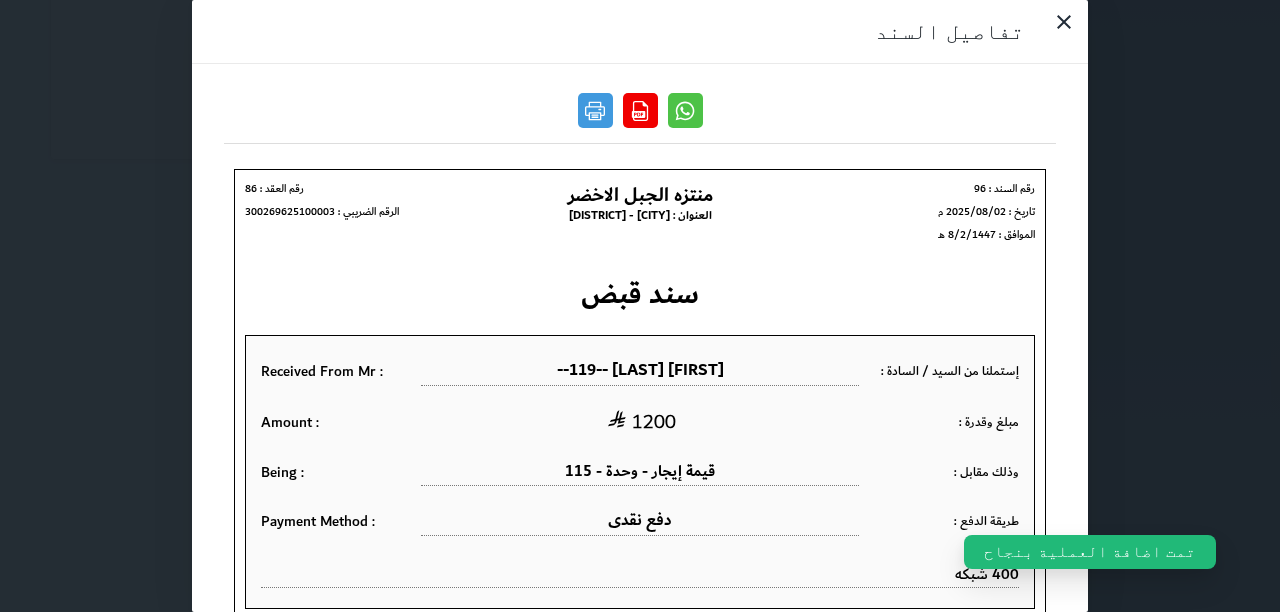 click on "تفاصيل السند" at bounding box center (640, 306) 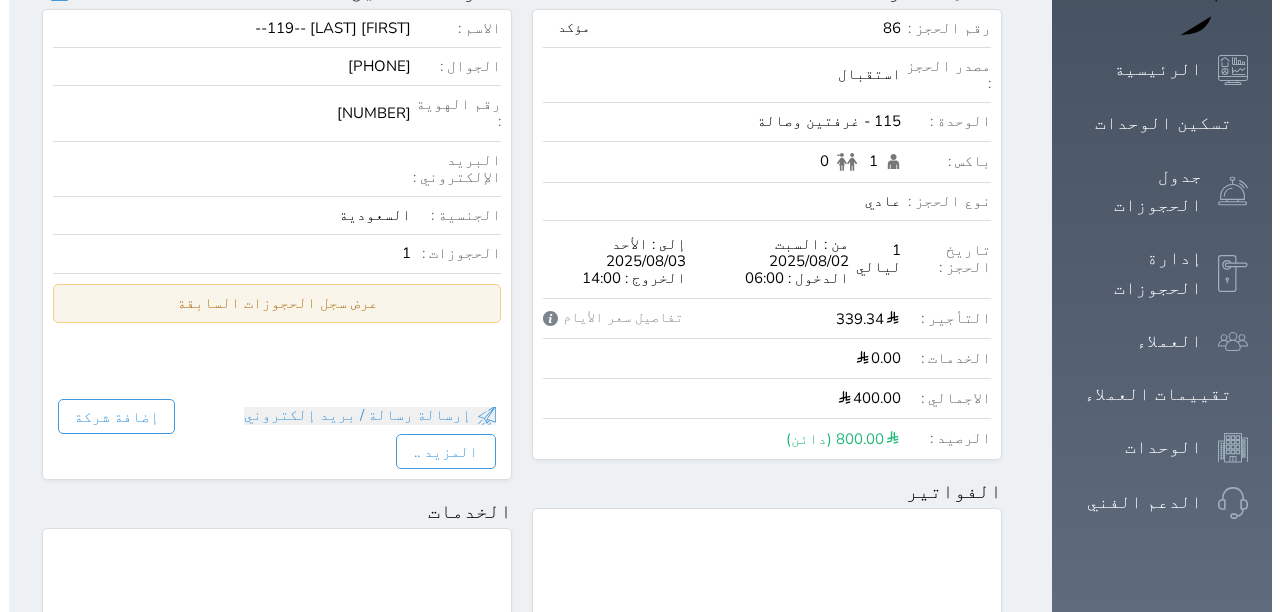 scroll, scrollTop: 0, scrollLeft: 0, axis: both 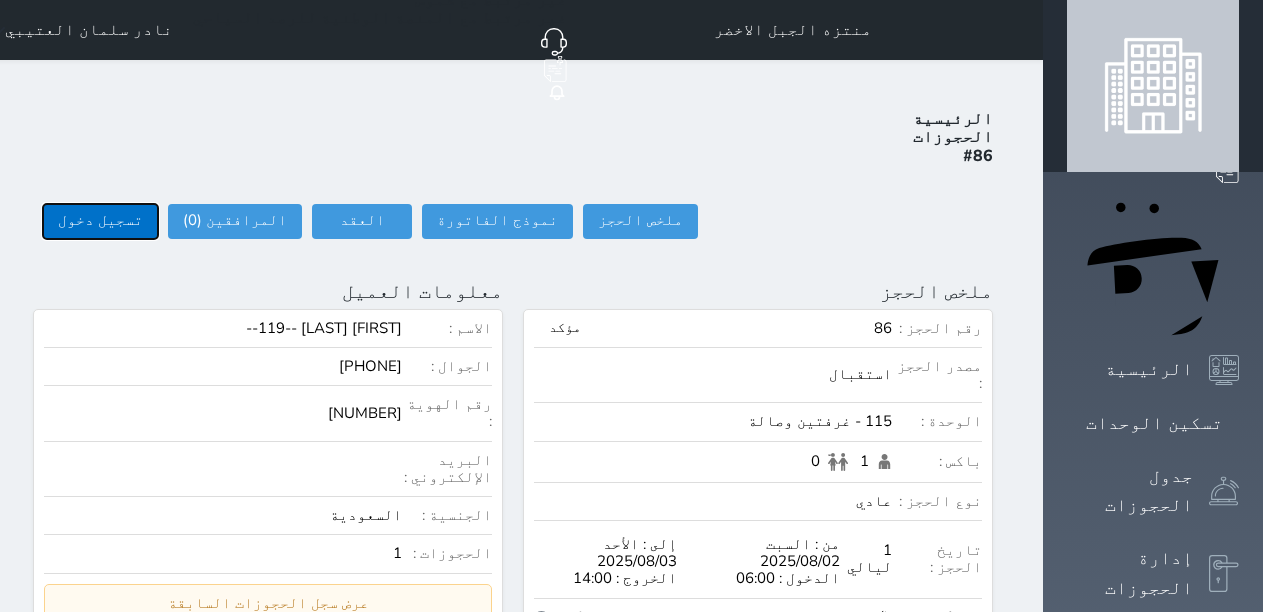 click on "تسجيل دخول" at bounding box center [100, 221] 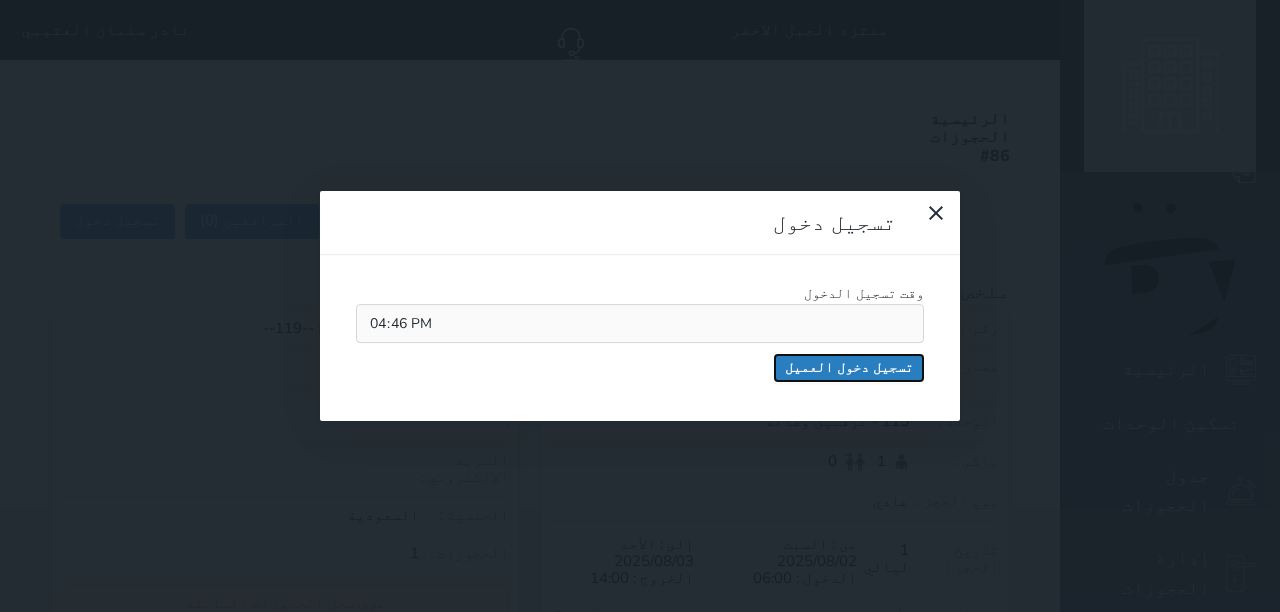 click on "تسجيل دخول العميل" at bounding box center [849, 368] 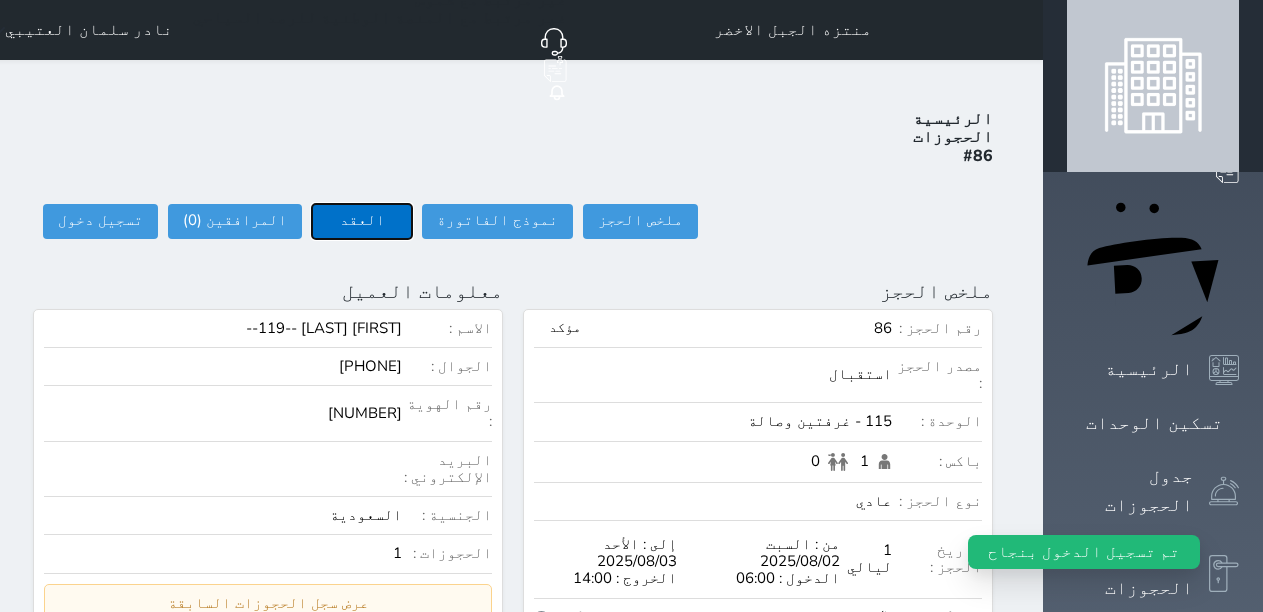 click on "العقد" at bounding box center (362, 221) 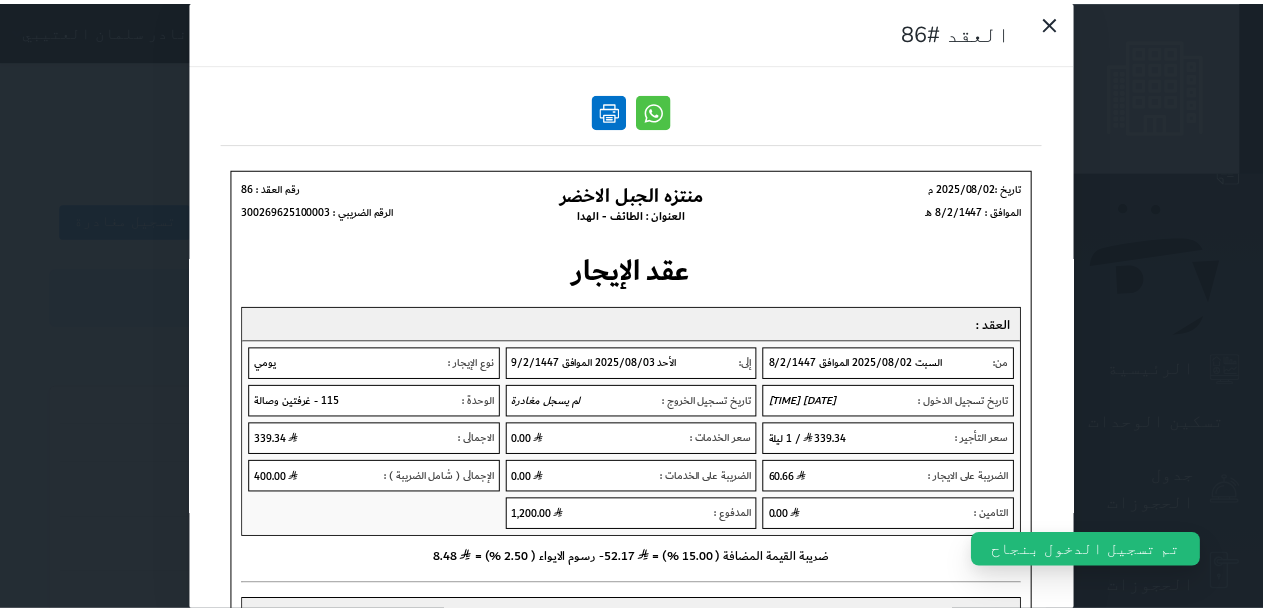 scroll, scrollTop: 0, scrollLeft: 0, axis: both 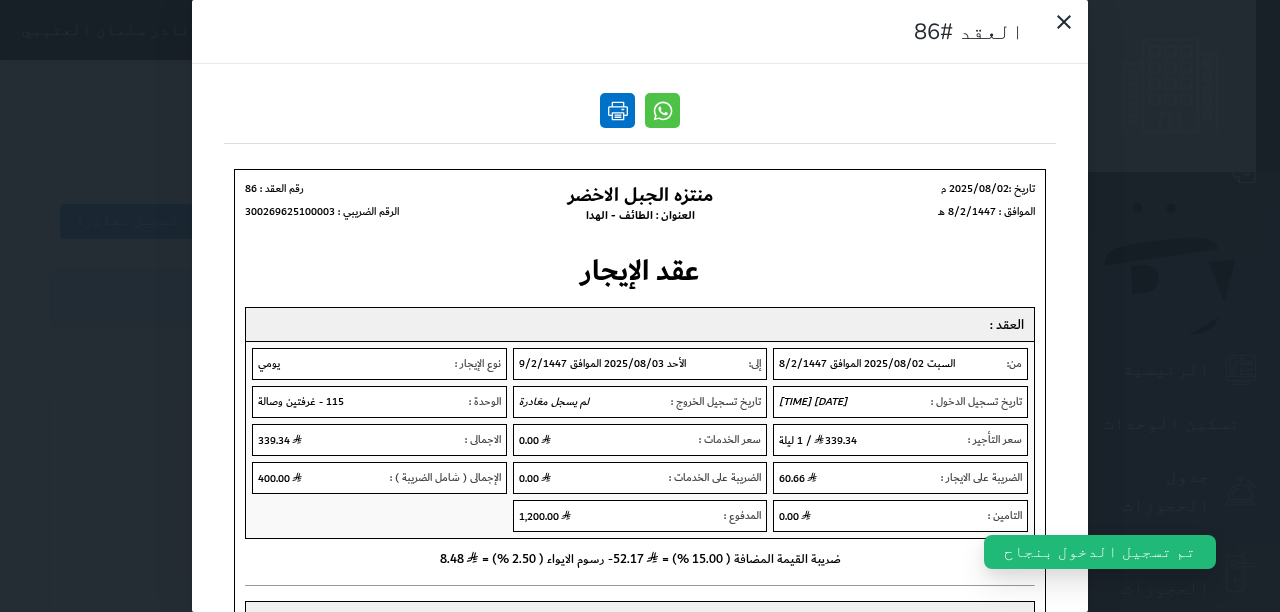 click at bounding box center [617, 110] 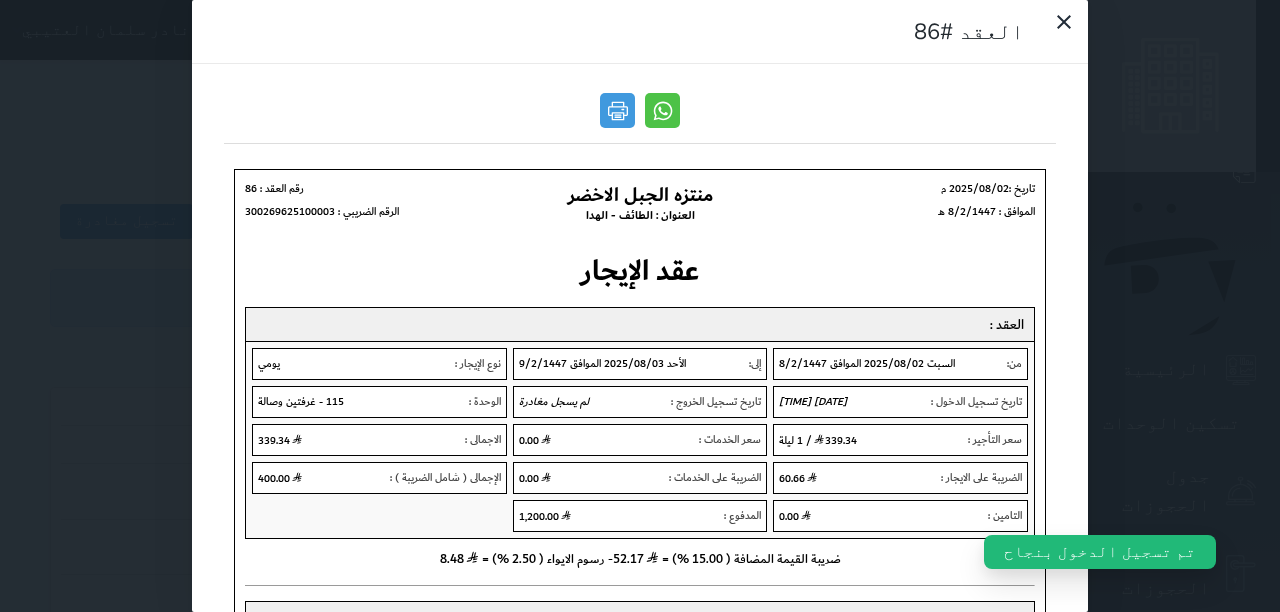 click on "العقد #86" at bounding box center (640, 306) 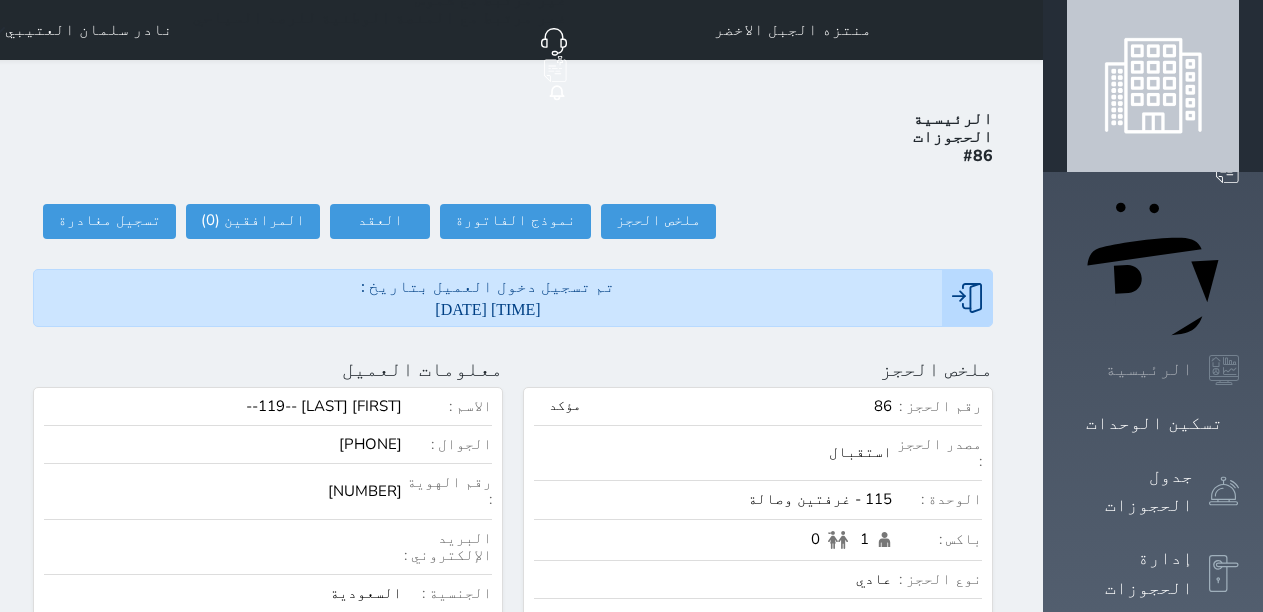 click on "الرئيسية" at bounding box center [1149, 369] 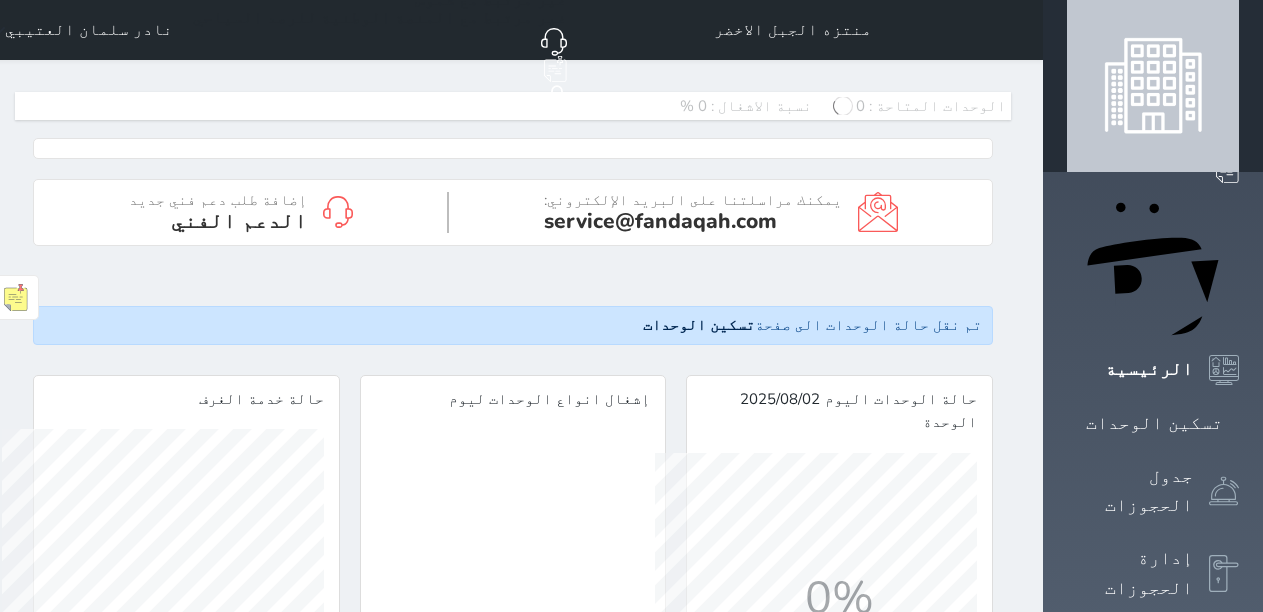 scroll, scrollTop: 999678, scrollLeft: 999678, axis: both 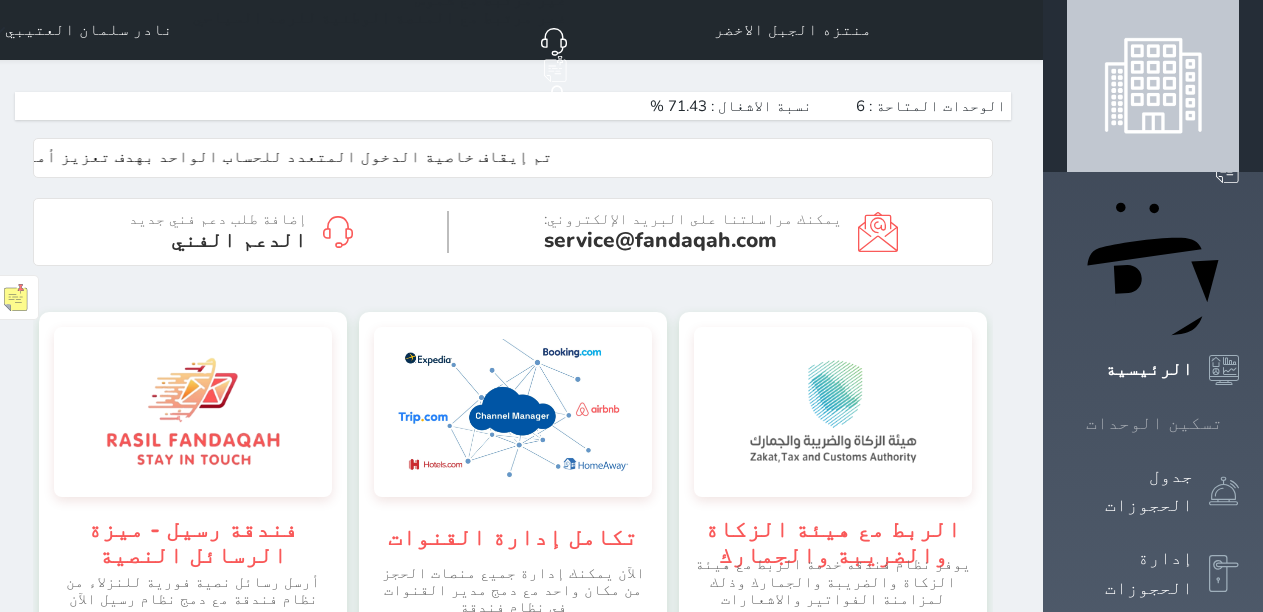 click 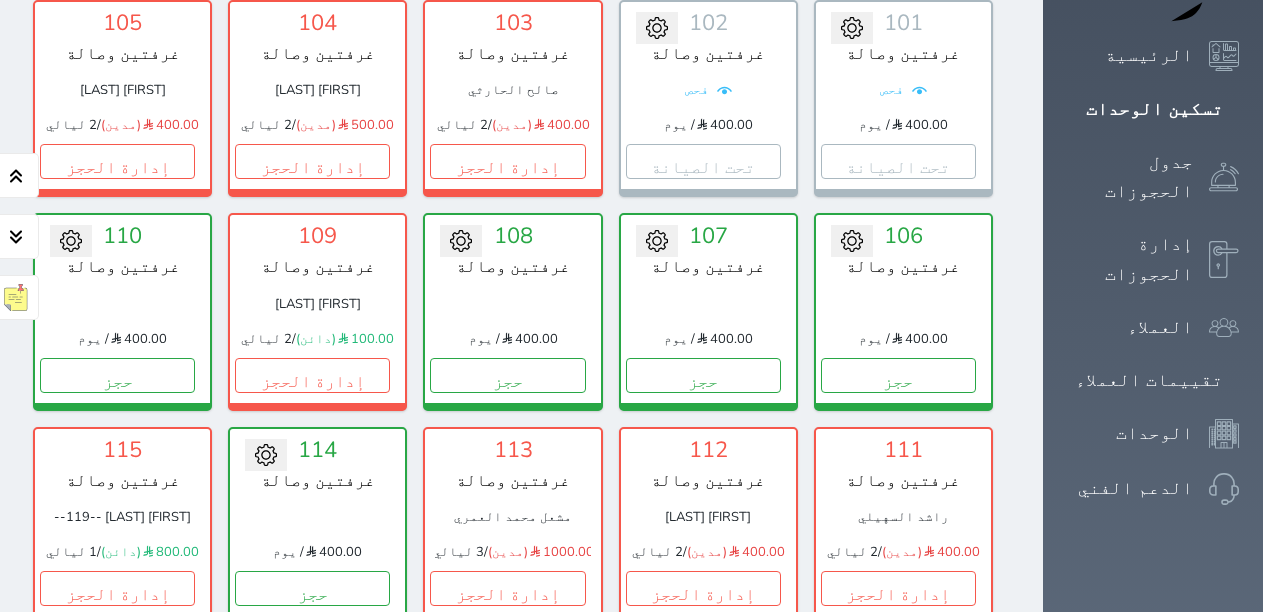 scroll, scrollTop: 278, scrollLeft: 0, axis: vertical 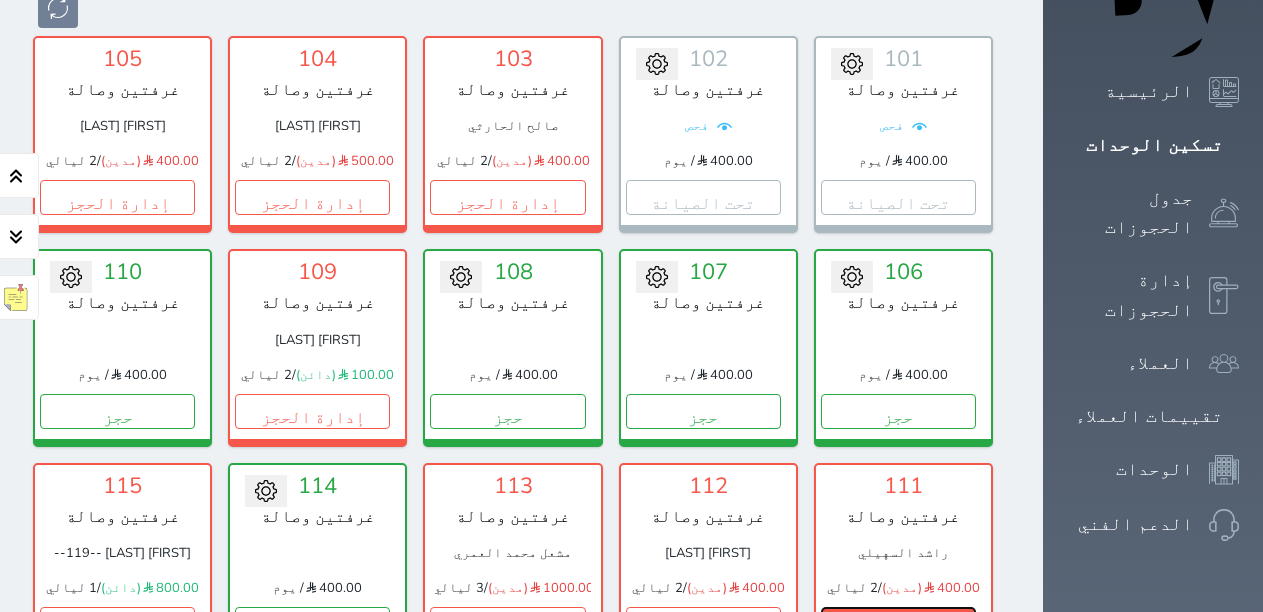 click on "إدارة الحجز" at bounding box center (898, 624) 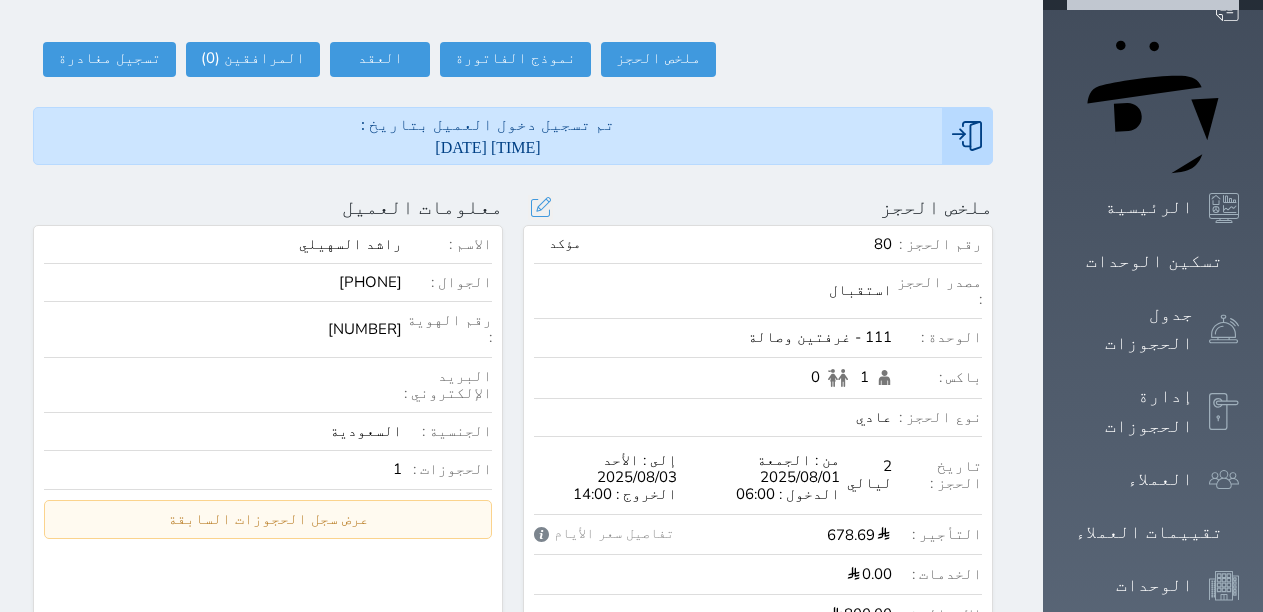 scroll, scrollTop: 100, scrollLeft: 0, axis: vertical 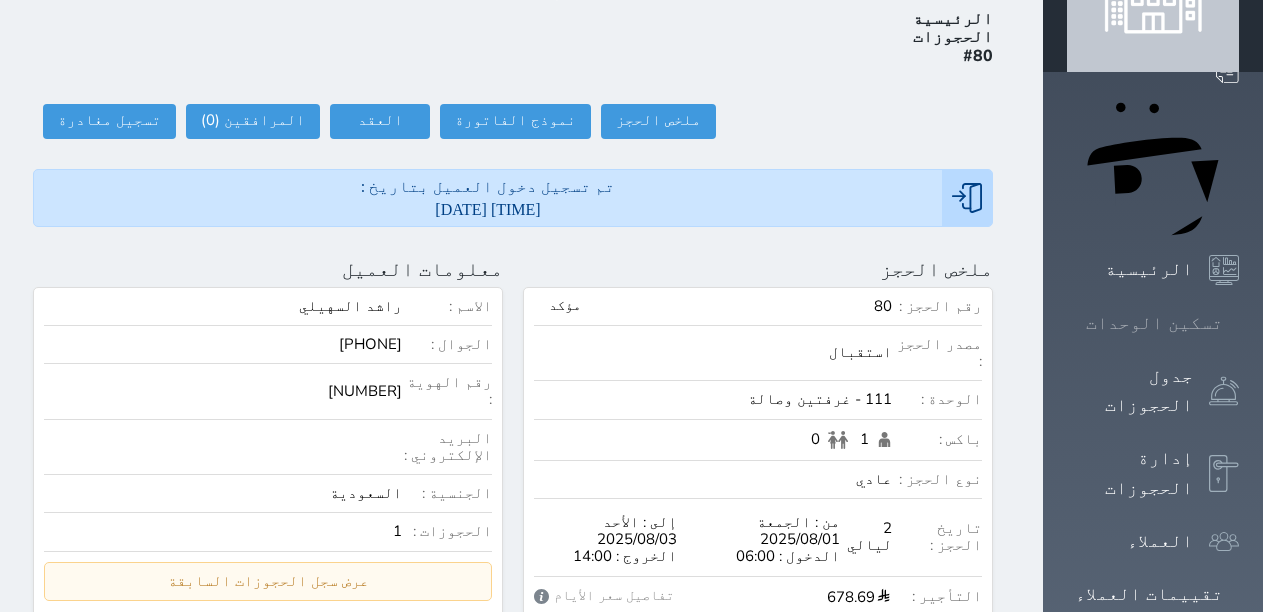 click 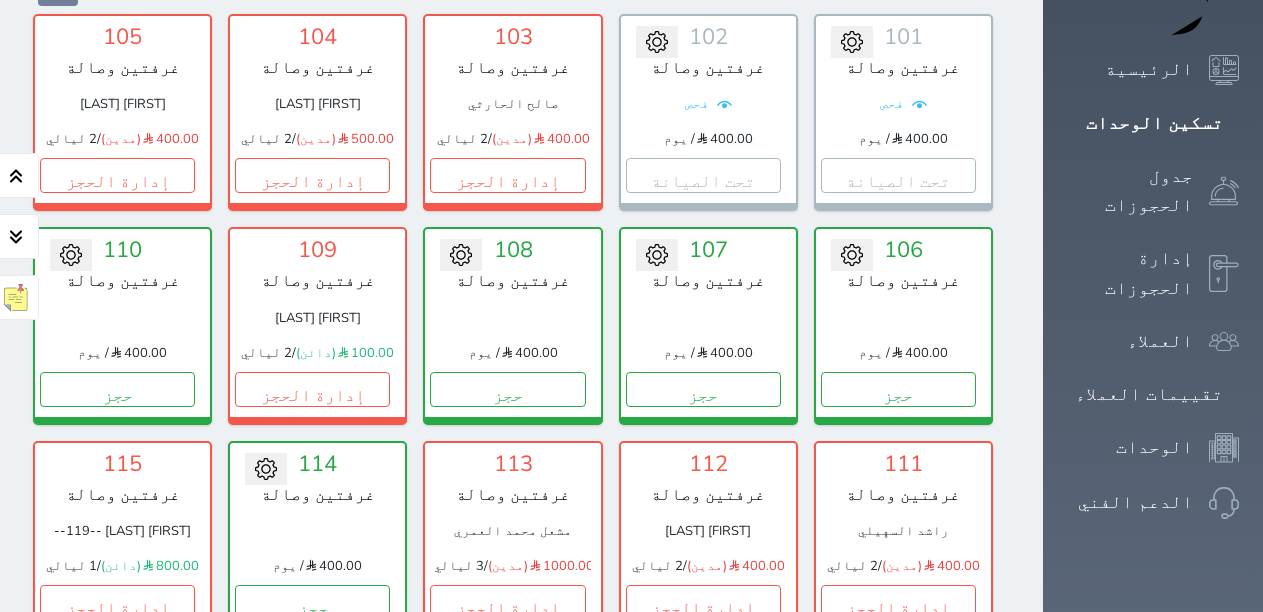 scroll, scrollTop: 400, scrollLeft: 0, axis: vertical 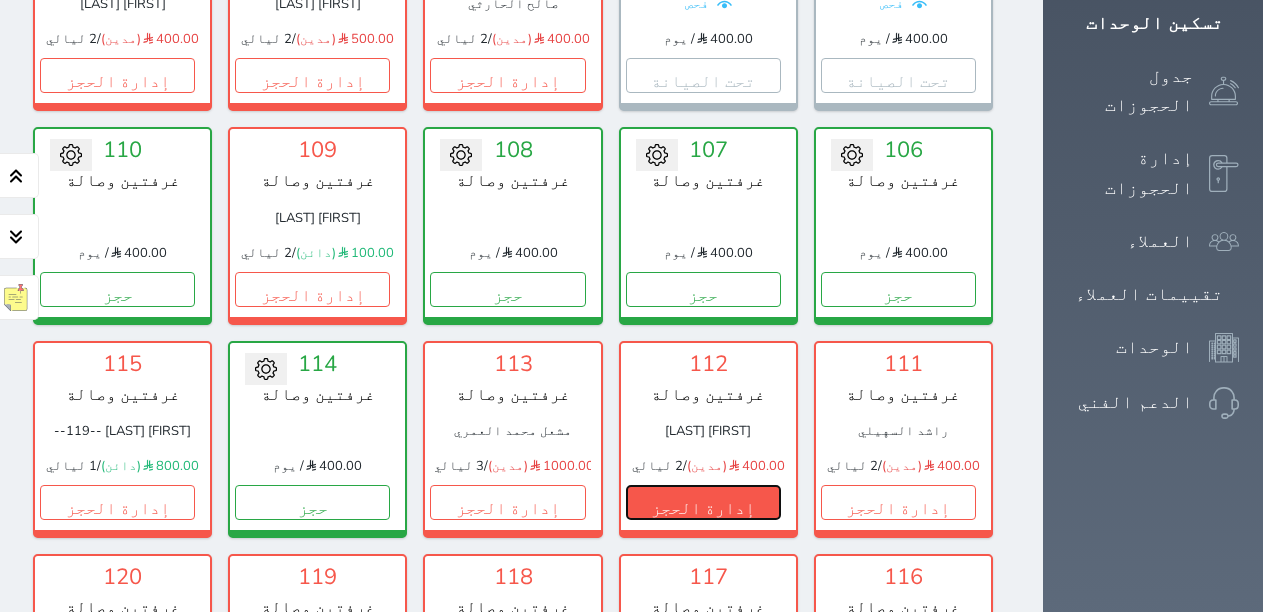 click on "إدارة الحجز" at bounding box center [703, 502] 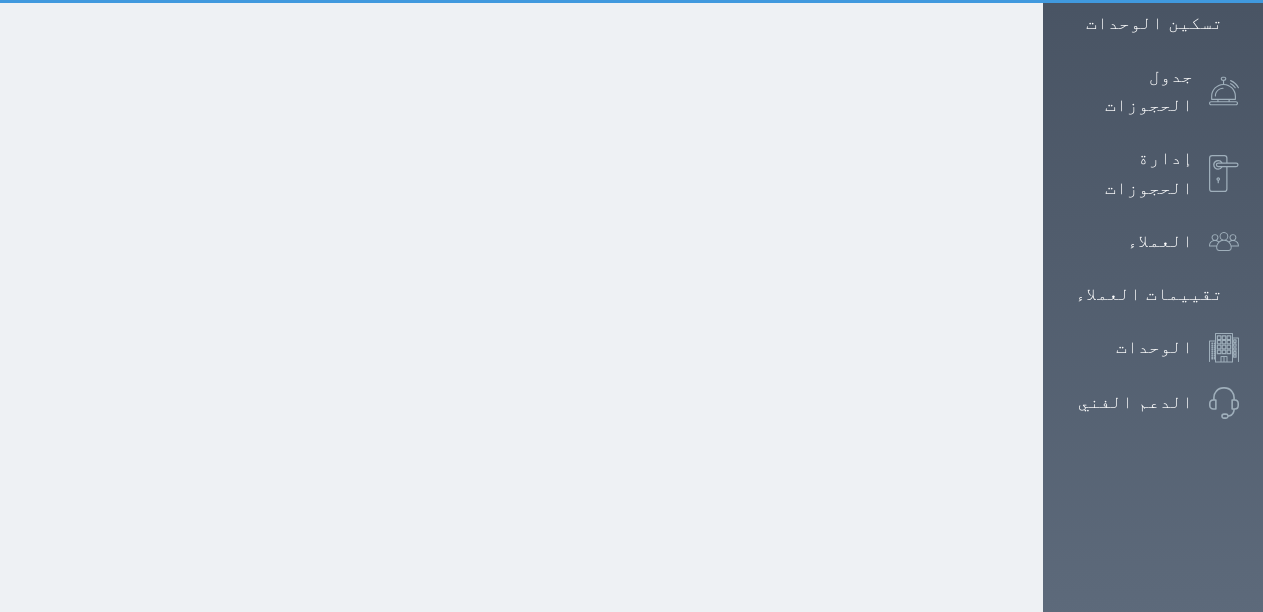 scroll, scrollTop: 0, scrollLeft: 0, axis: both 